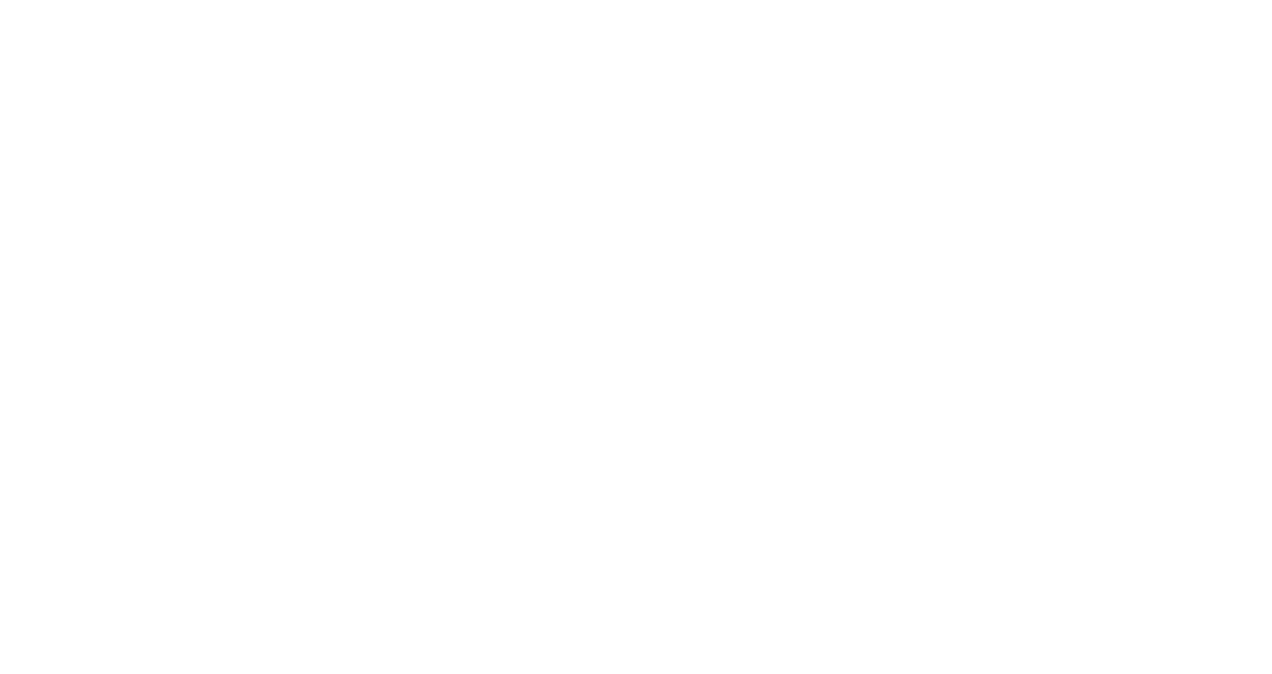 scroll, scrollTop: 0, scrollLeft: 0, axis: both 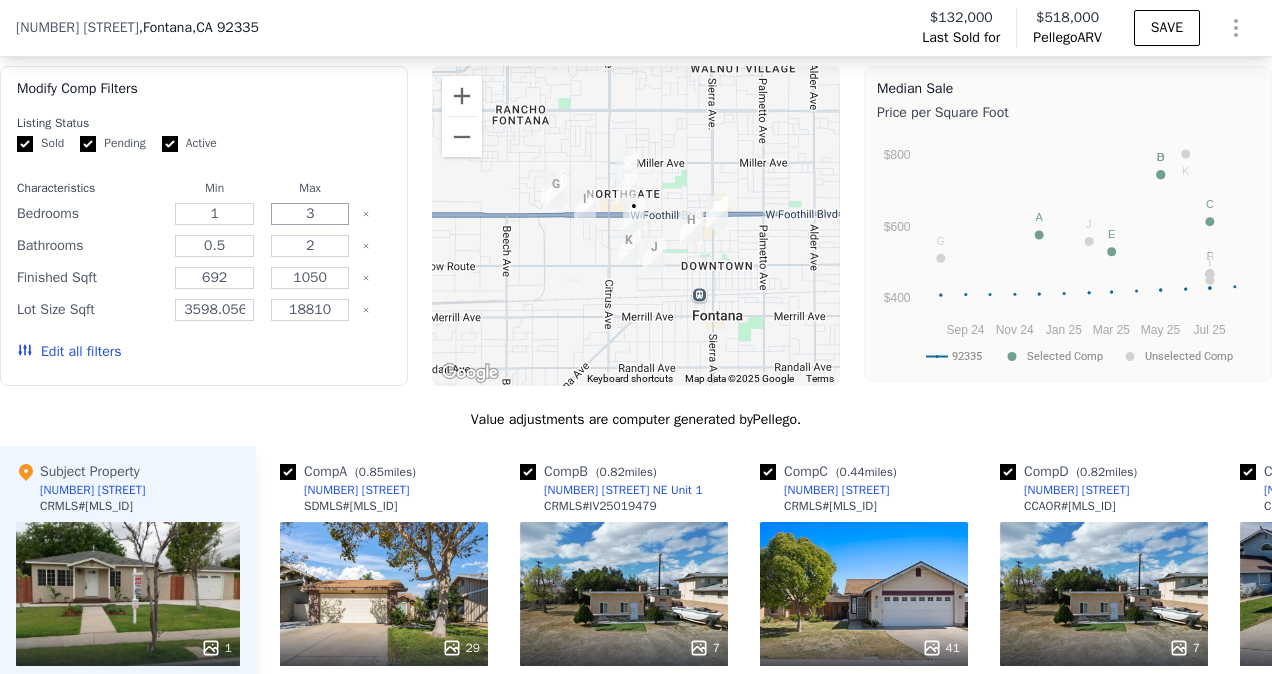 click on "3" at bounding box center [310, 214] 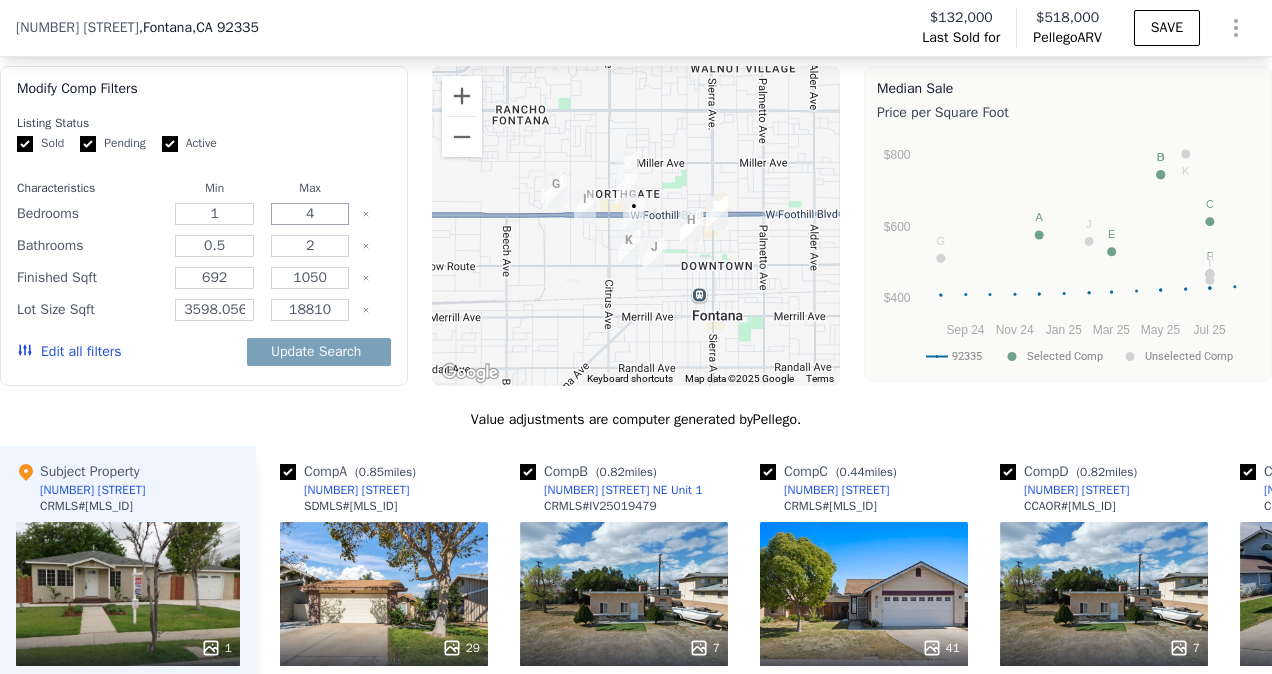 type on "4" 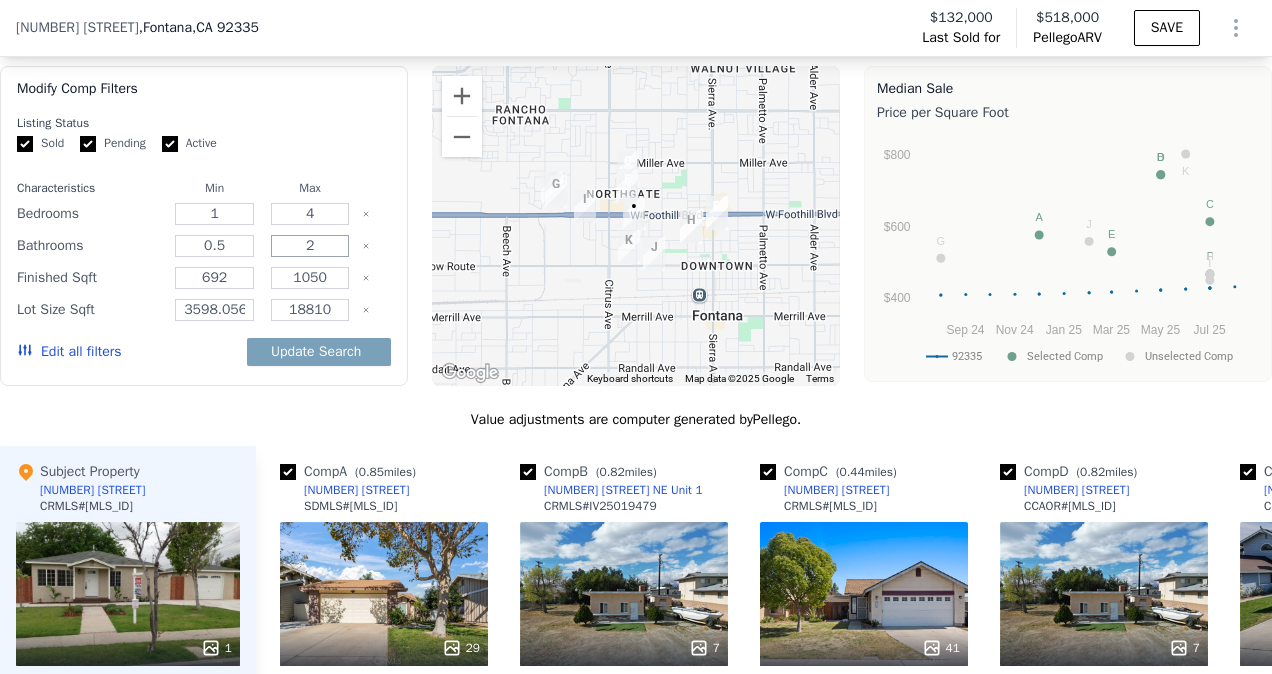 click on "2" at bounding box center (310, 246) 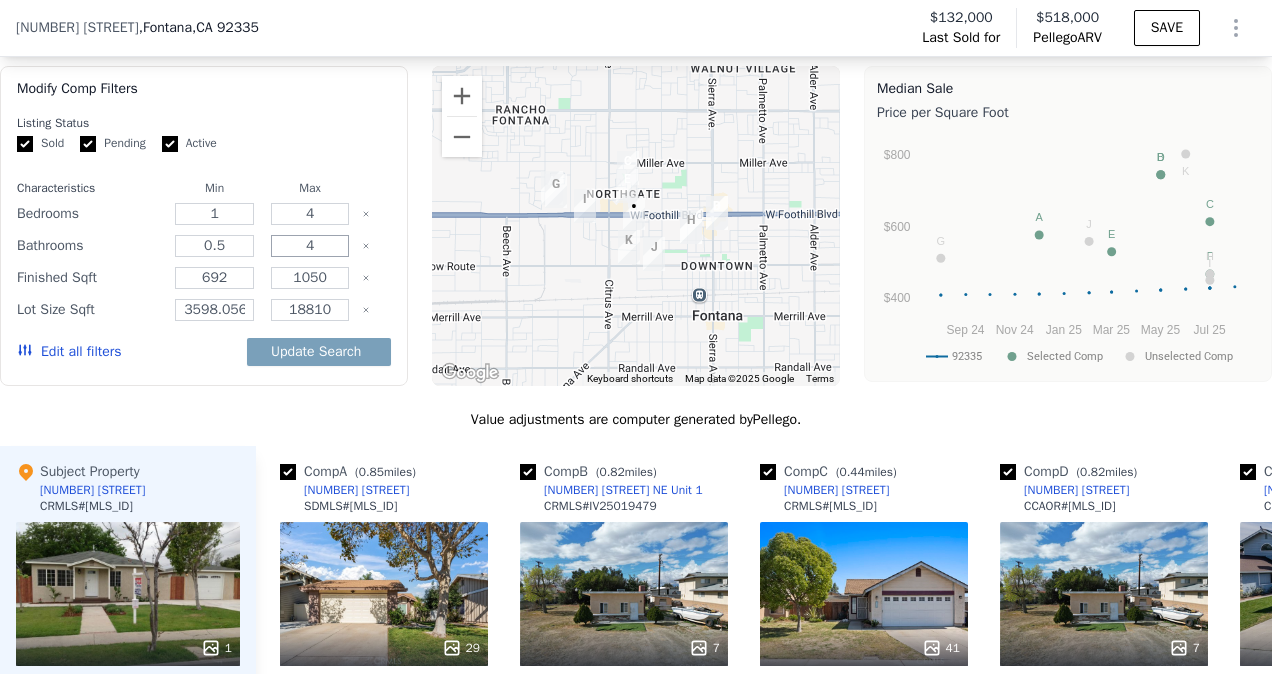 type on "4" 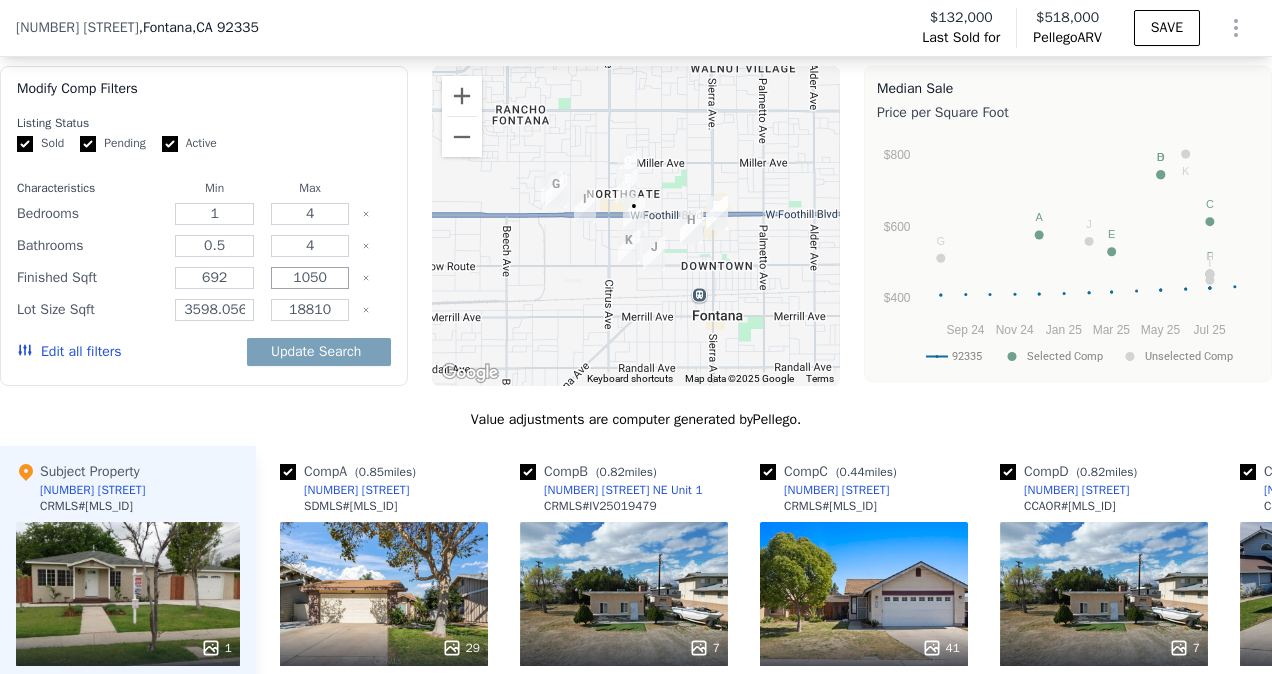 click on "1050" at bounding box center [310, 278] 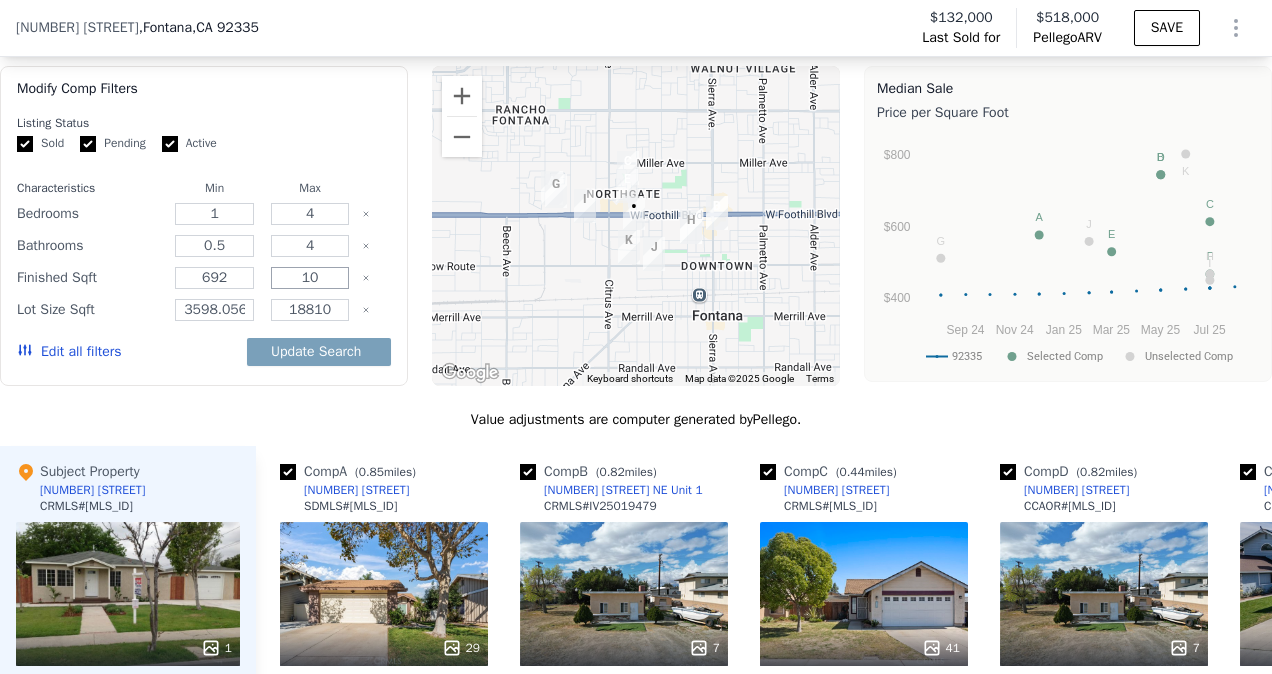 type on "1" 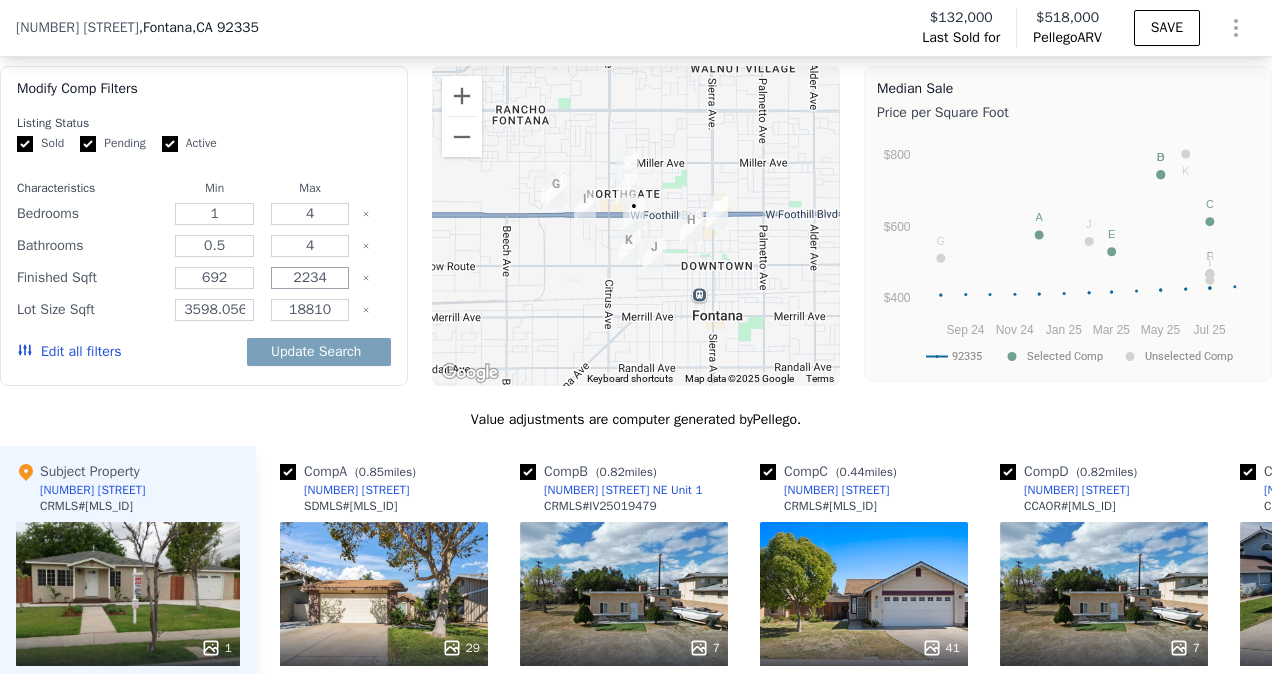 type on "2234" 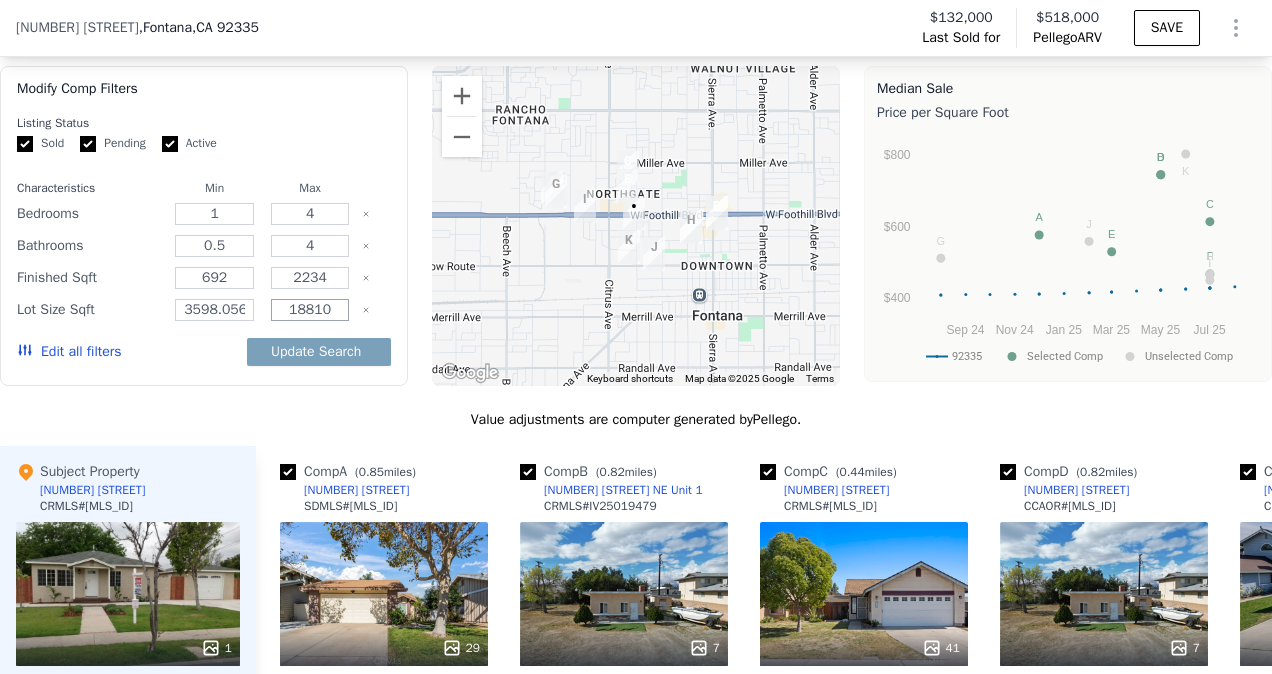 click on "18810" at bounding box center (310, 310) 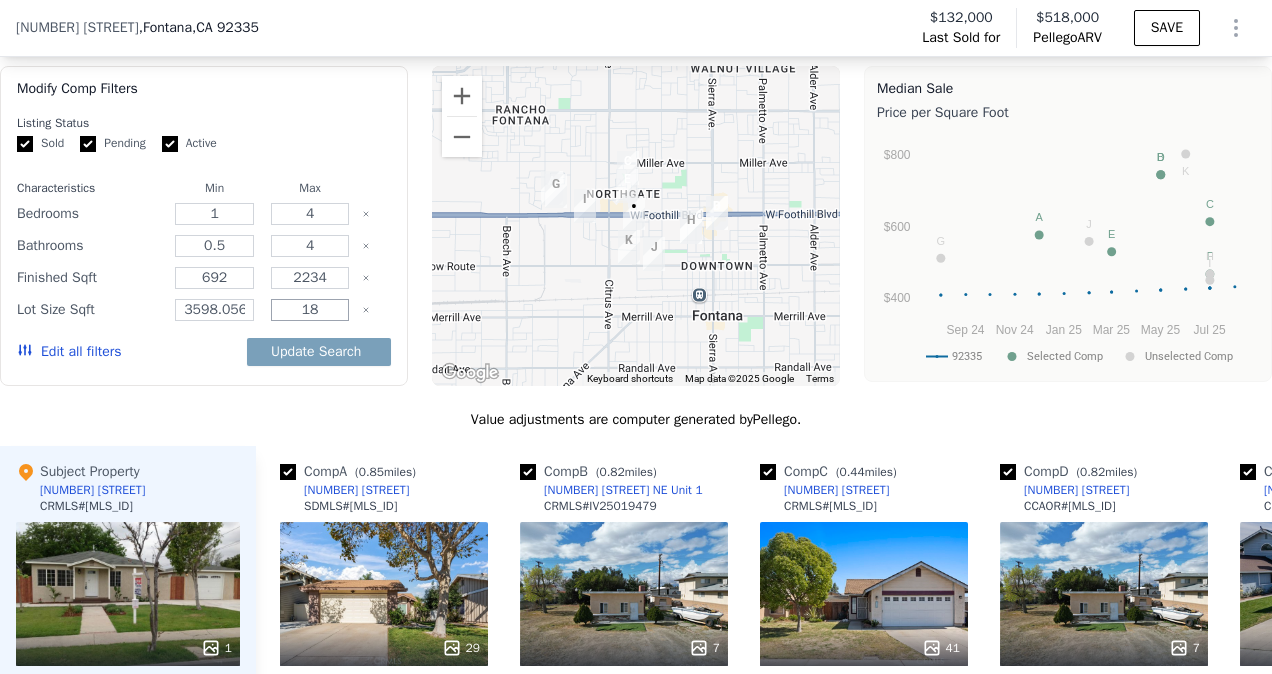 type on "1" 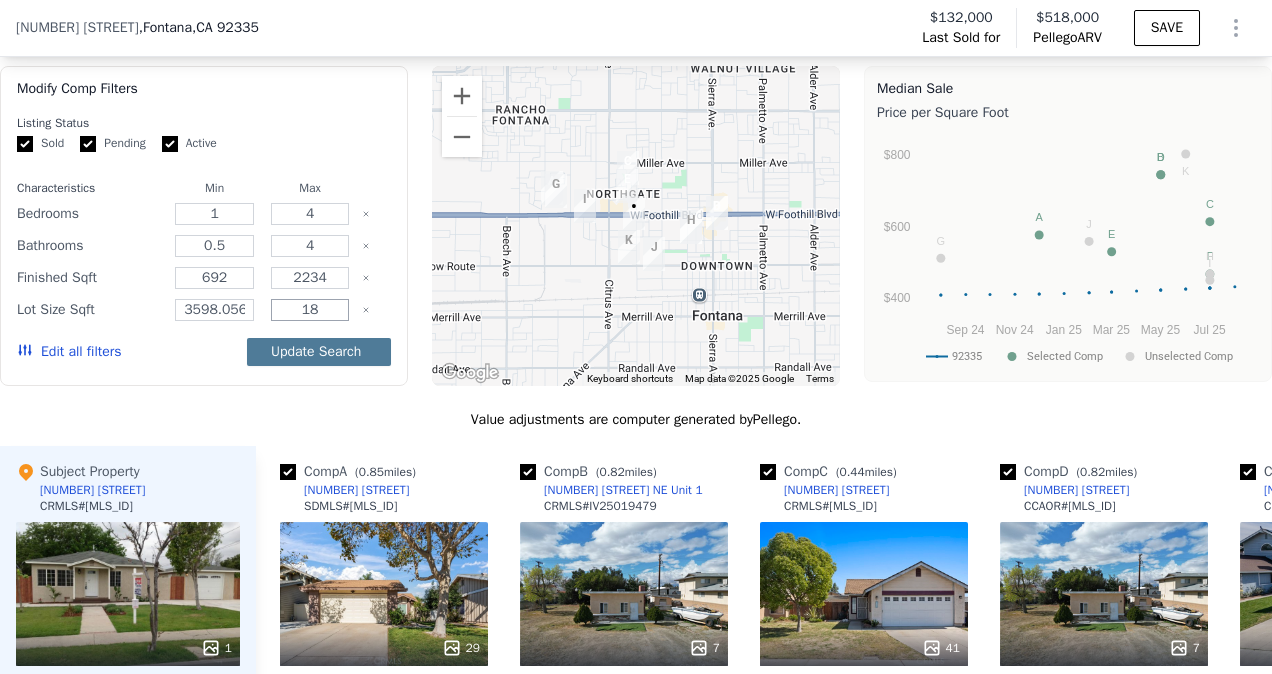 type on "[NUMBER]" 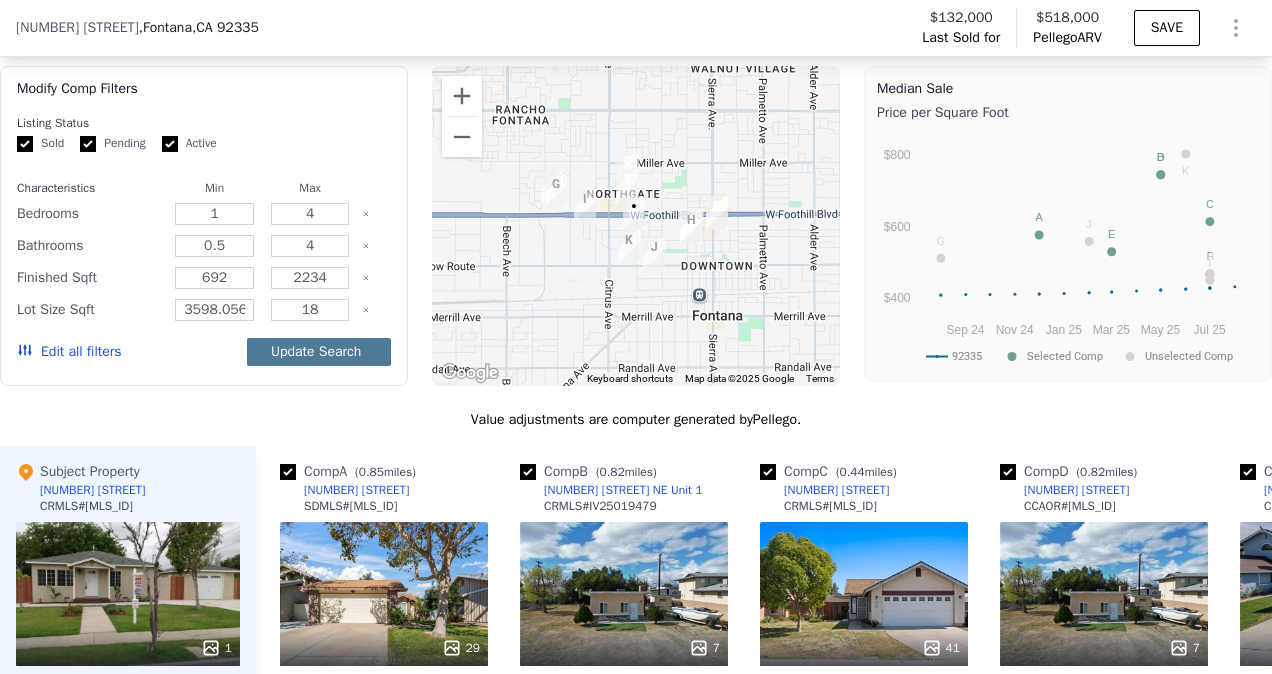 click on "Update Search" at bounding box center [319, 352] 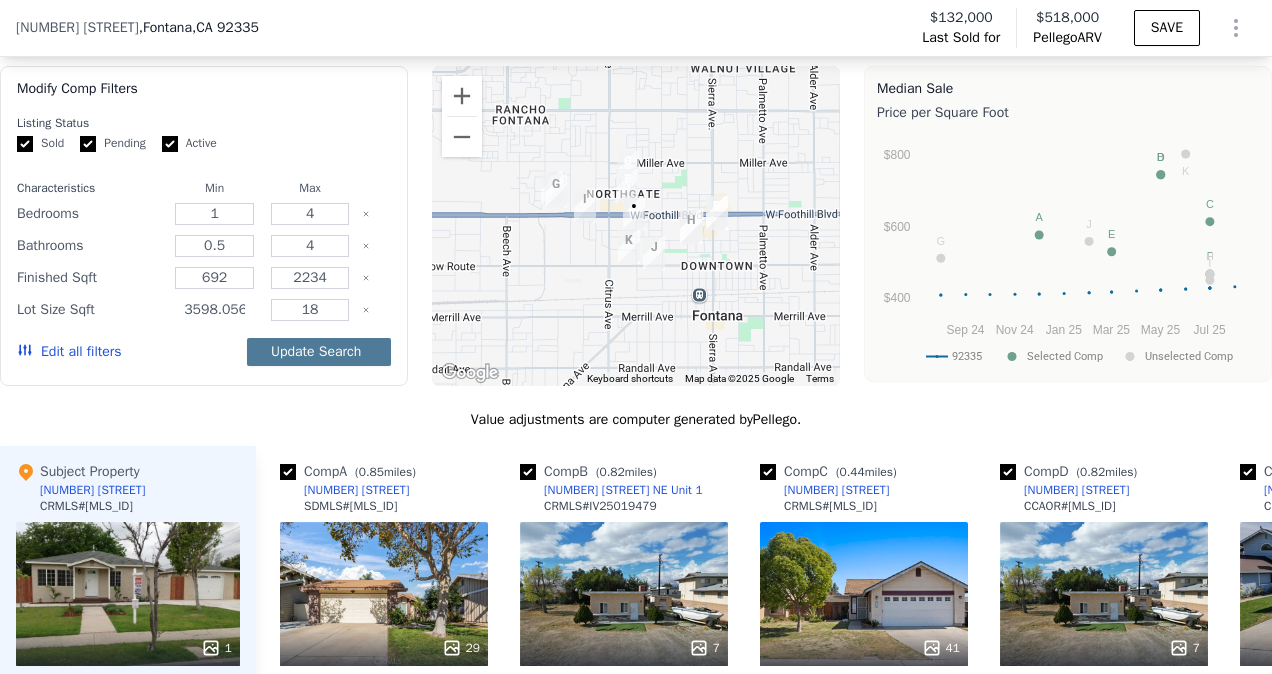 scroll, scrollTop: 0, scrollLeft: 70, axis: horizontal 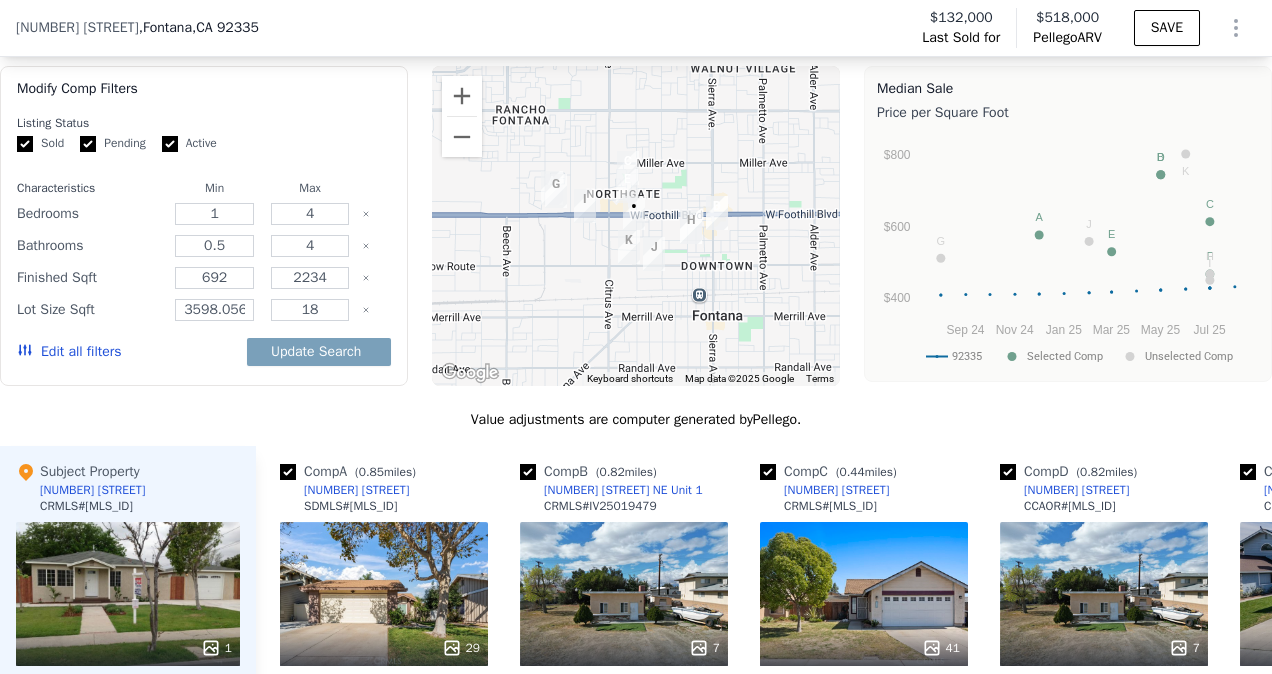 click on "3598.0560000000005" at bounding box center (215, 310) 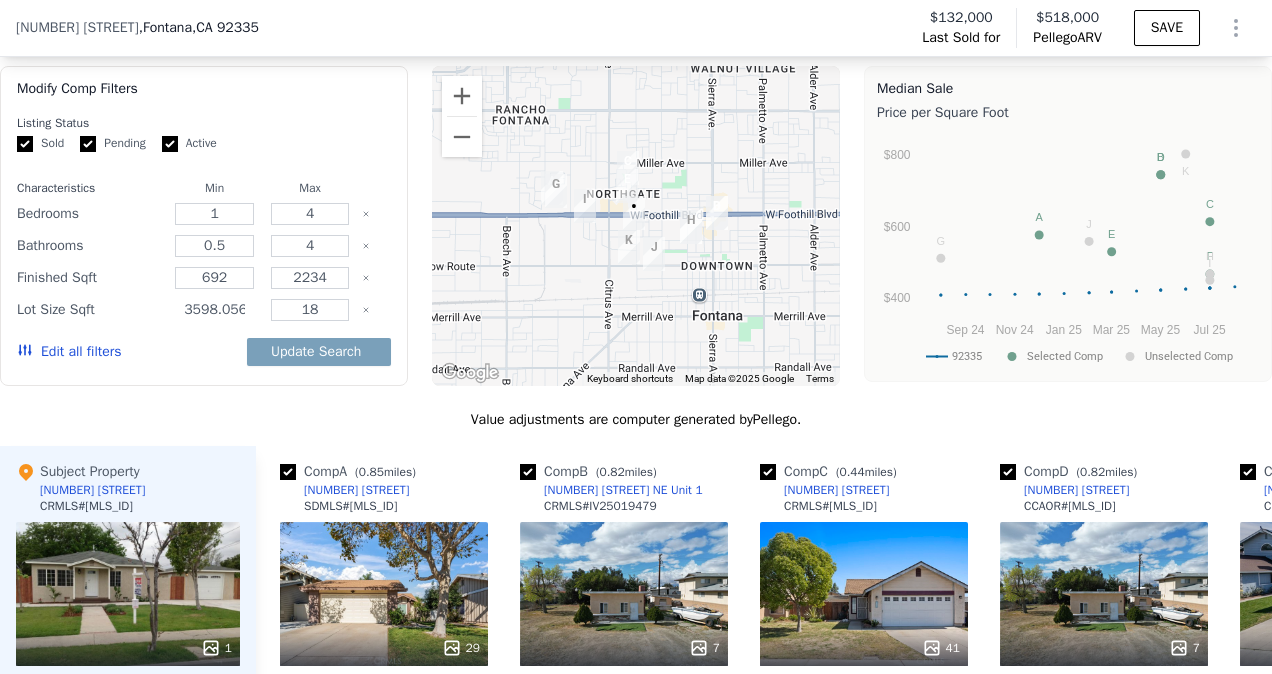 click on "3598.0560000000005" at bounding box center (214, 310) 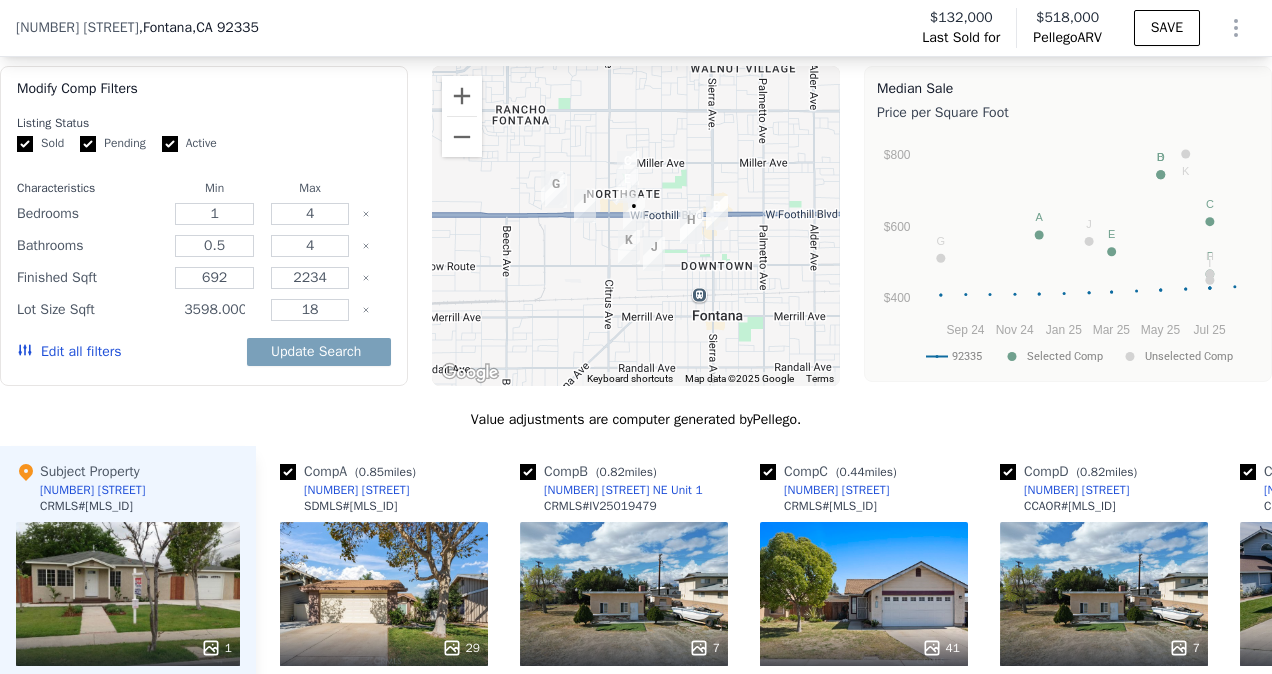 click on "3598.0000000005" at bounding box center (214, 310) 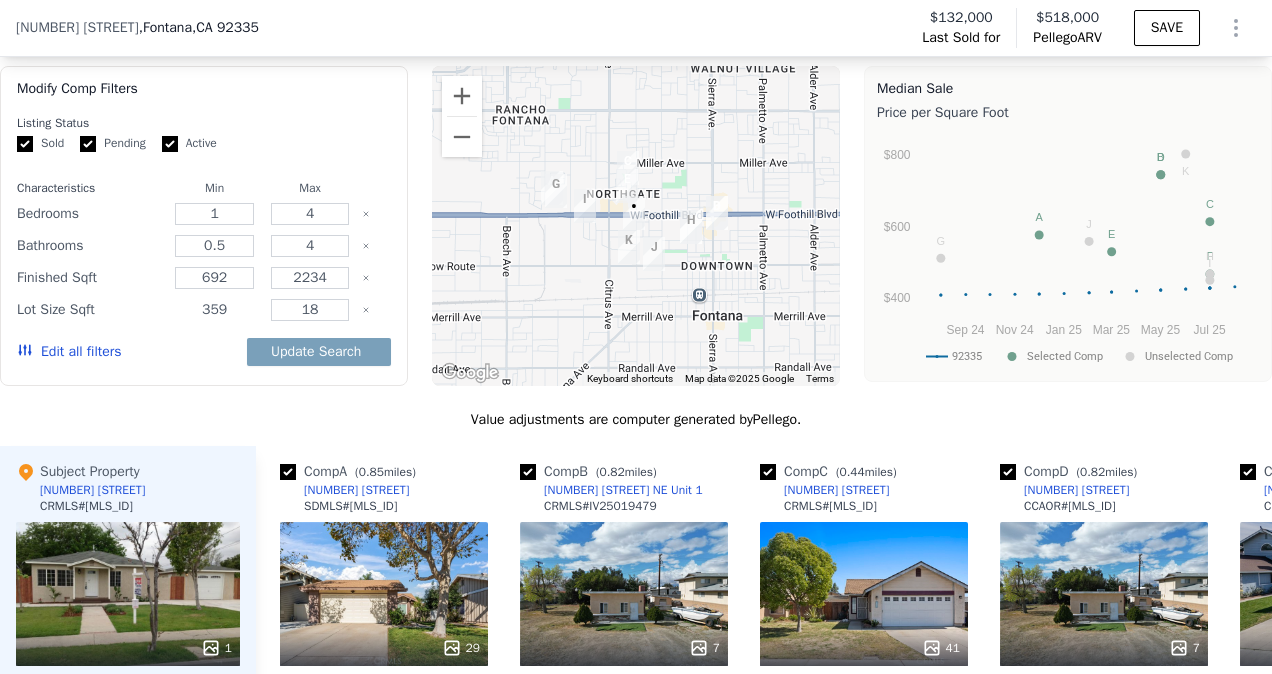 scroll, scrollTop: 0, scrollLeft: 0, axis: both 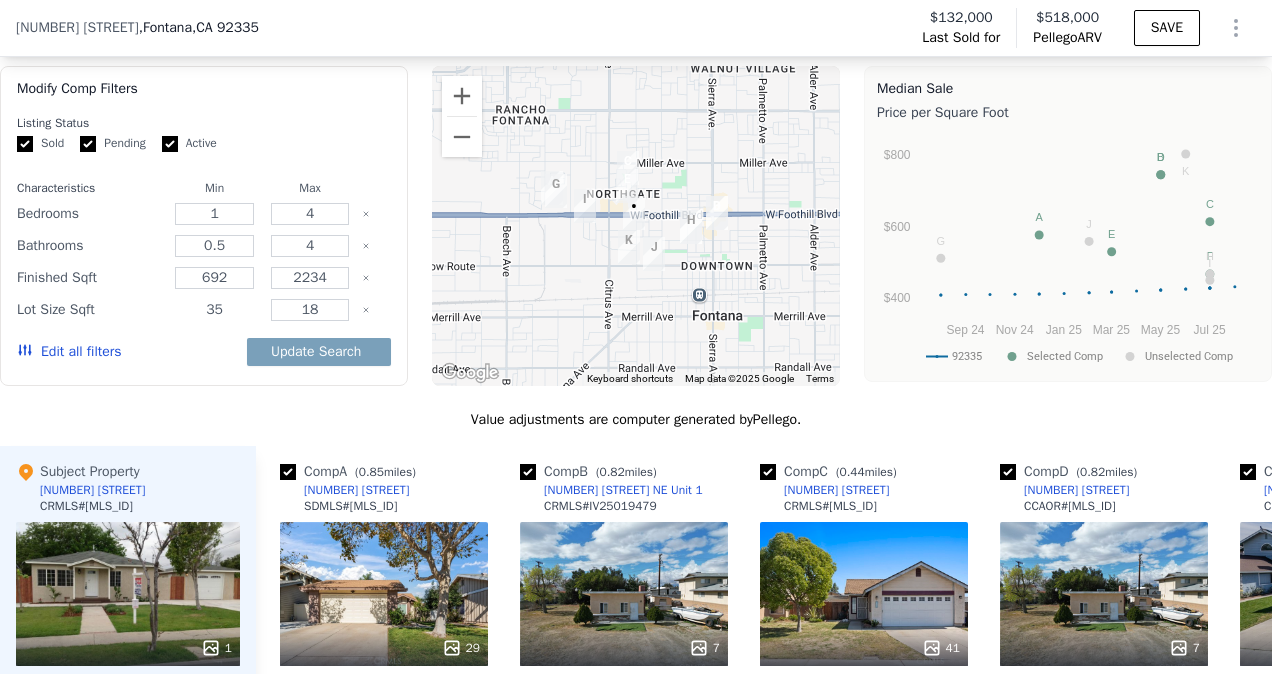 type on "3" 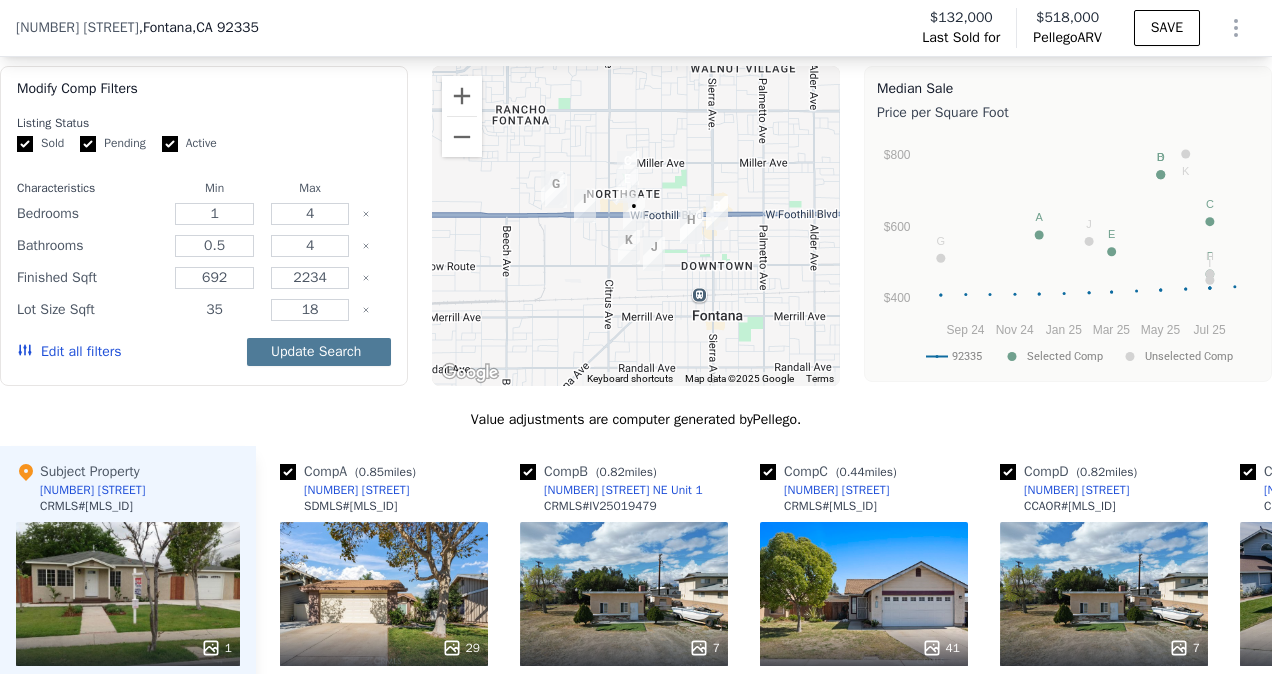 type on "[NUMBER]" 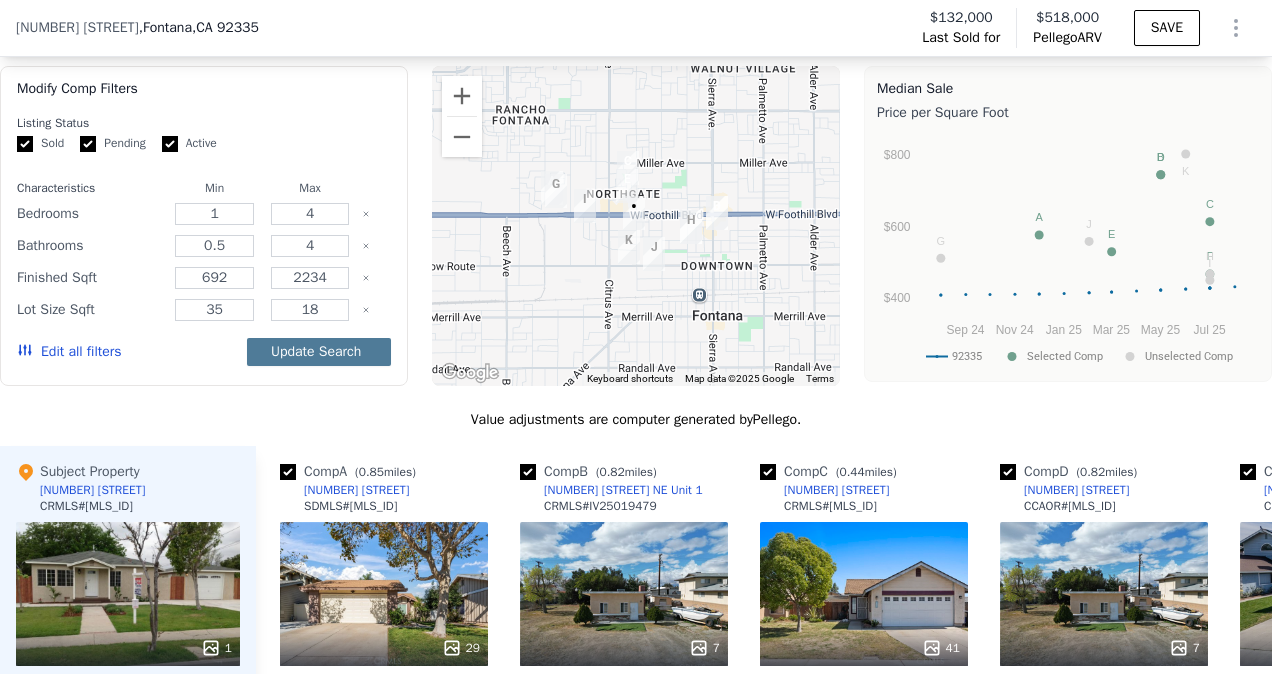 click on "Update Search" at bounding box center (319, 352) 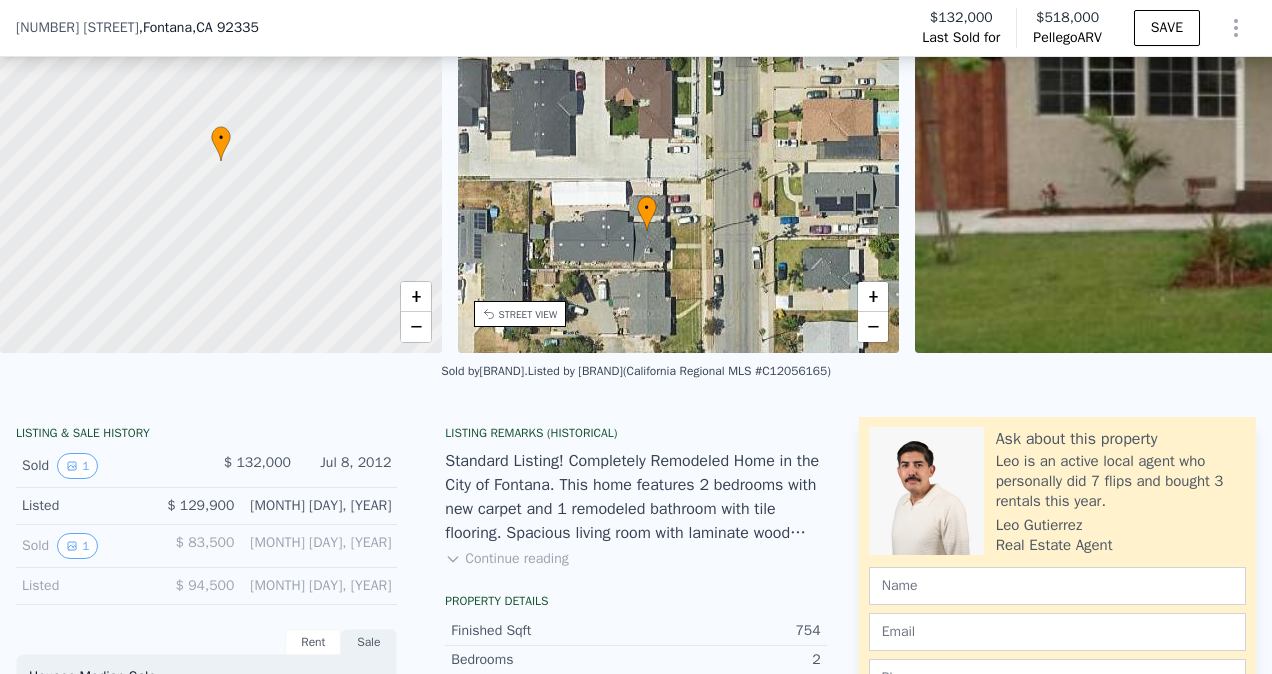 scroll, scrollTop: 70, scrollLeft: 0, axis: vertical 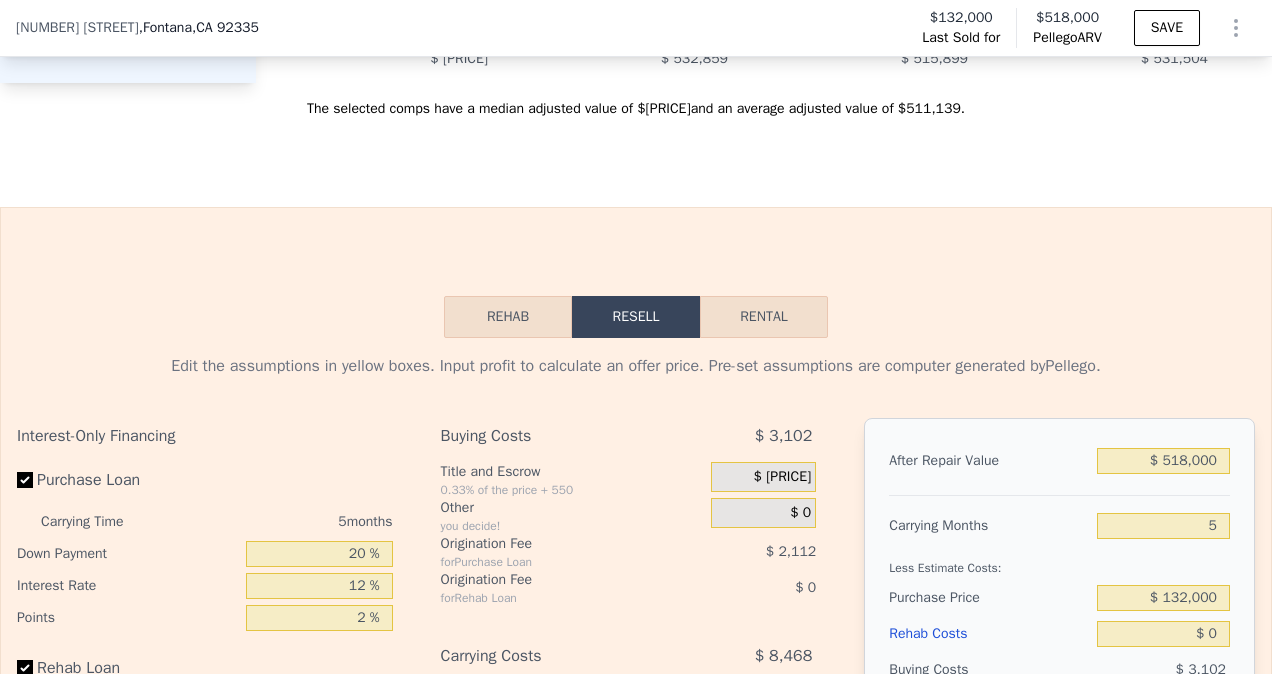 click on "After Repair Value $ [PRICE] Carrying Months 5 Less Estimate Costs: Purchase Price $ [PRICE] Rehab Costs $ 0 Buying Costs $ [PRICE] Carrying Costs $ [PRICE] Selling Costs $ [PRICE] Resell Profit $ [PRICE] Total ROI [PERCENTAGE]% Cash In $ [PRICE] Cash ROI ROIs are not annualized [PERCENTAGE]%" at bounding box center [1059, 696] 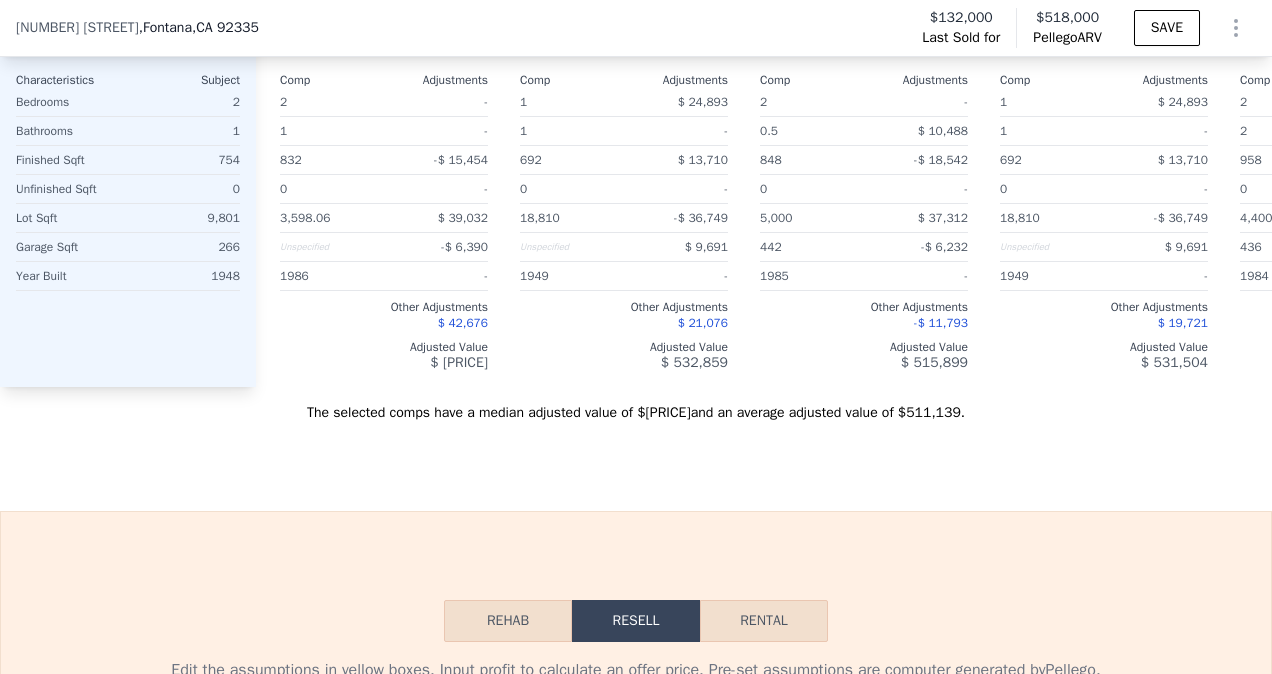 scroll, scrollTop: 2616, scrollLeft: 0, axis: vertical 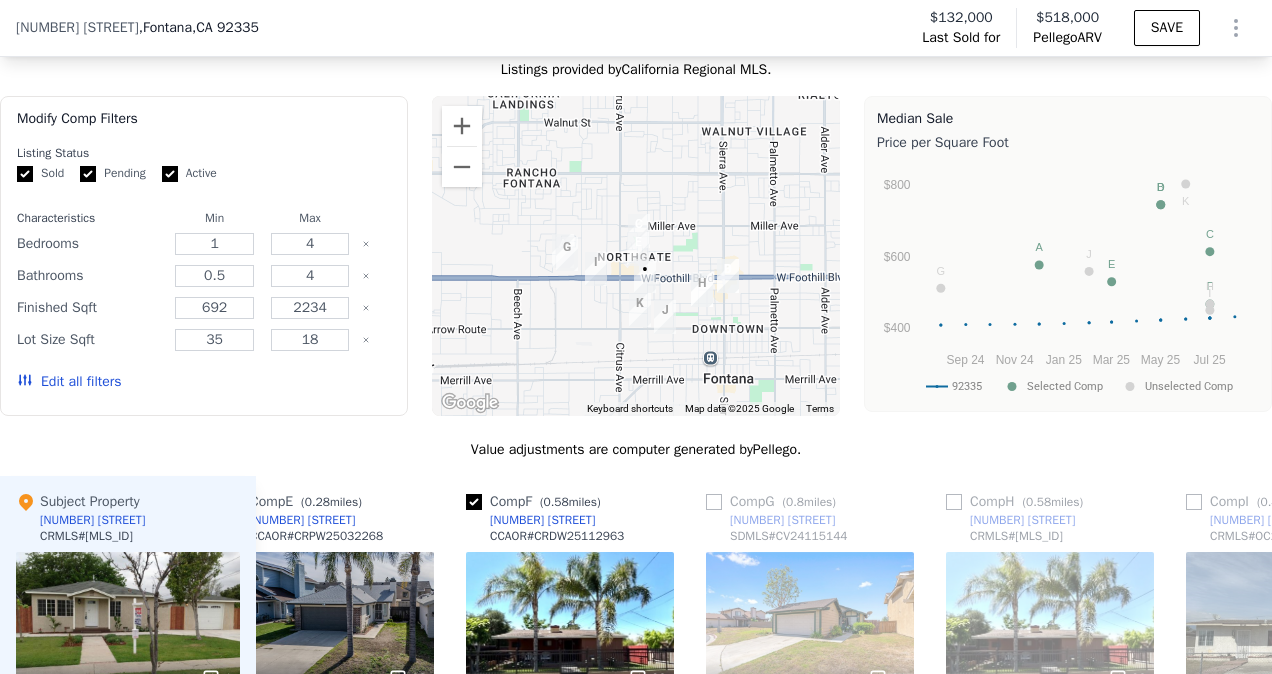 click on "Edit all filters" at bounding box center (69, 382) 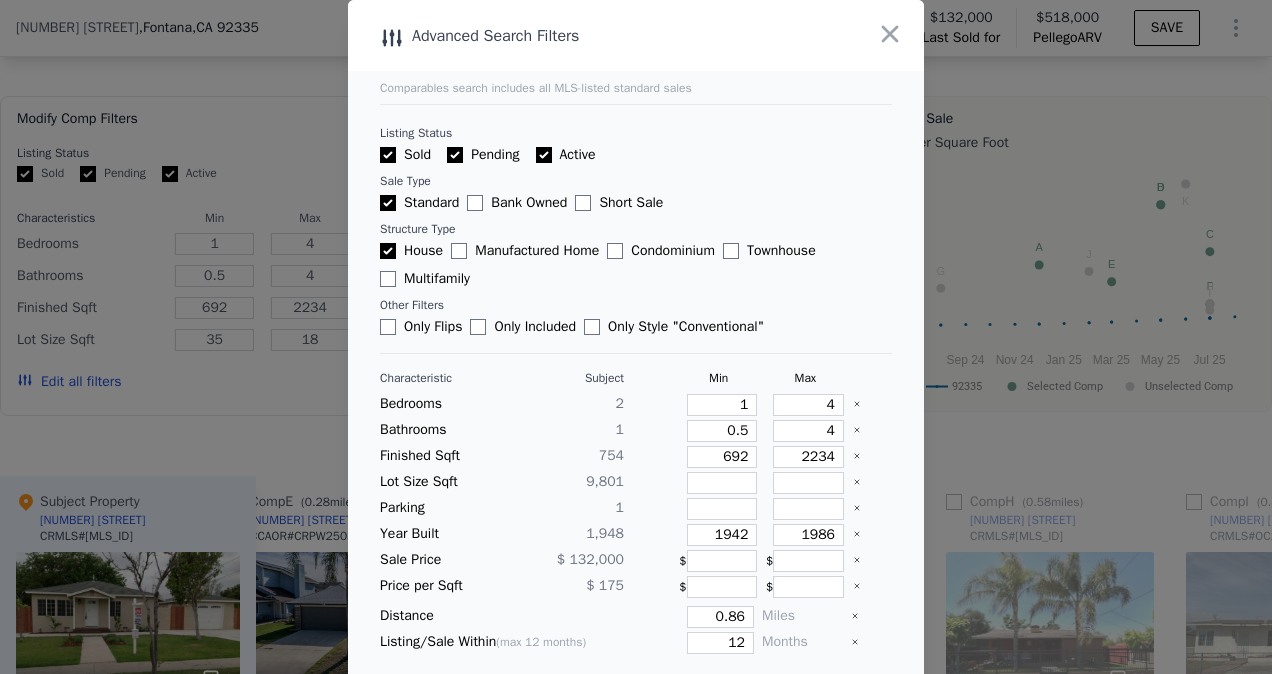 scroll, scrollTop: 44, scrollLeft: 0, axis: vertical 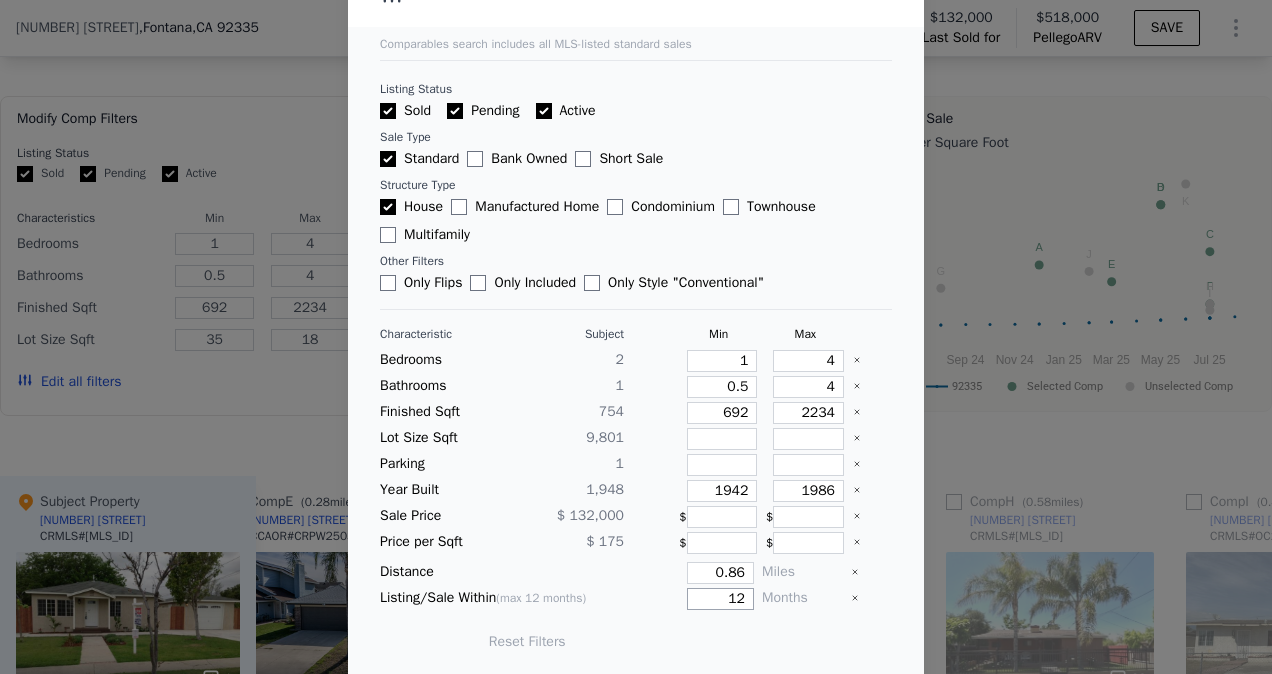 click on "12" at bounding box center (720, 599) 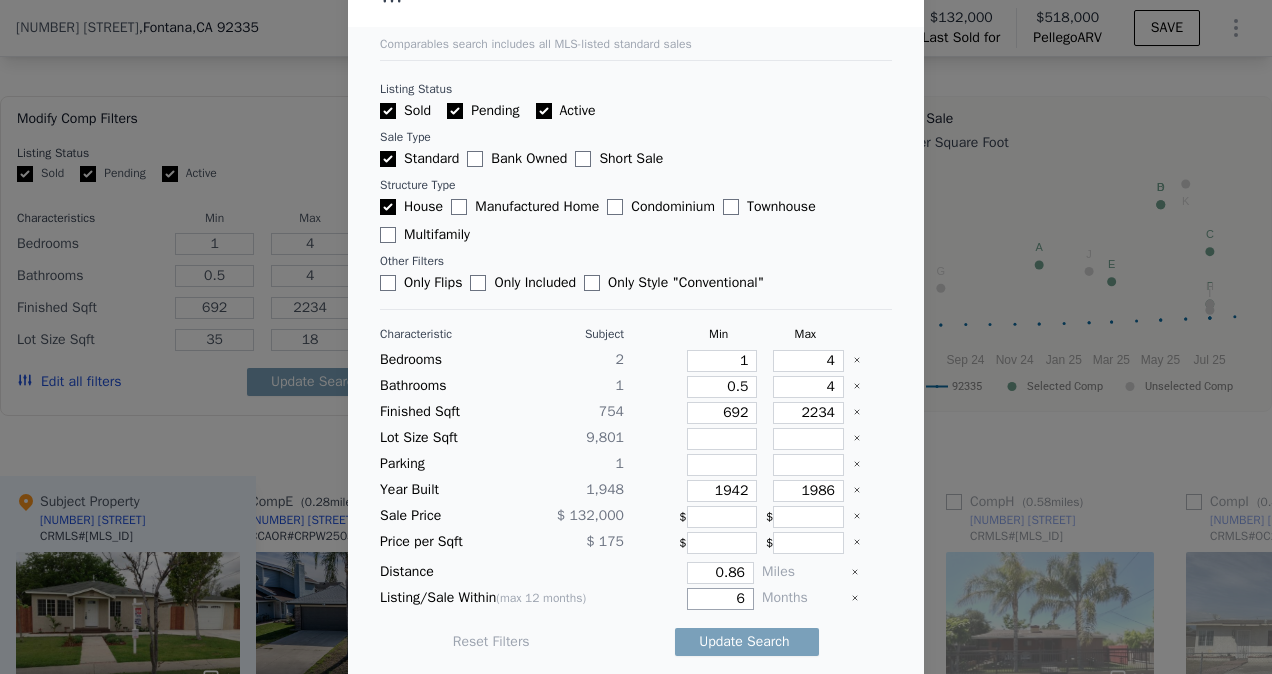 type on "6" 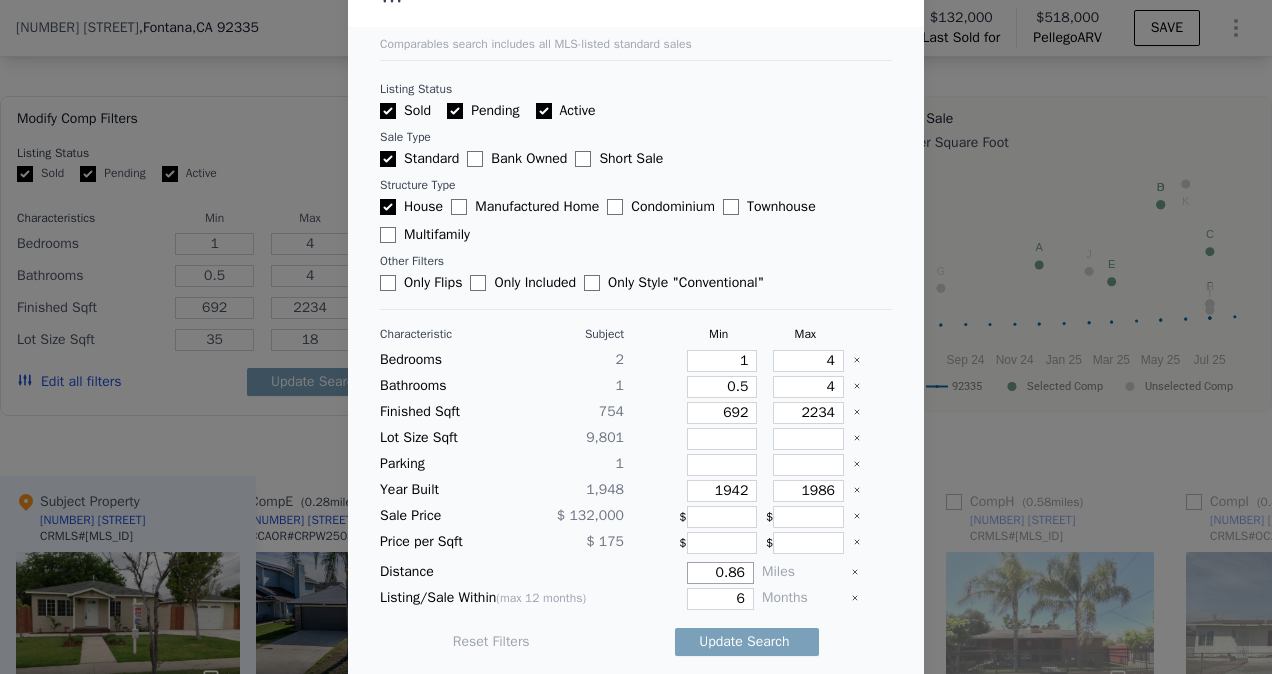 click on "0.86" at bounding box center (720, 573) 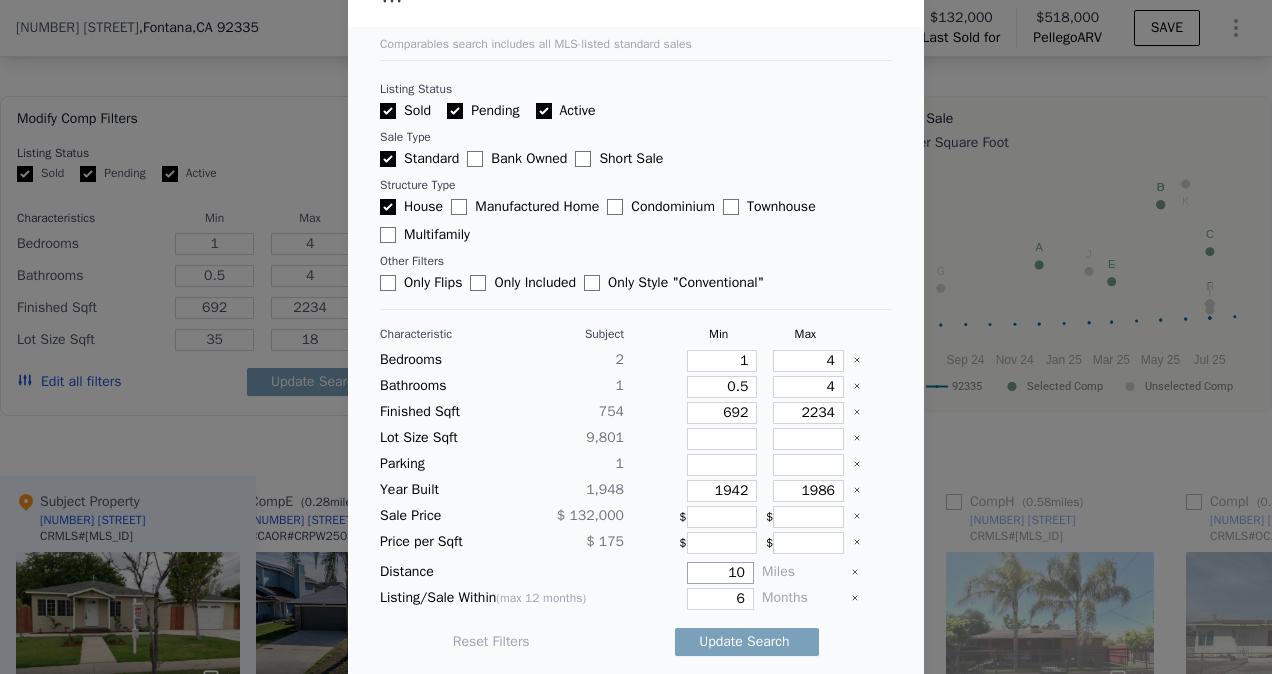 type on "1" 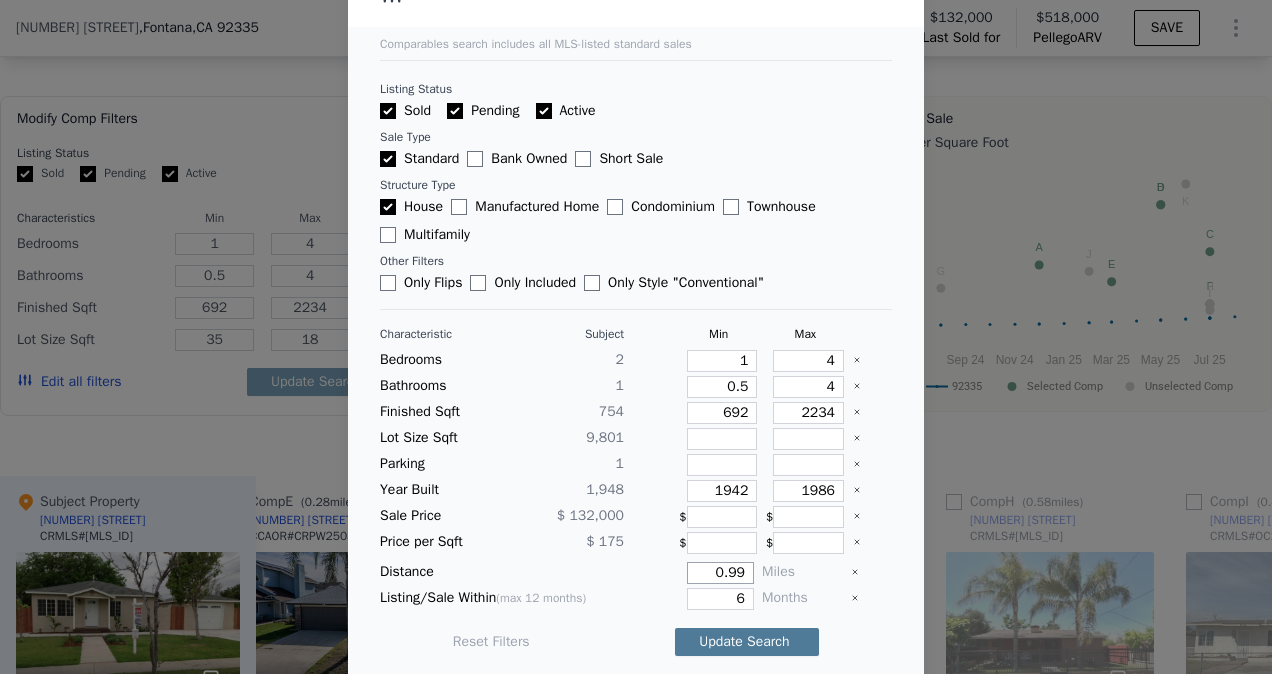 type on "0.99" 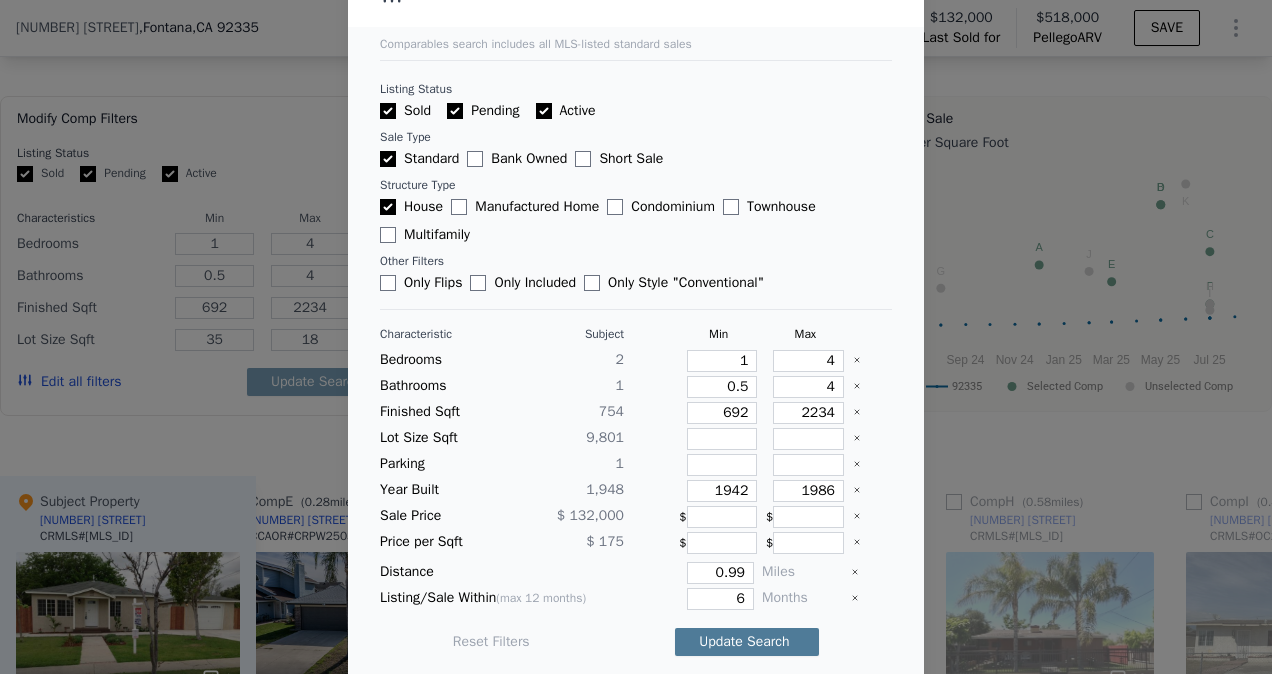 click on "Update Search" at bounding box center [747, 642] 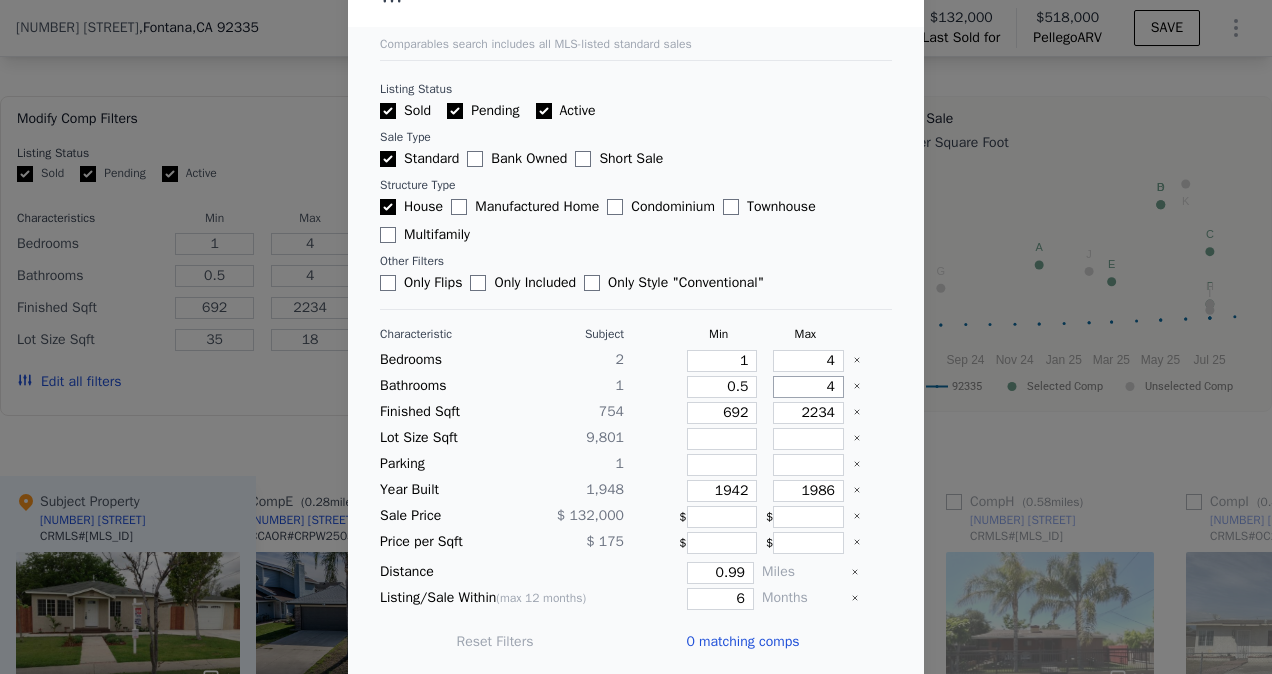 click on "4" at bounding box center [808, 387] 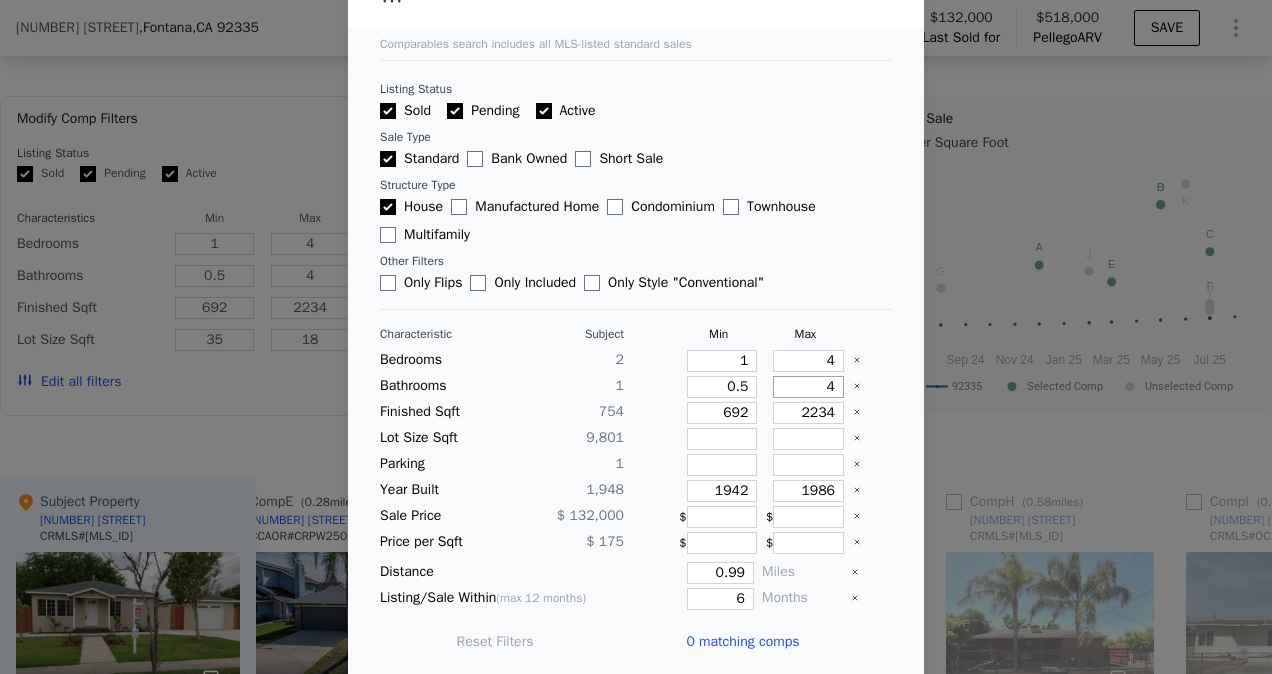 type 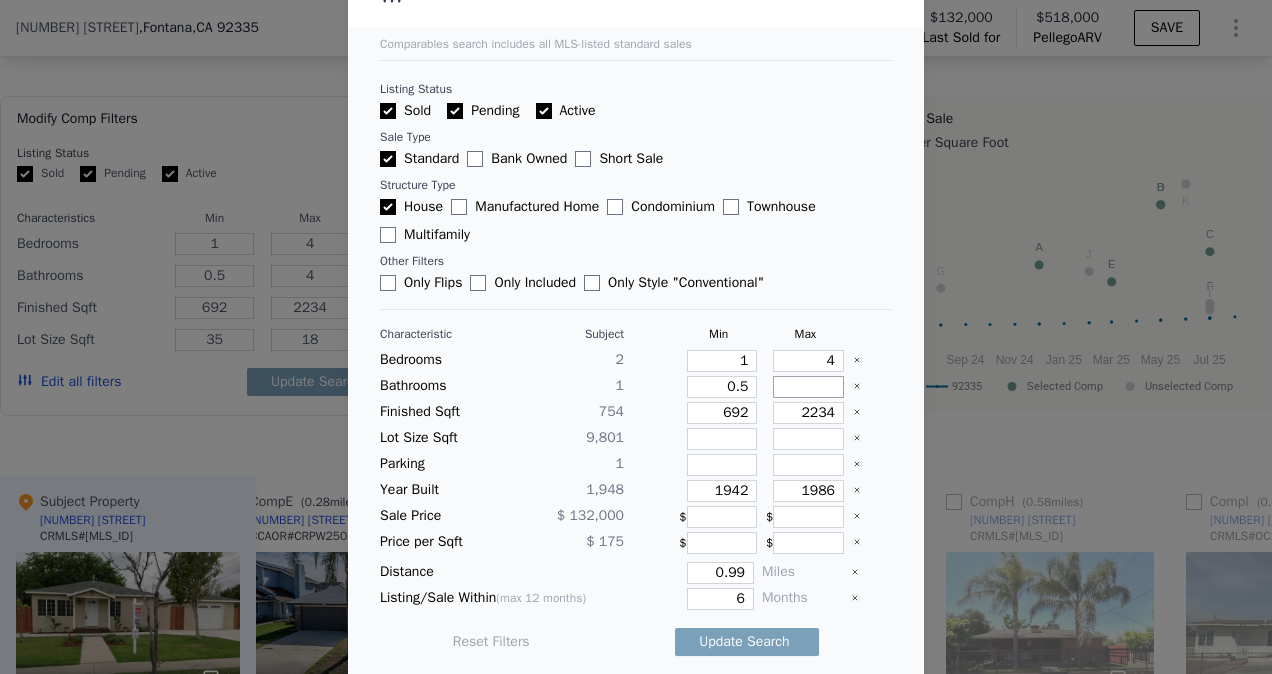 type 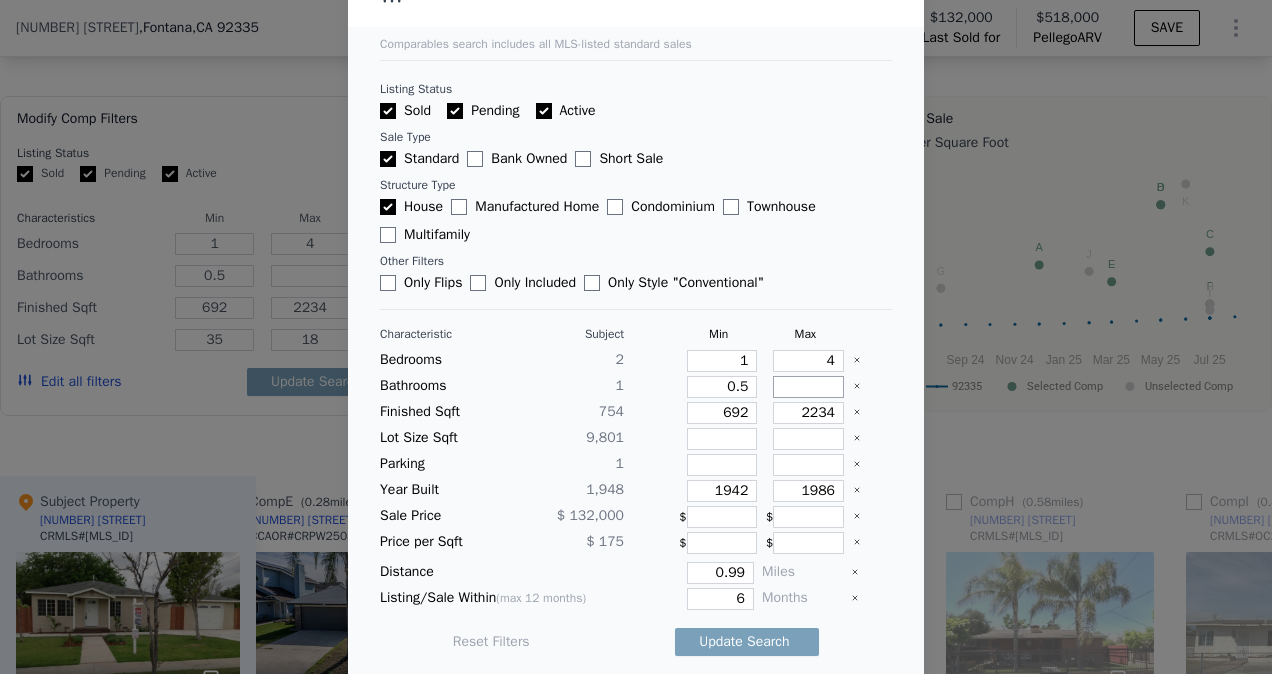 type on "3" 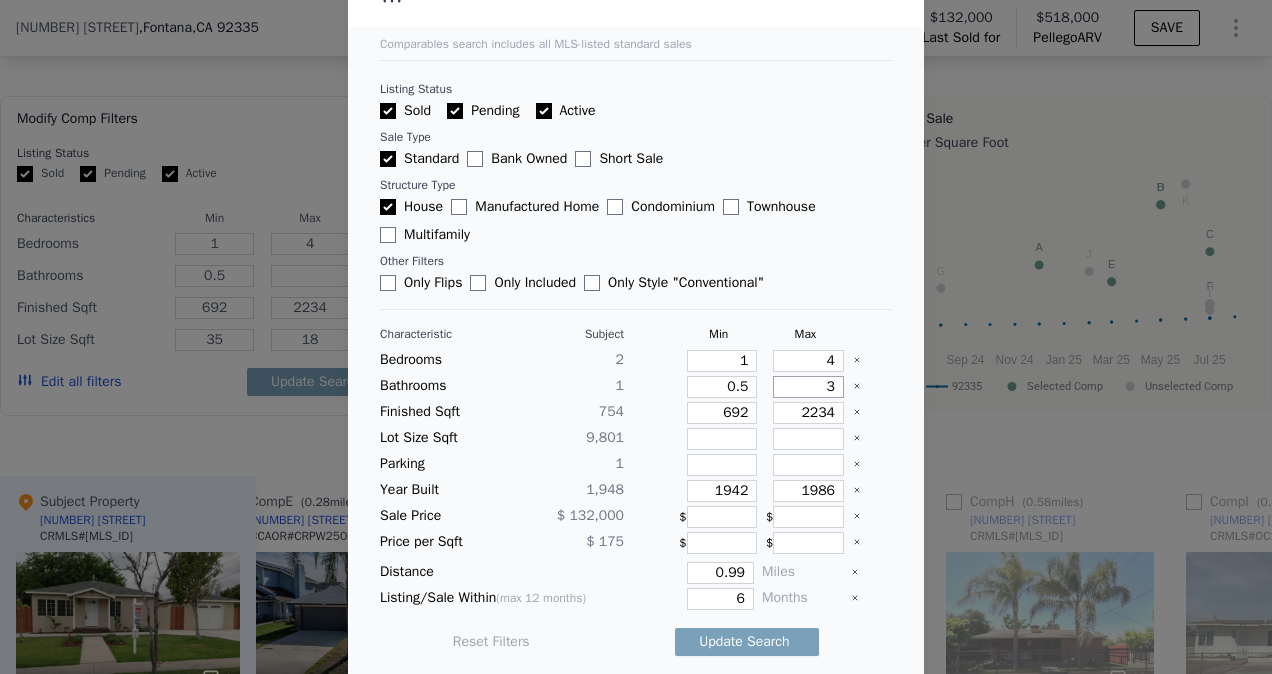 type on "3" 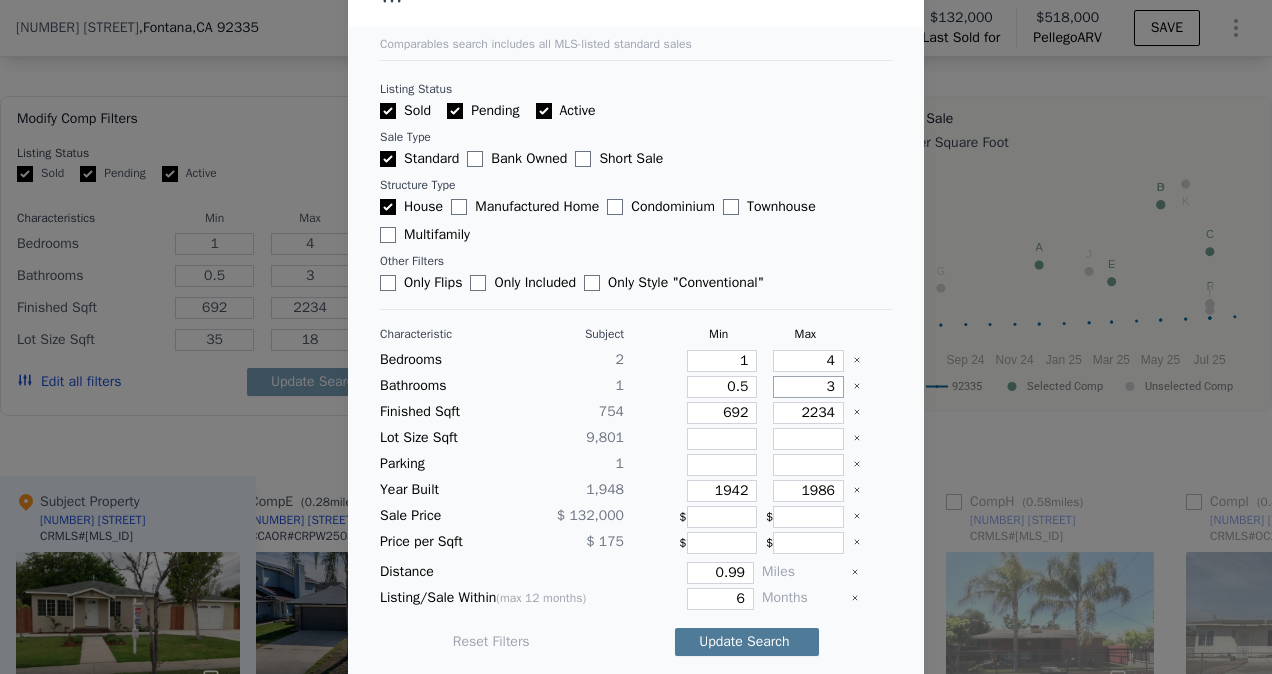 type on "3" 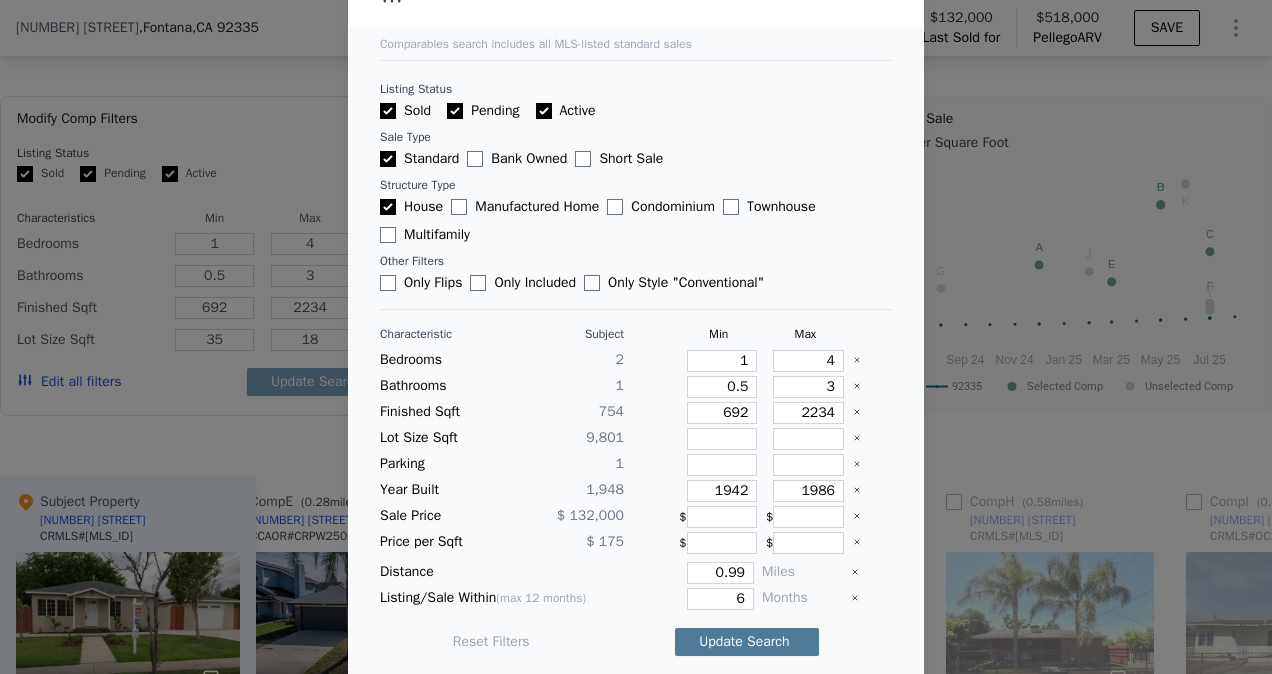 click on "Update Search" at bounding box center [747, 642] 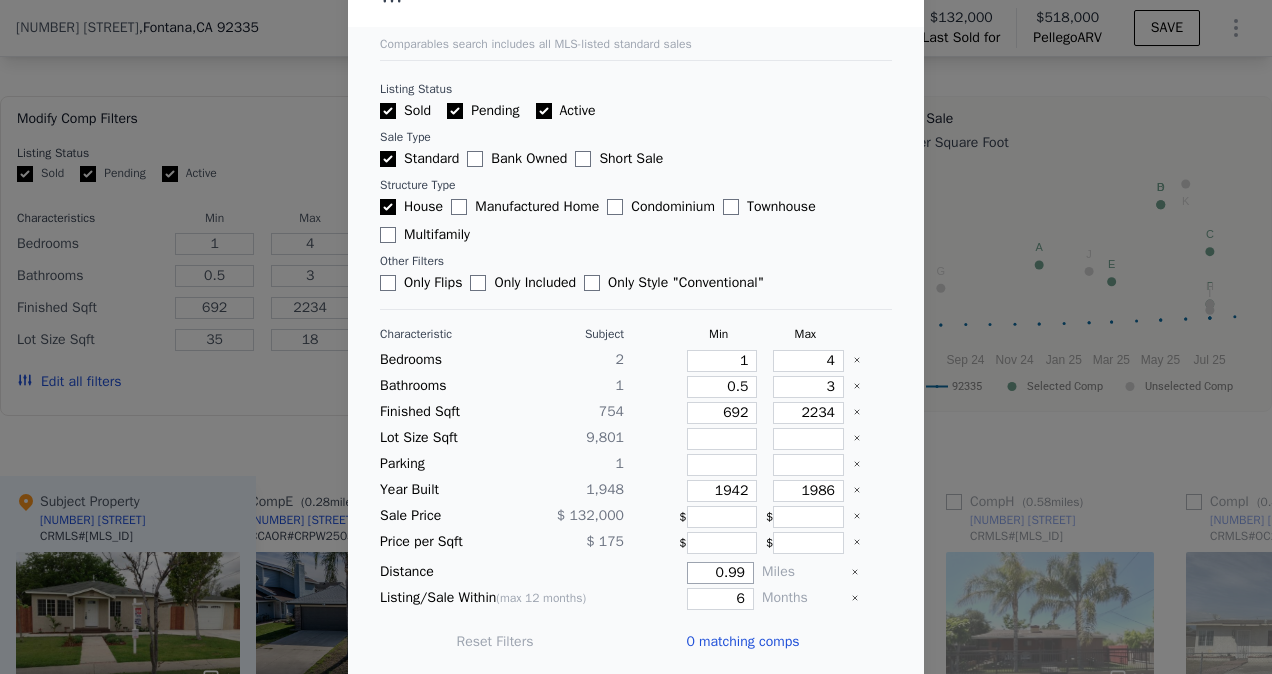 click on "0.99" at bounding box center [720, 573] 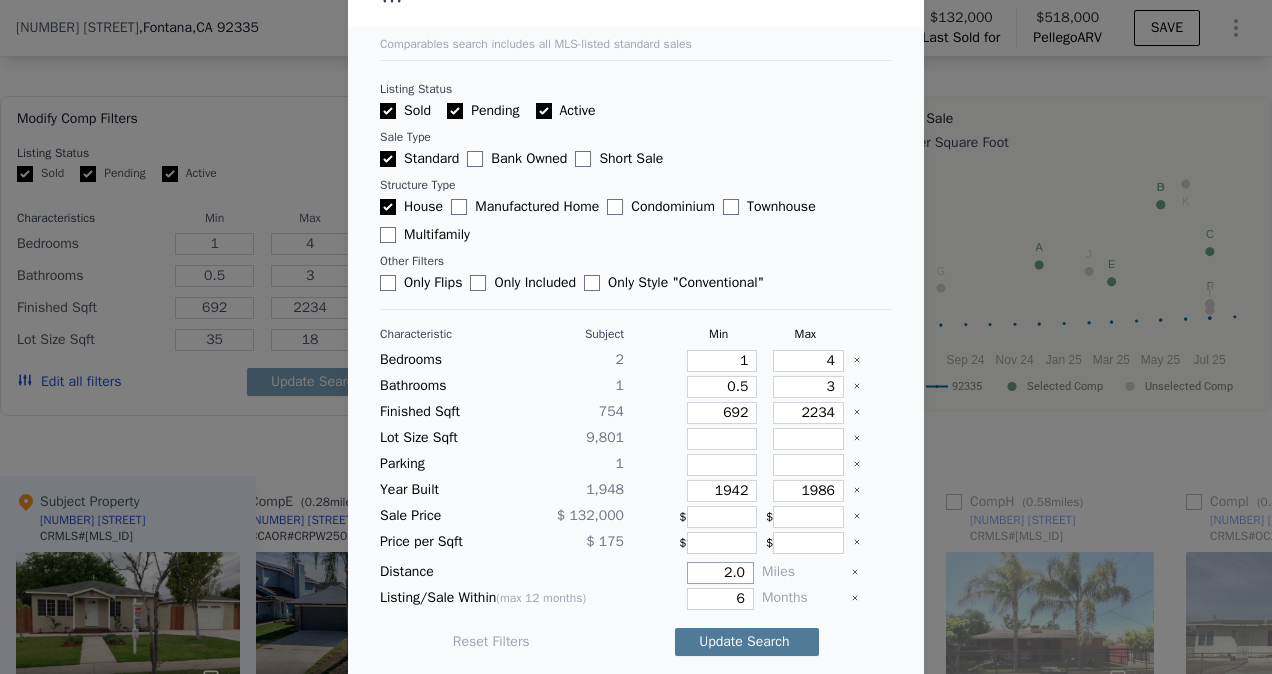 type on "2" 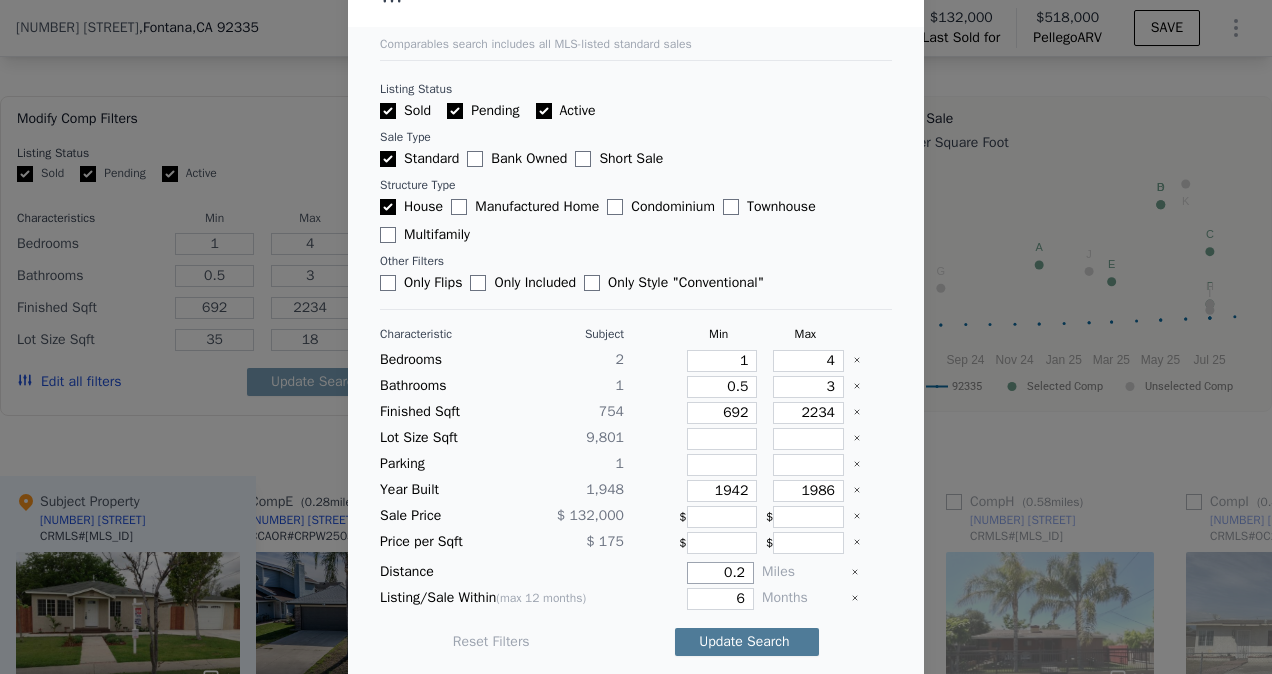 type on "0.2" 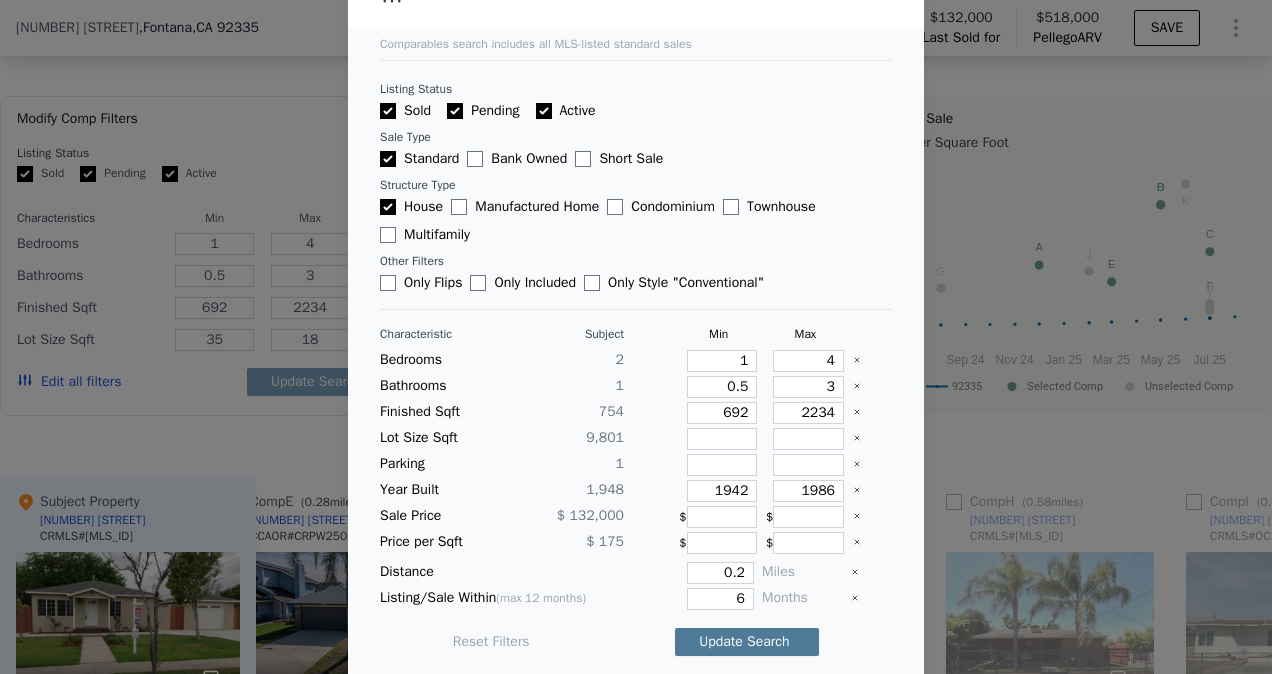 click on "Update Search" at bounding box center [747, 642] 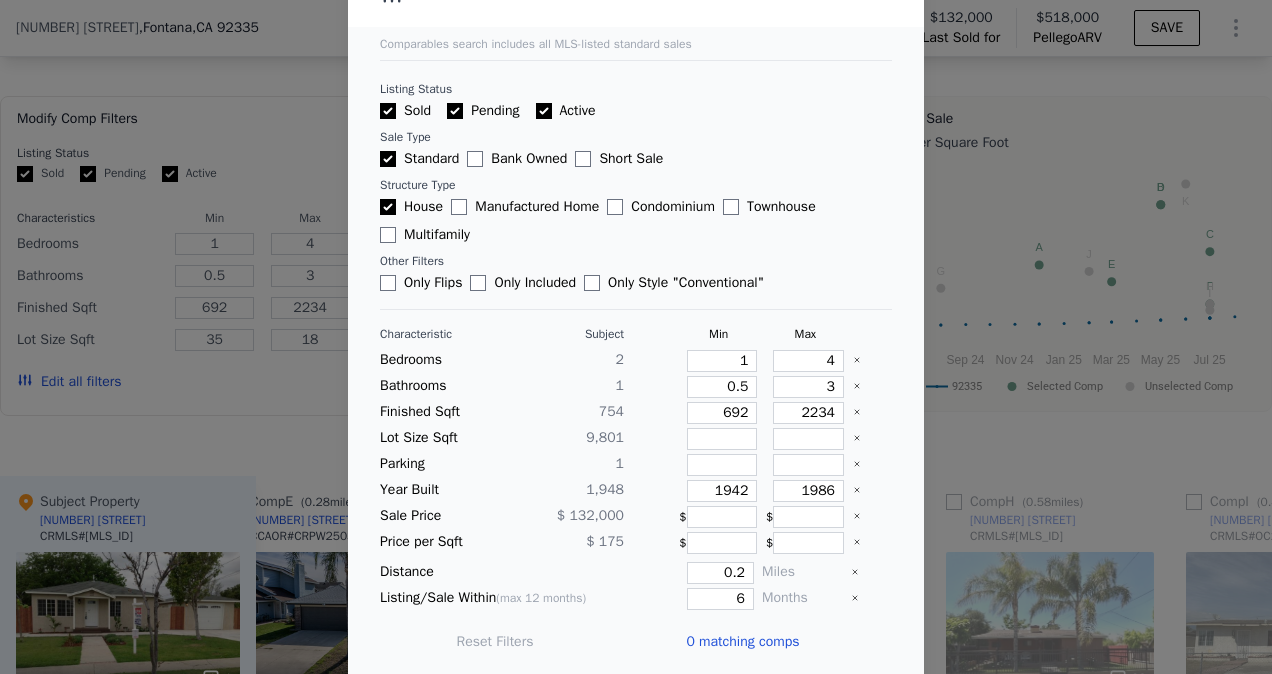 click on "Comparables search includes all MLS-listed standard sales Listing Status Sold Pending Active Sale Type Standard Bank Owned Short Sale Structure Type House Manufactured Home Condominium Townhouse Multifamily Other Filters Only Flips Only Included Only Style " Conventional " Characteristic Subject Min Max Bedrooms 2    1    4 Bathrooms 1    0.5    3 Finished Sqft [NUMBER]    [NUMBER]    [NUMBER] Lot Size Sqft [PRICE]    [NUMBER]    [NUMBER] Parking 1       Year Built [YEAR]    [YEAR]    [YEAR] Sale Price $ [PRICE] $ $ Price per Sqft $ [PRICE] $ $ Distance 0.2 Miles Listing/Sale Within  (max 12 months) 6 Months Reset Filters 0 matching comps" at bounding box center (636, 315) 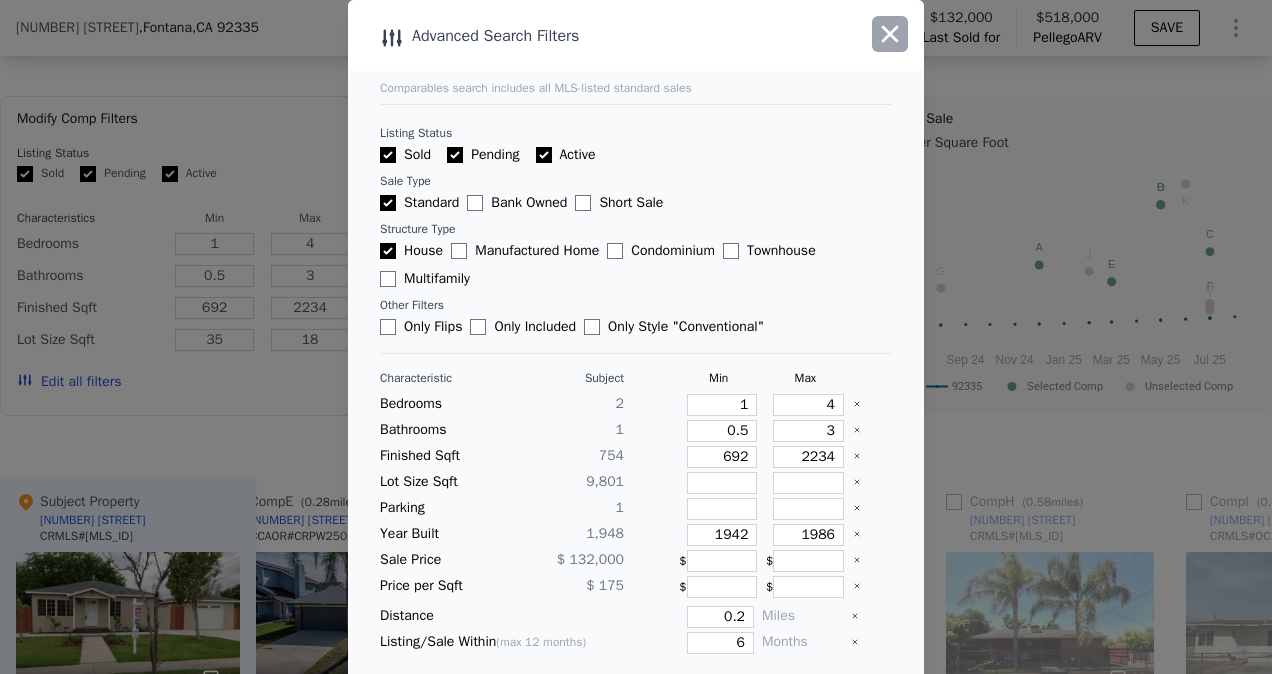 click 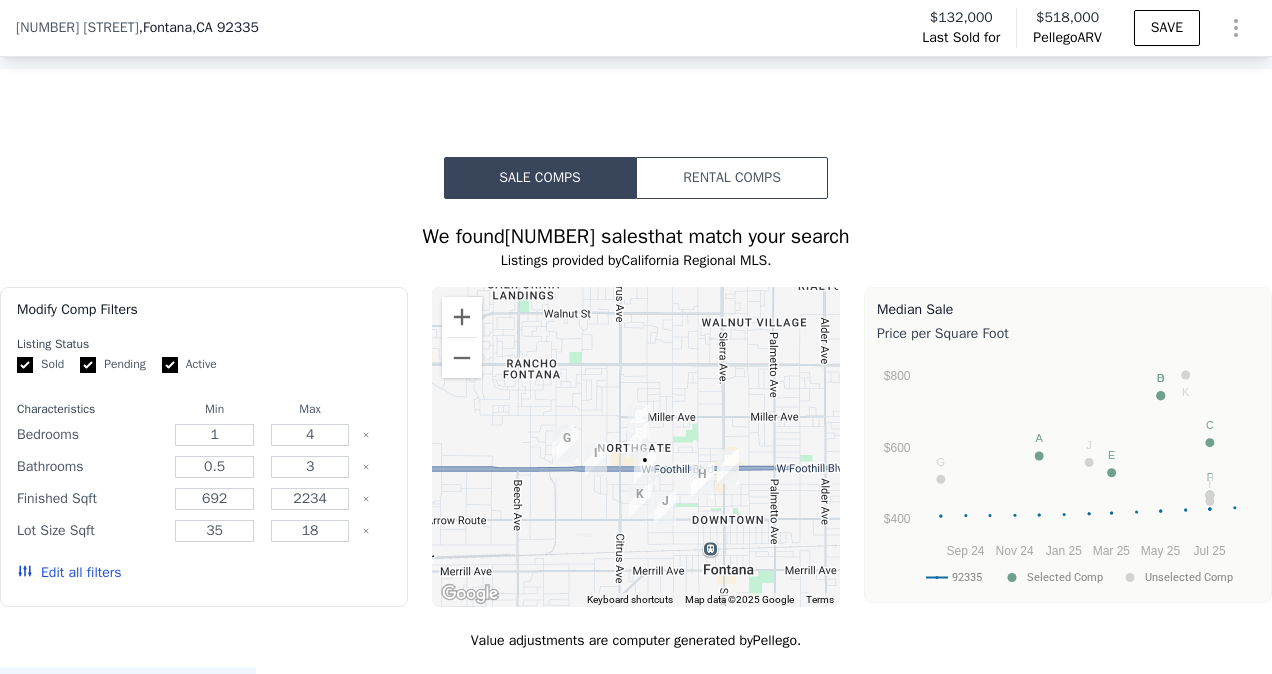 scroll, scrollTop: 1718, scrollLeft: 0, axis: vertical 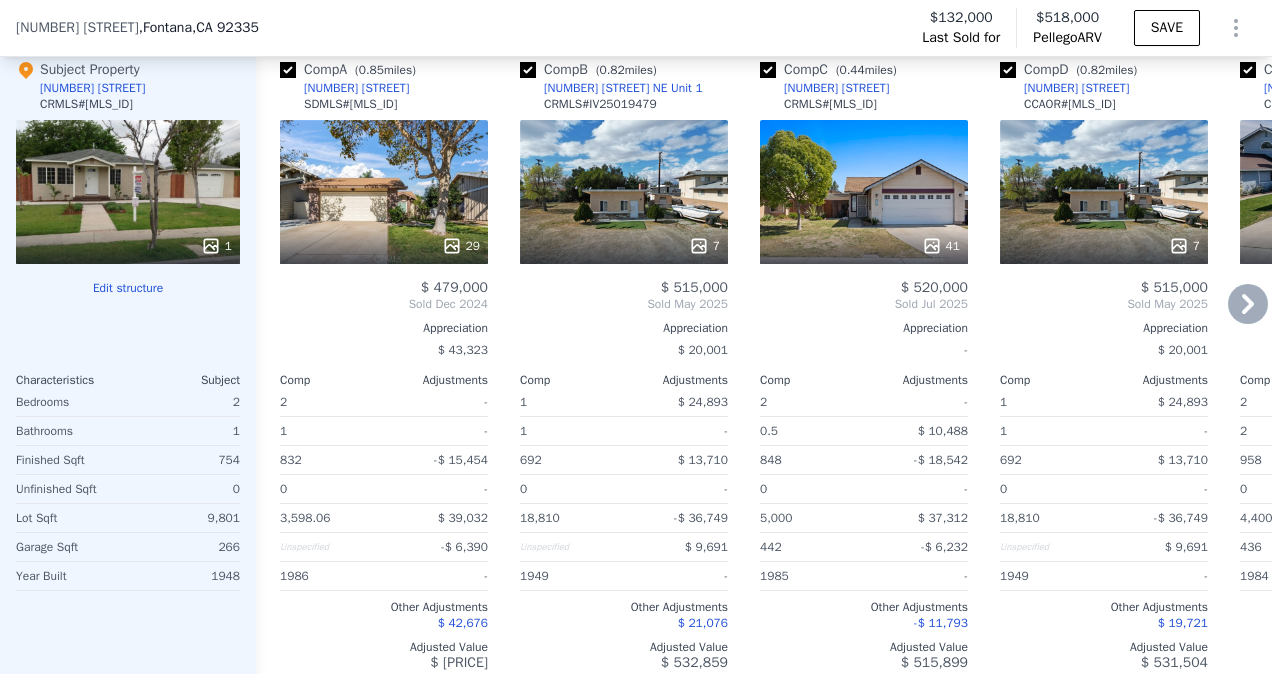 click on "29" at bounding box center (384, 192) 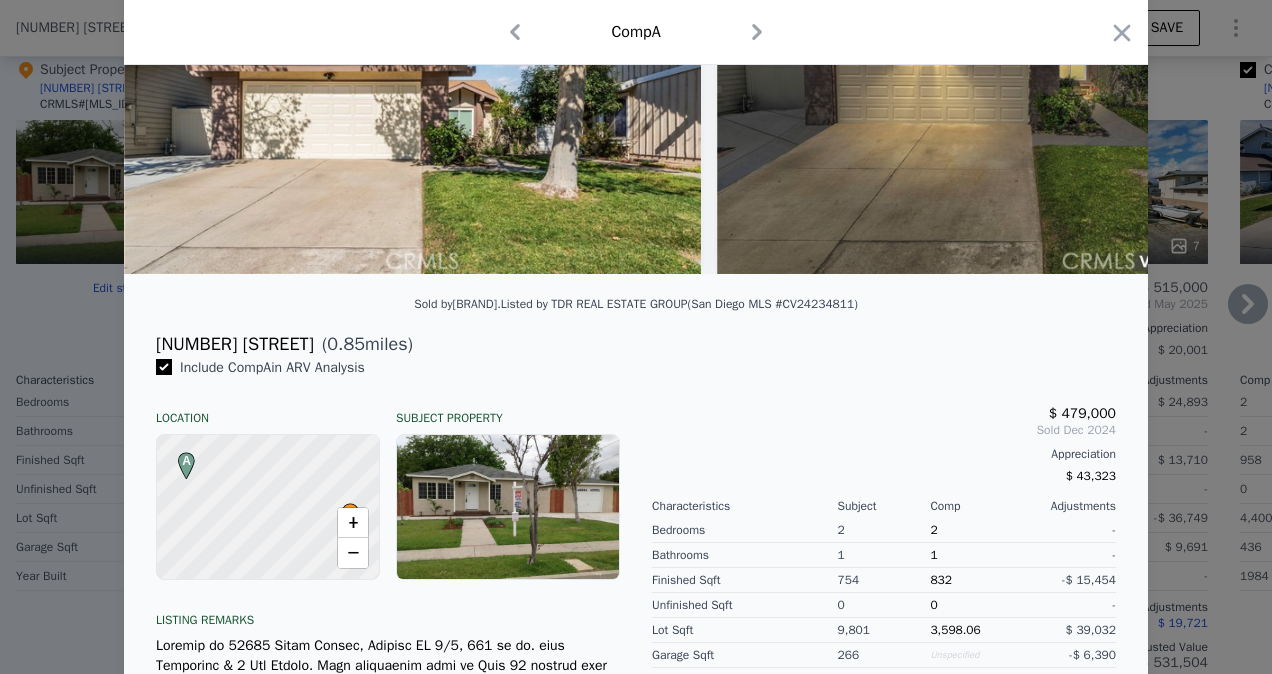 scroll, scrollTop: 242, scrollLeft: 0, axis: vertical 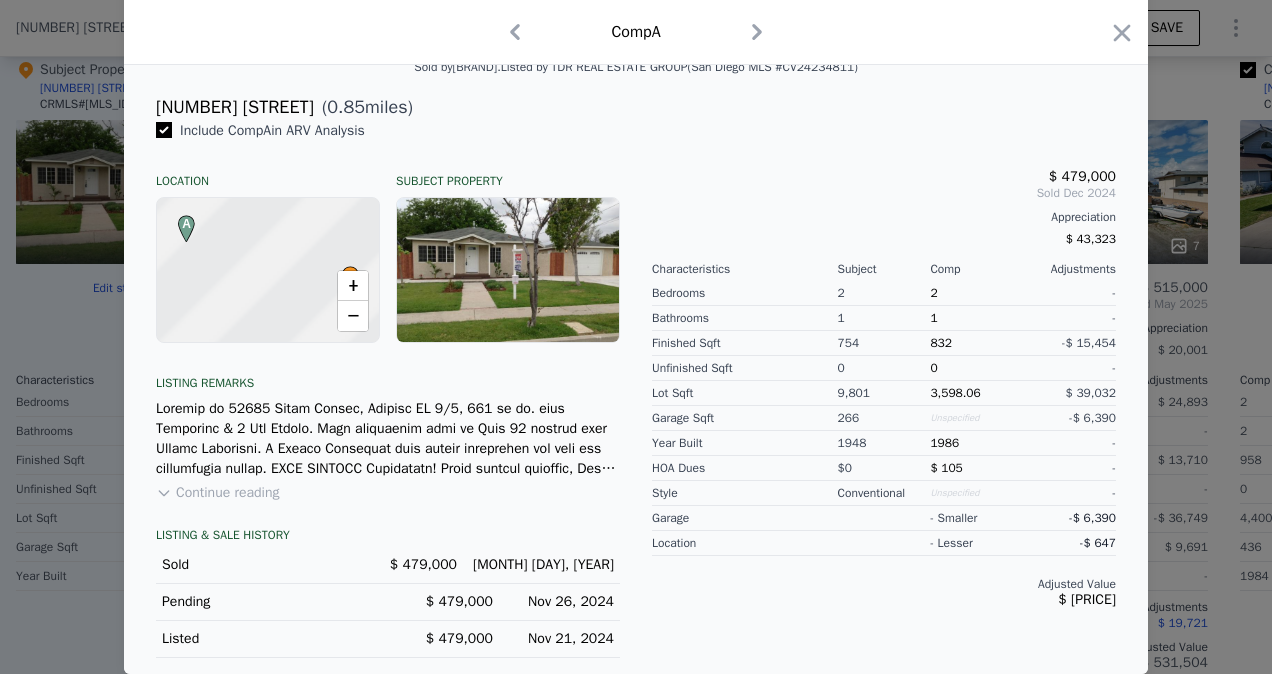 type on "3" 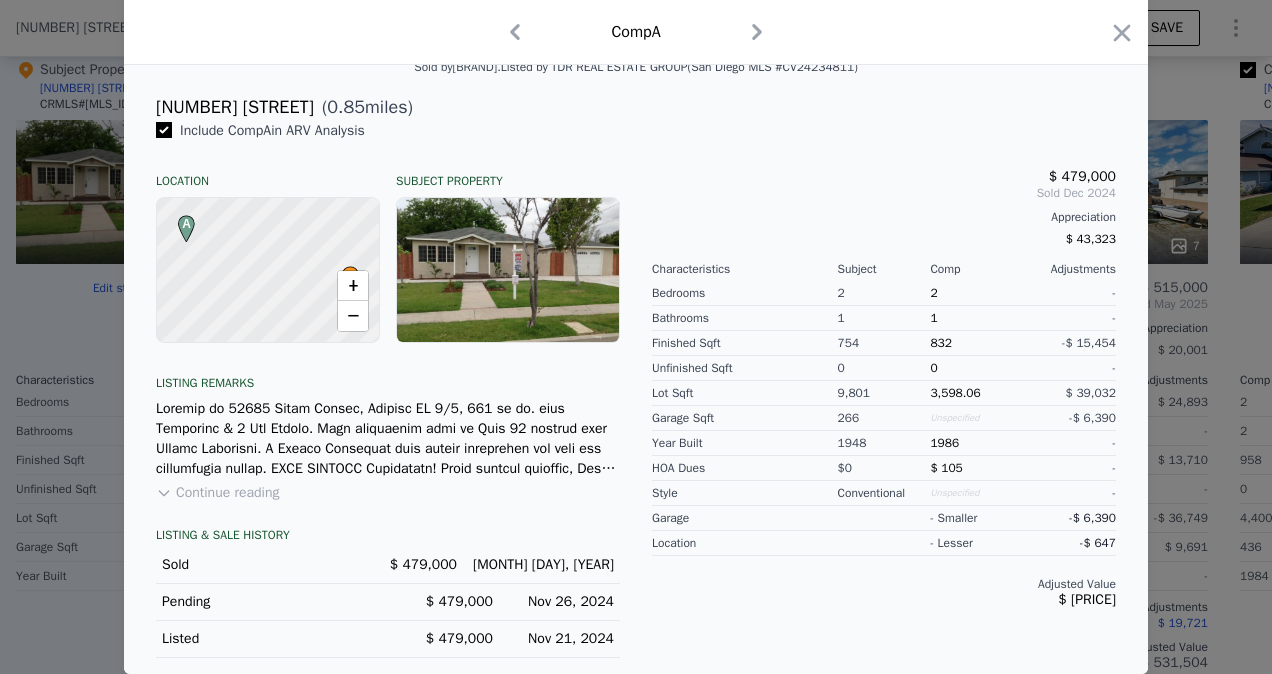 scroll, scrollTop: 489, scrollLeft: 0, axis: vertical 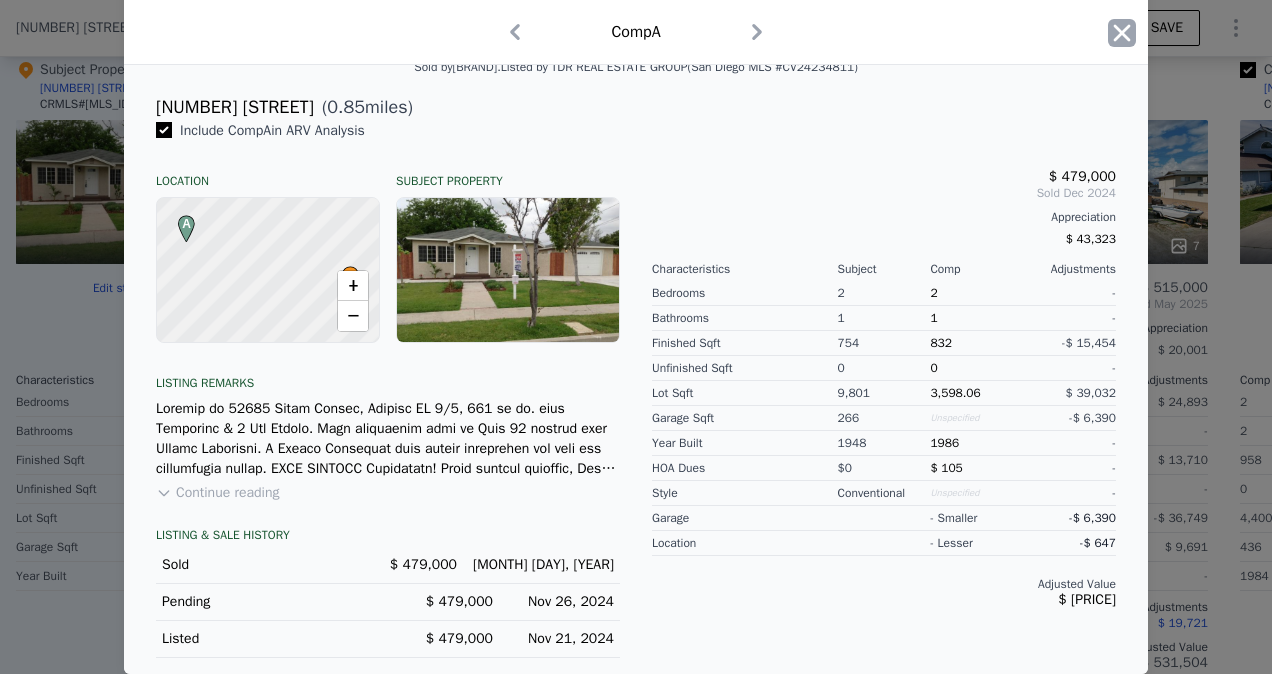click 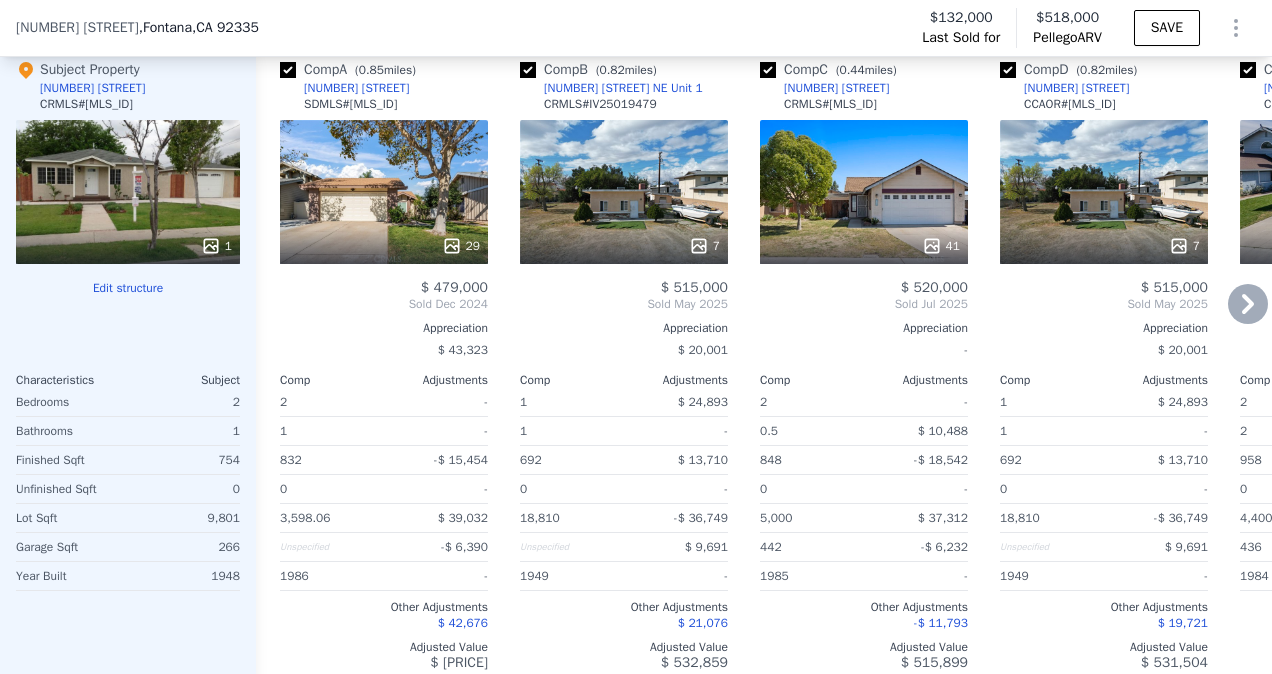 click on "29" at bounding box center [384, 192] 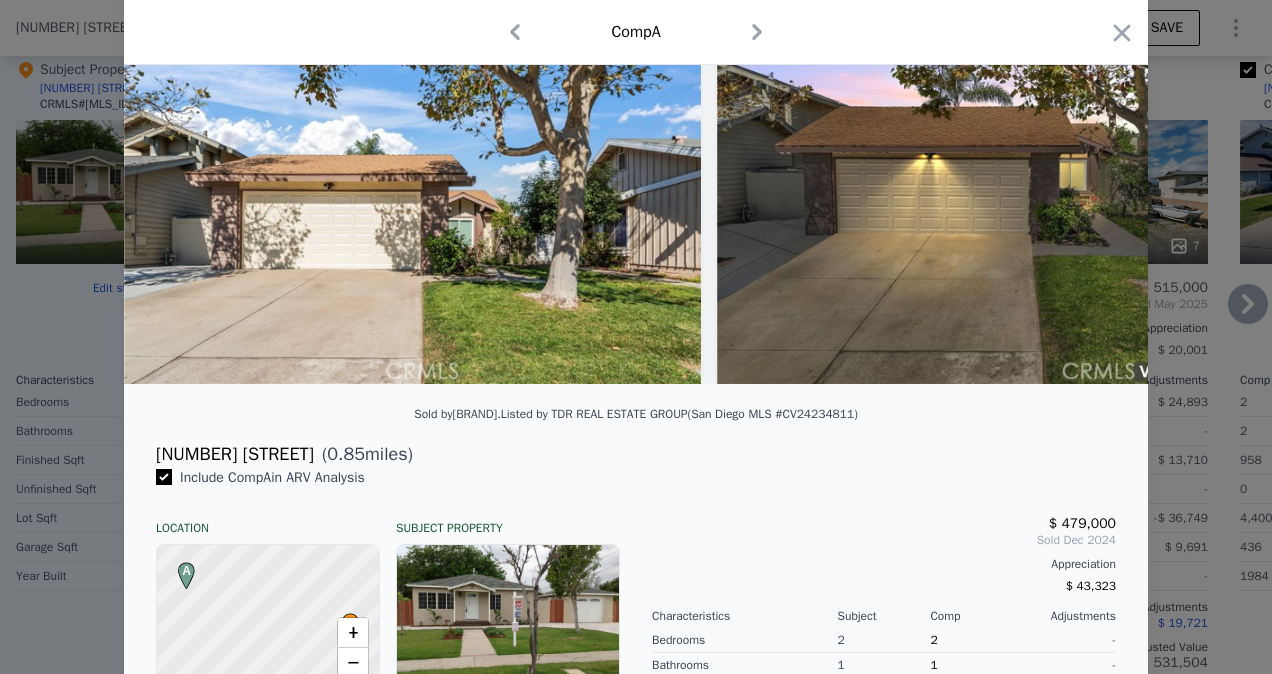 scroll, scrollTop: 128, scrollLeft: 0, axis: vertical 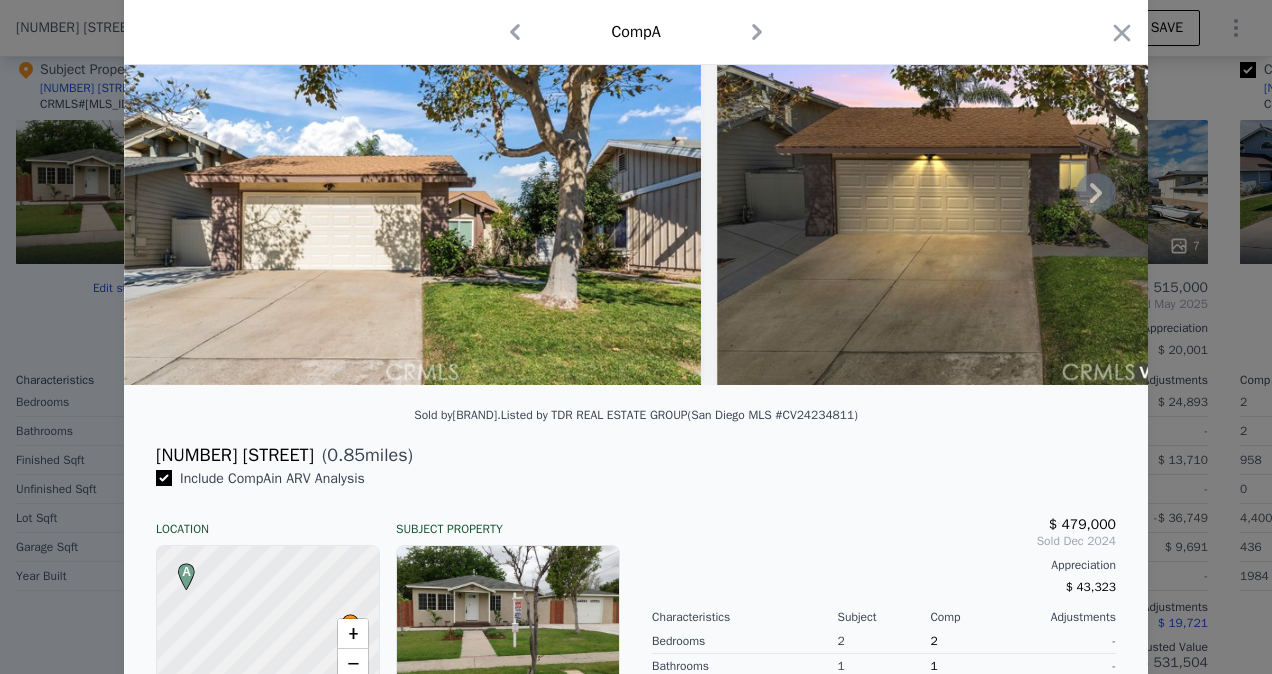 click at bounding box center [412, 193] 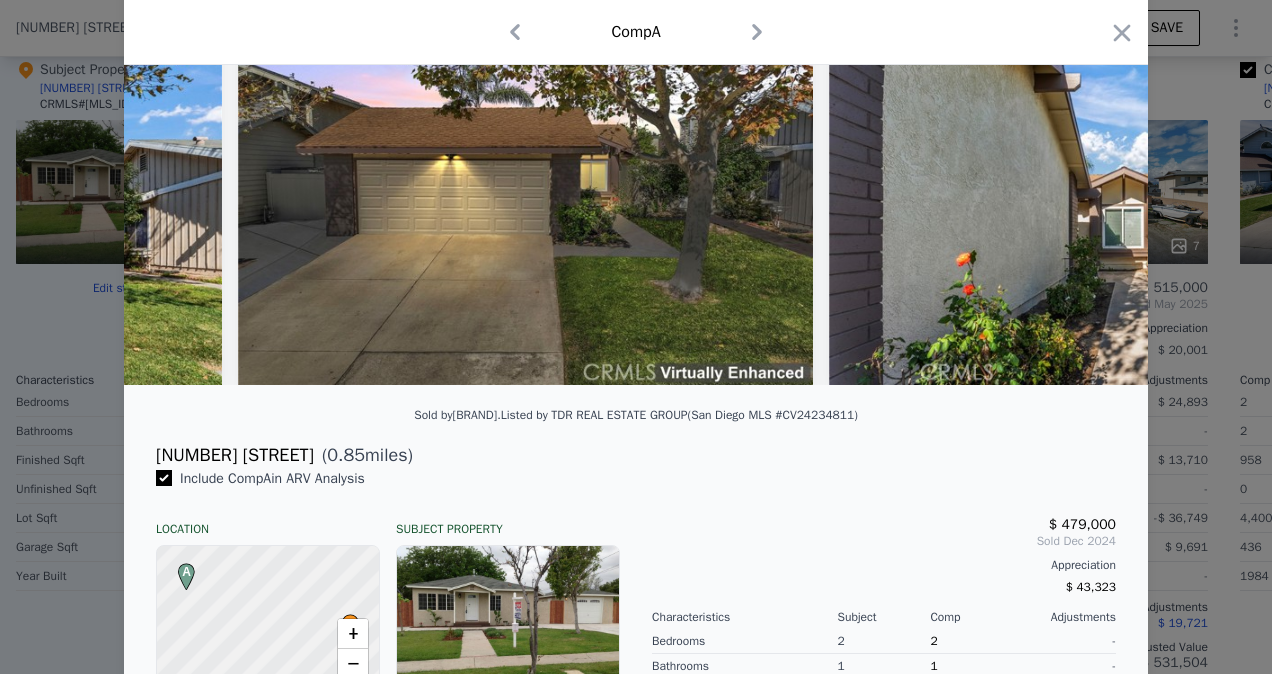 scroll, scrollTop: 0, scrollLeft: 480, axis: horizontal 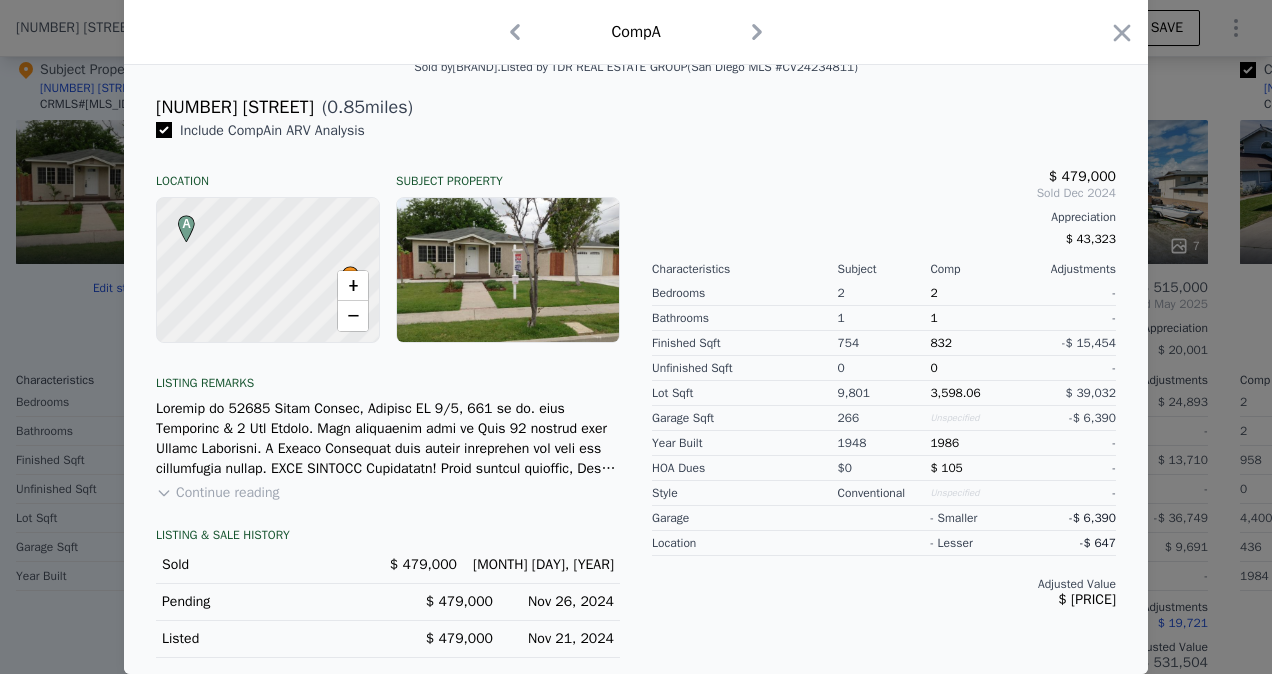 click on "$ [PRICE]" at bounding box center [1087, 599] 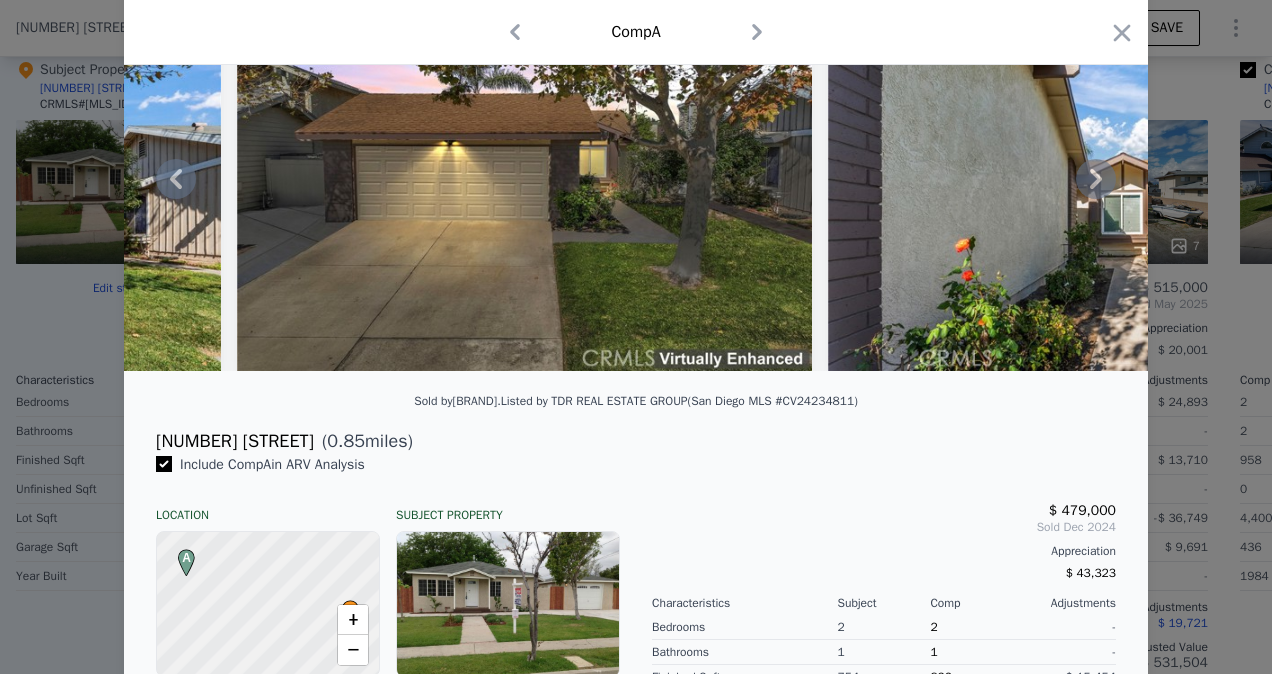 scroll, scrollTop: 0, scrollLeft: 0, axis: both 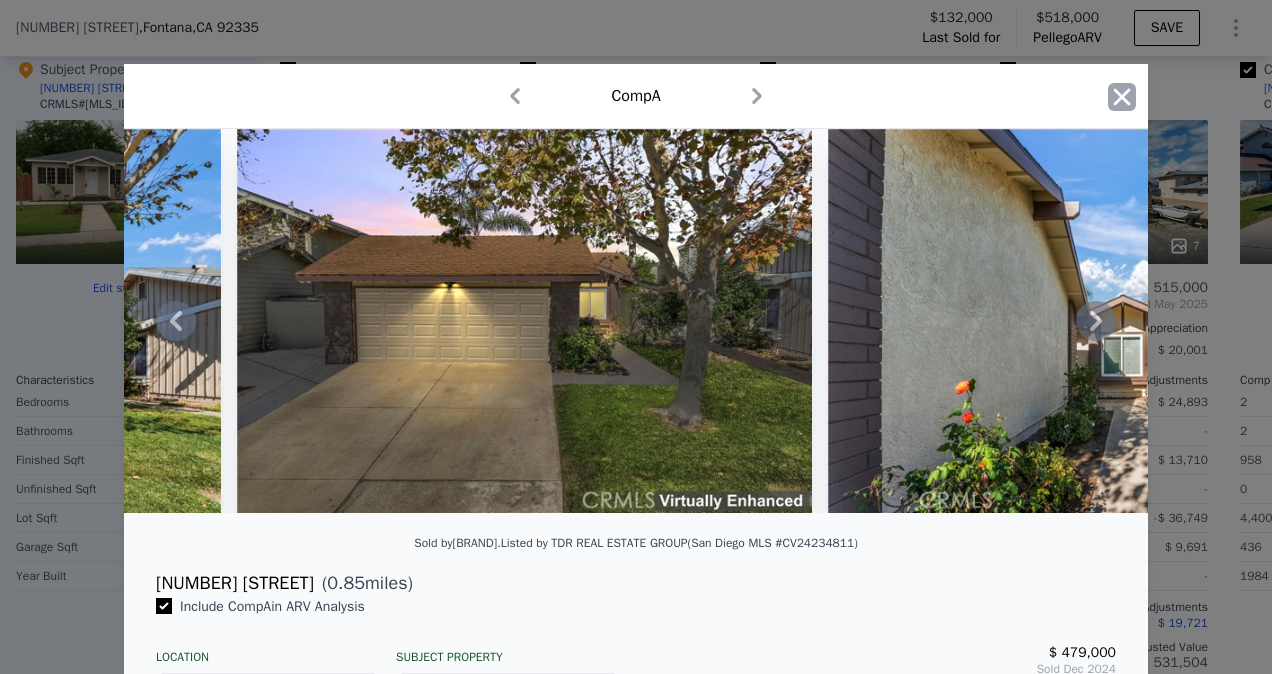 click 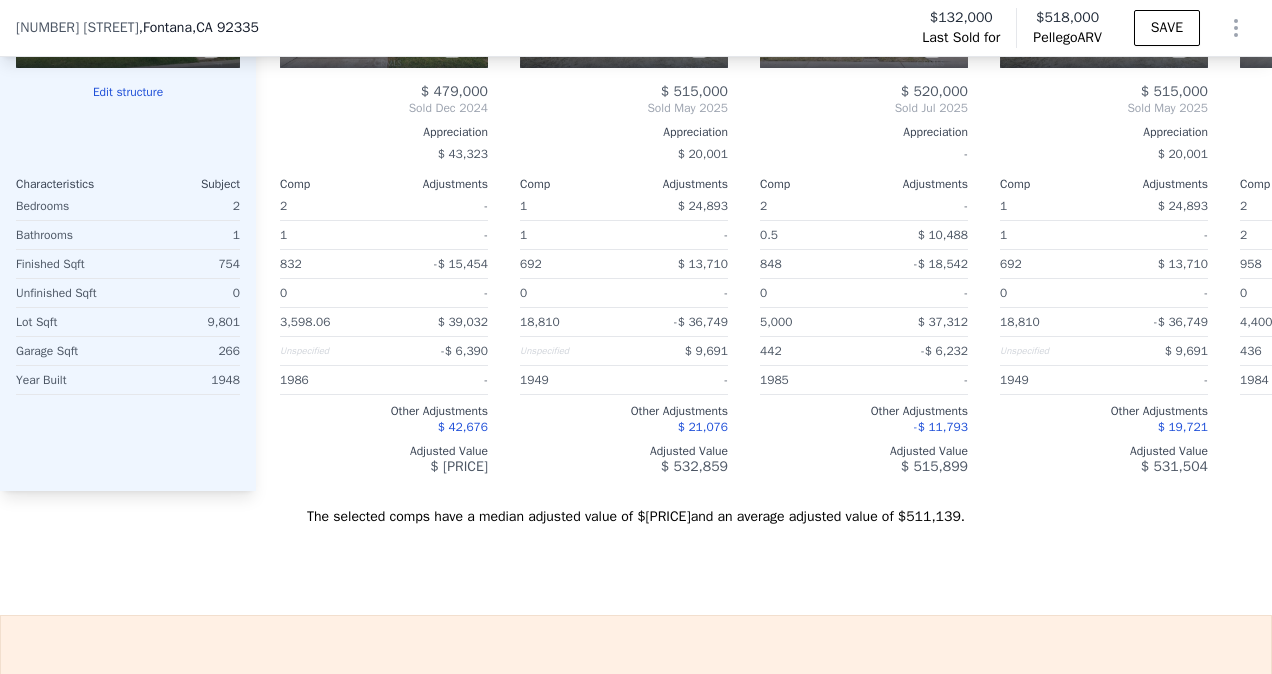 scroll, scrollTop: 2531, scrollLeft: 0, axis: vertical 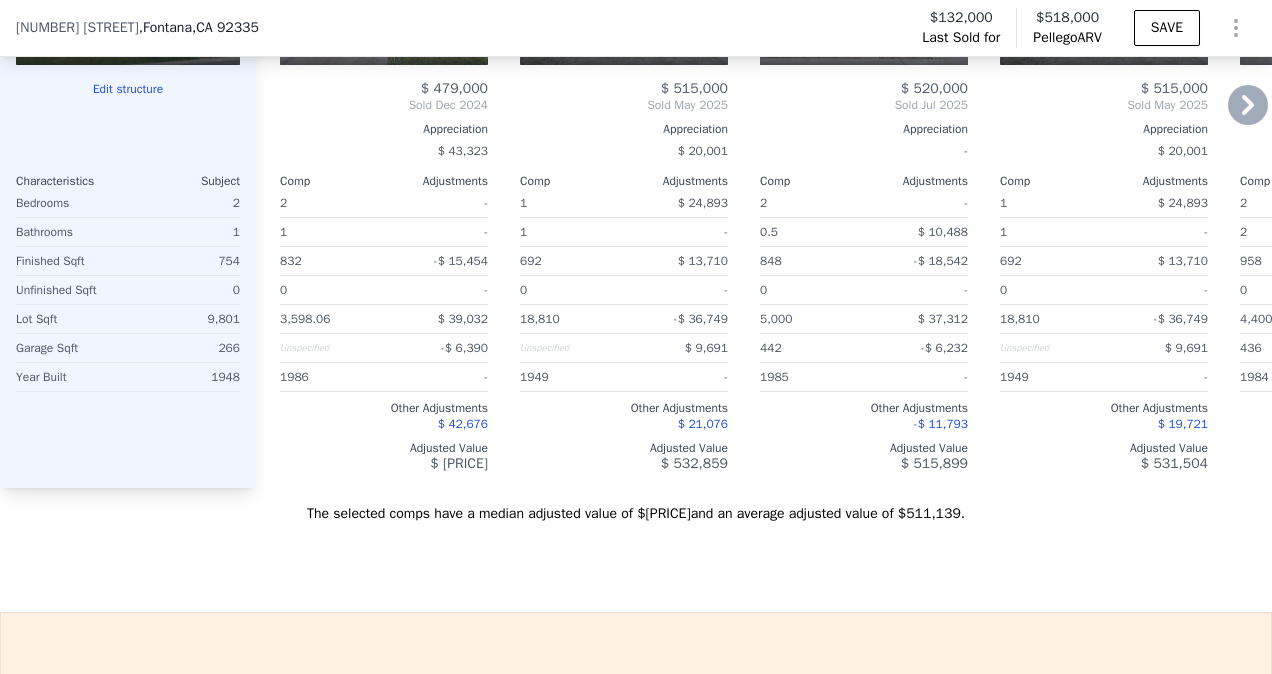 click on "Adjusted Value" at bounding box center [624, 448] 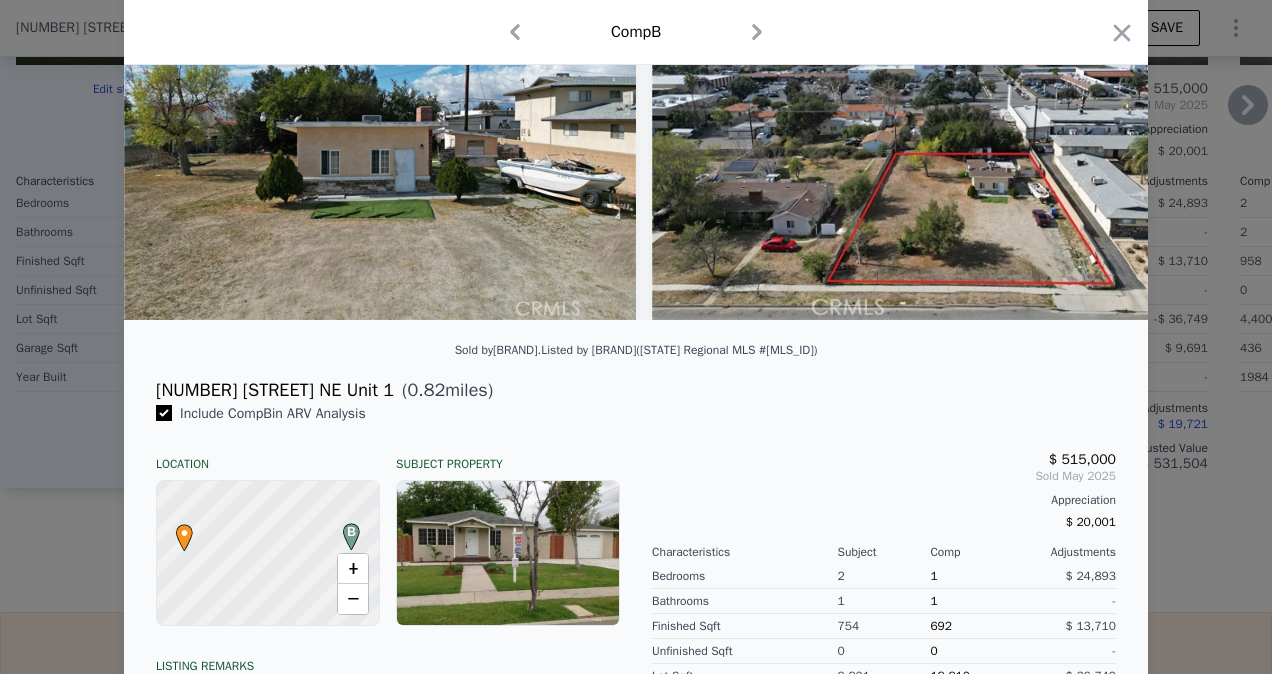 scroll, scrollTop: 0, scrollLeft: 0, axis: both 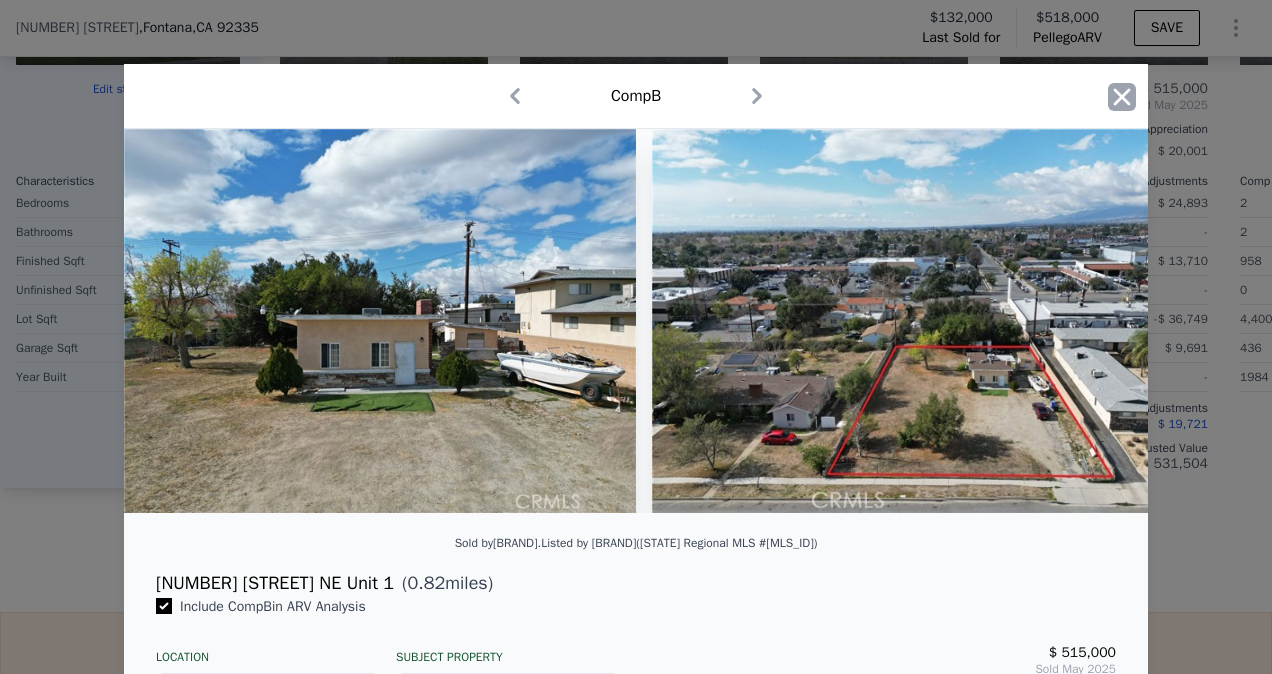 click 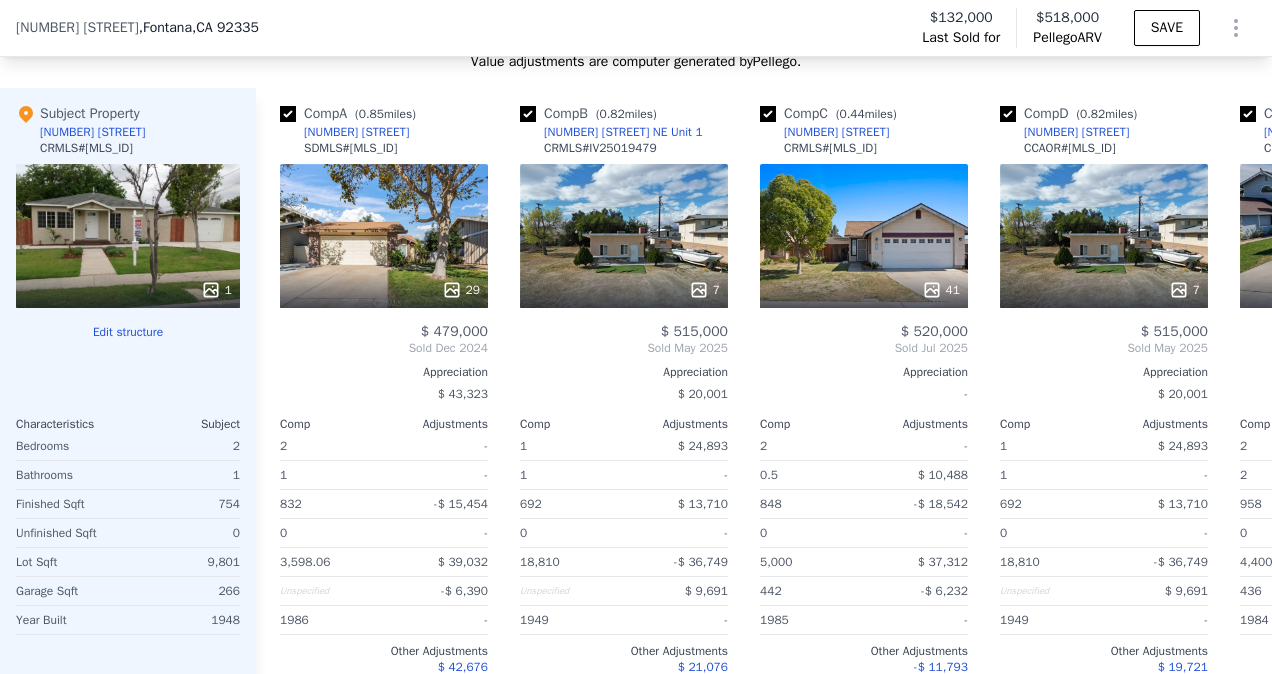 scroll, scrollTop: 2285, scrollLeft: 0, axis: vertical 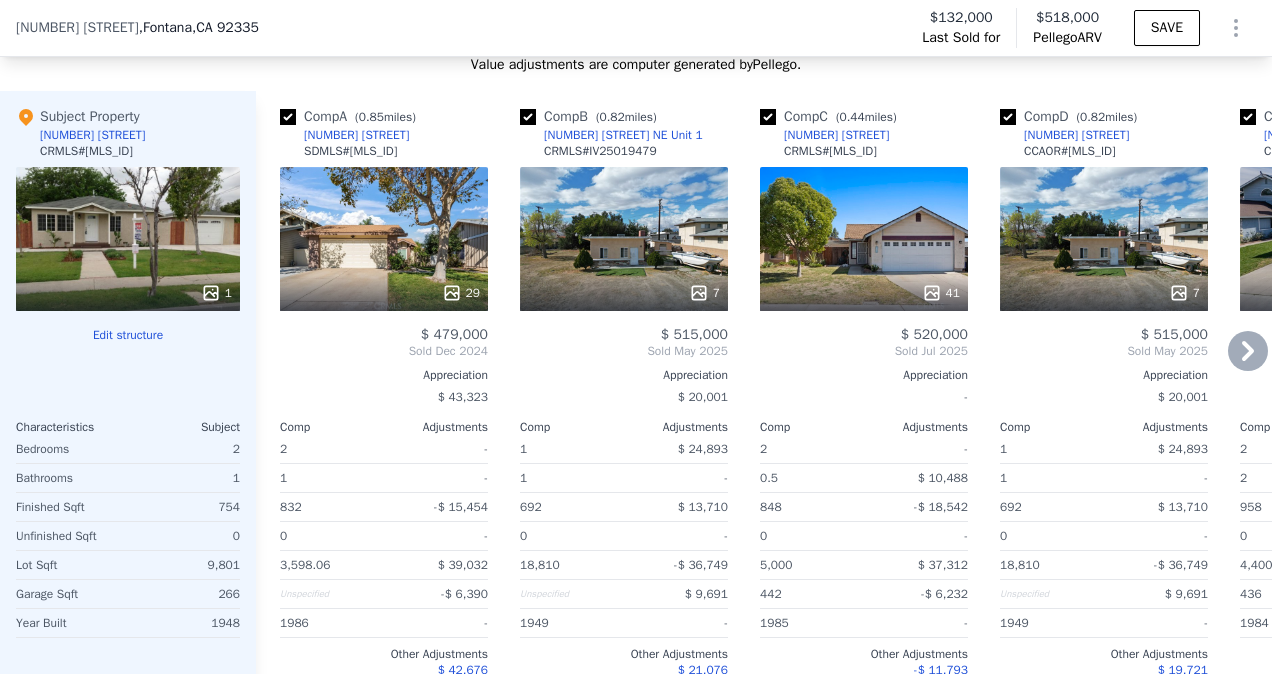 click on "7" at bounding box center [624, 239] 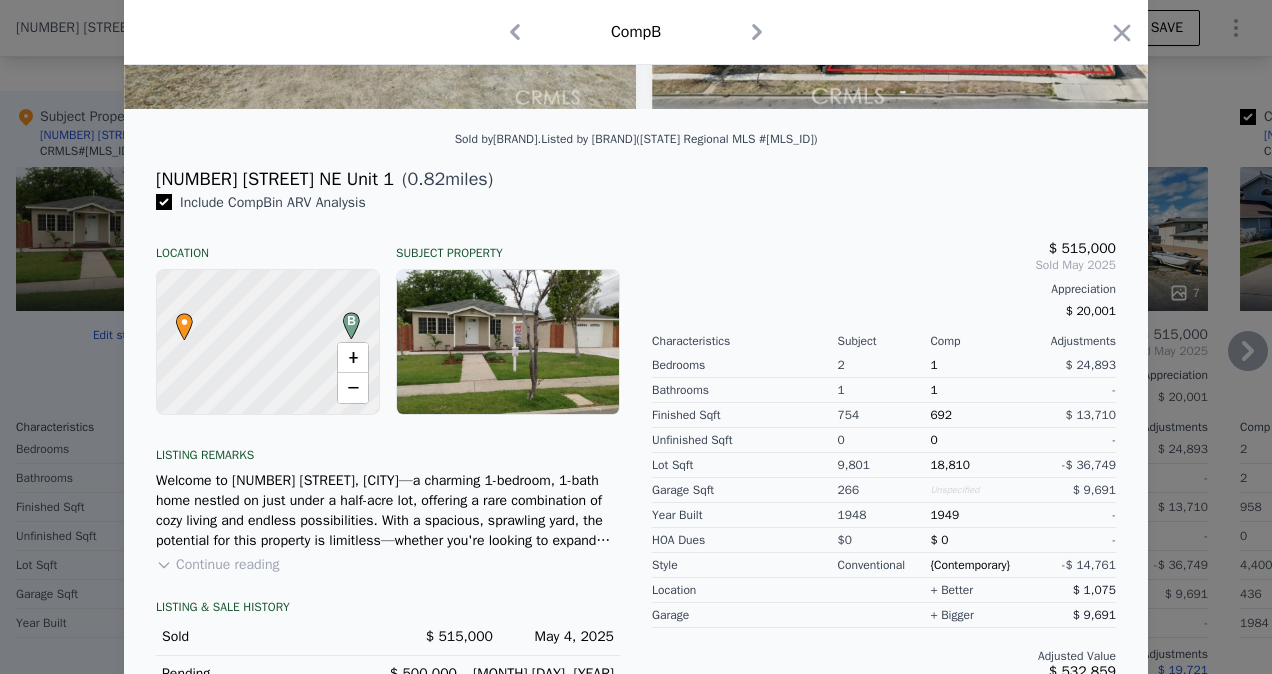 scroll, scrollTop: 489, scrollLeft: 0, axis: vertical 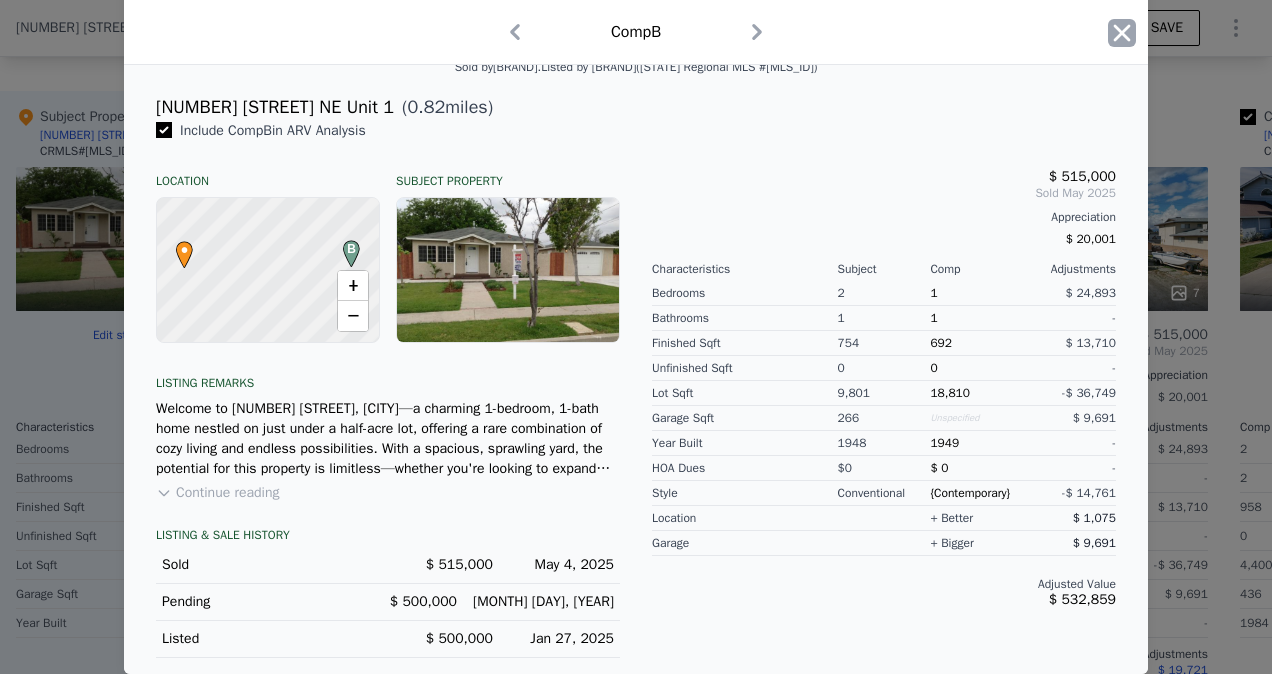 click 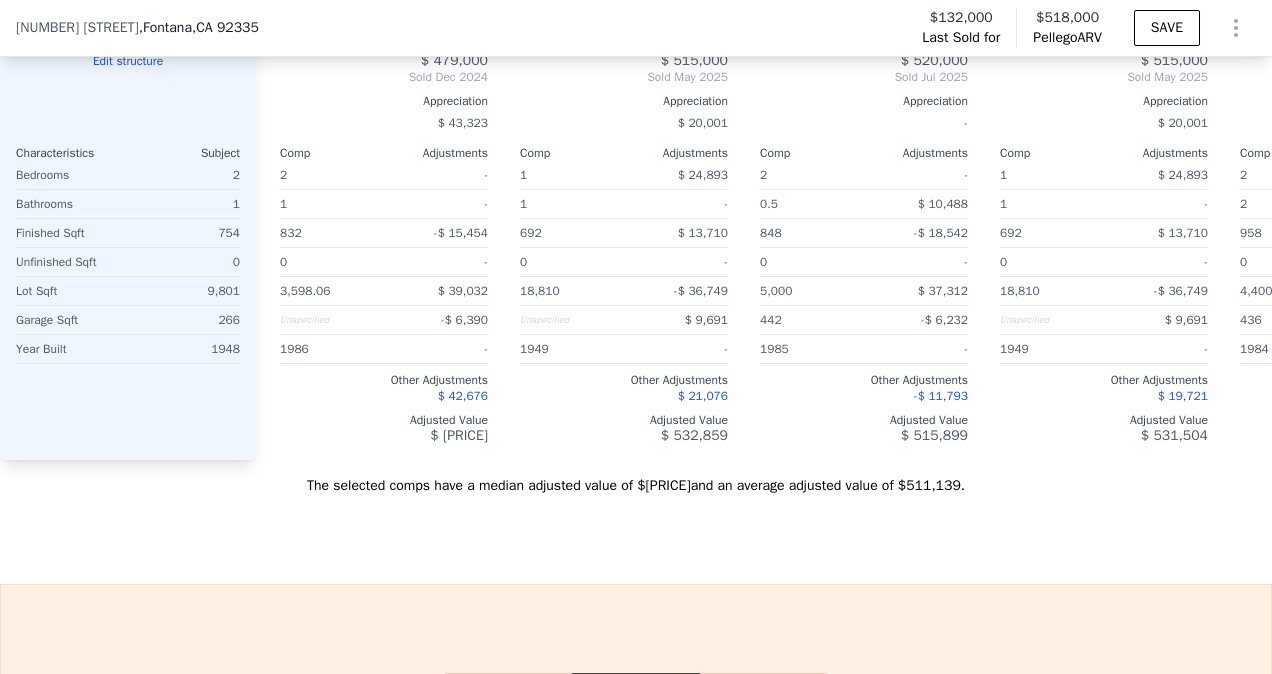 scroll, scrollTop: 2567, scrollLeft: 0, axis: vertical 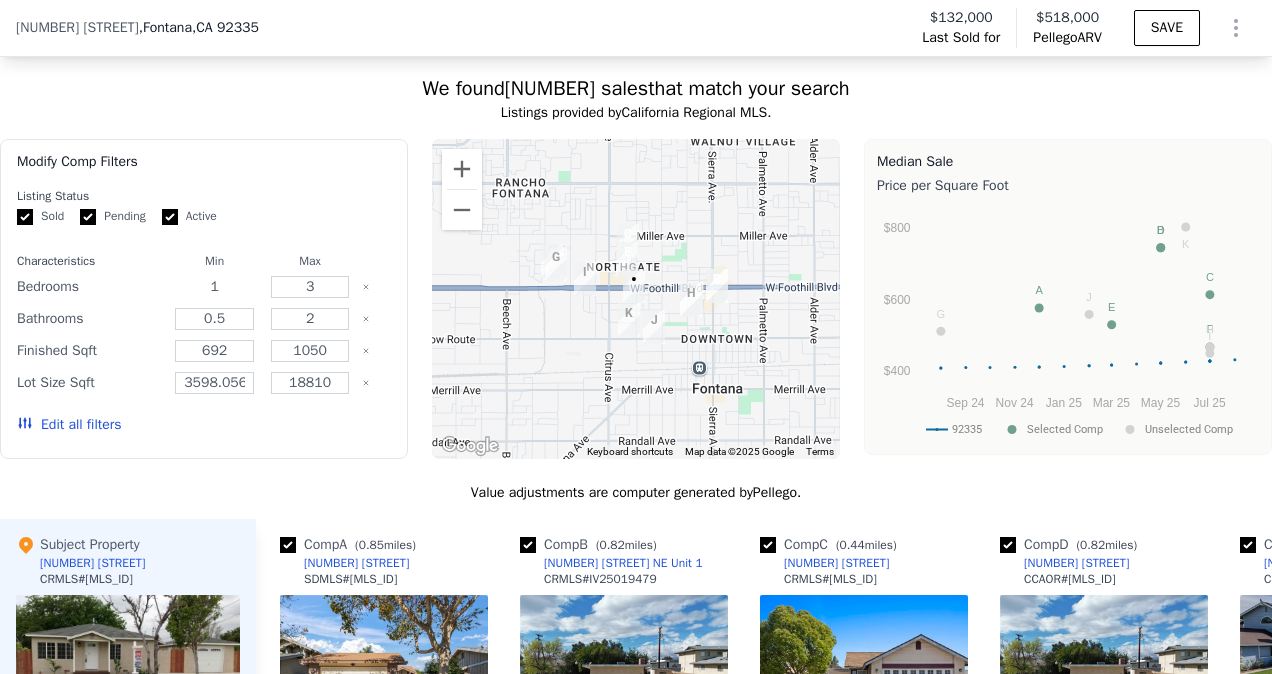 click on "1" at bounding box center (214, 287) 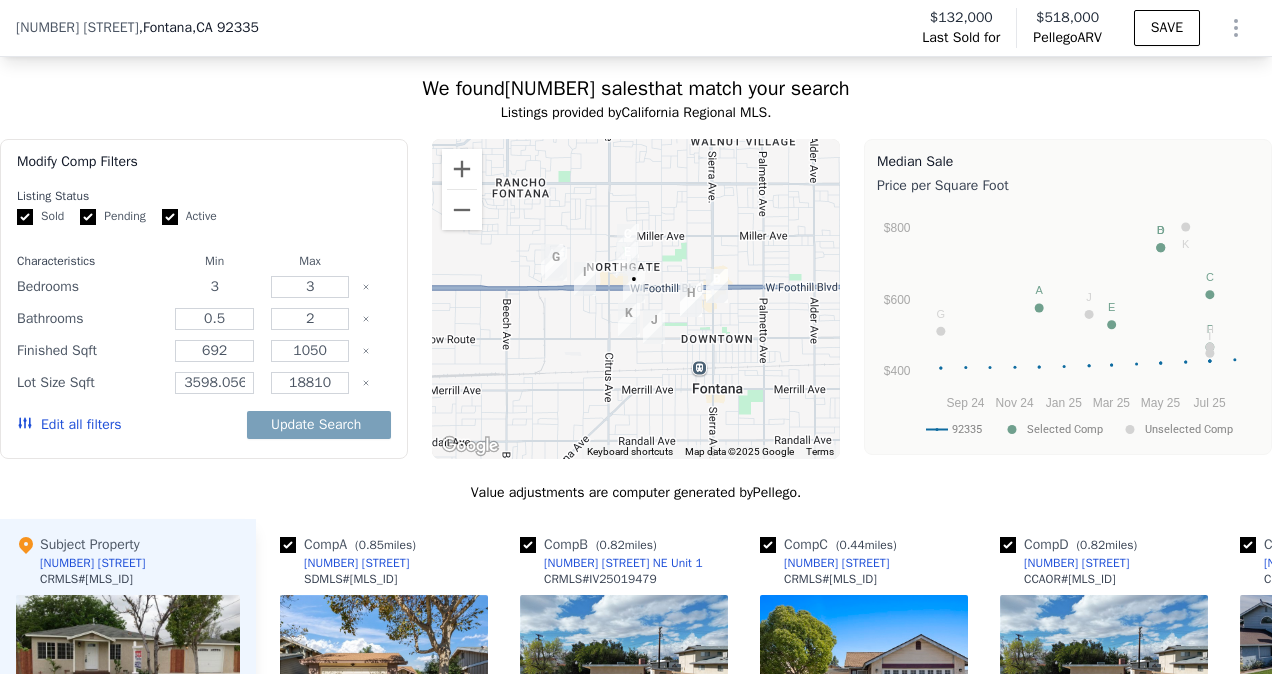 type on "3" 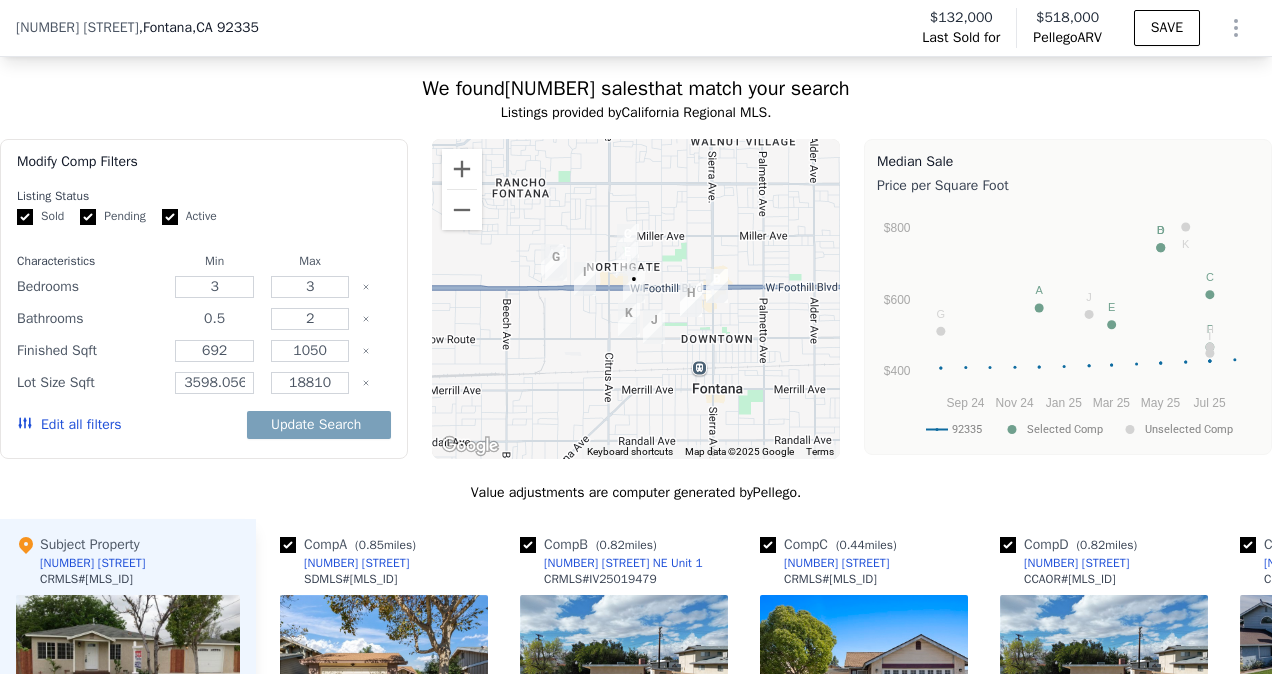 click on "0.5" at bounding box center [214, 319] 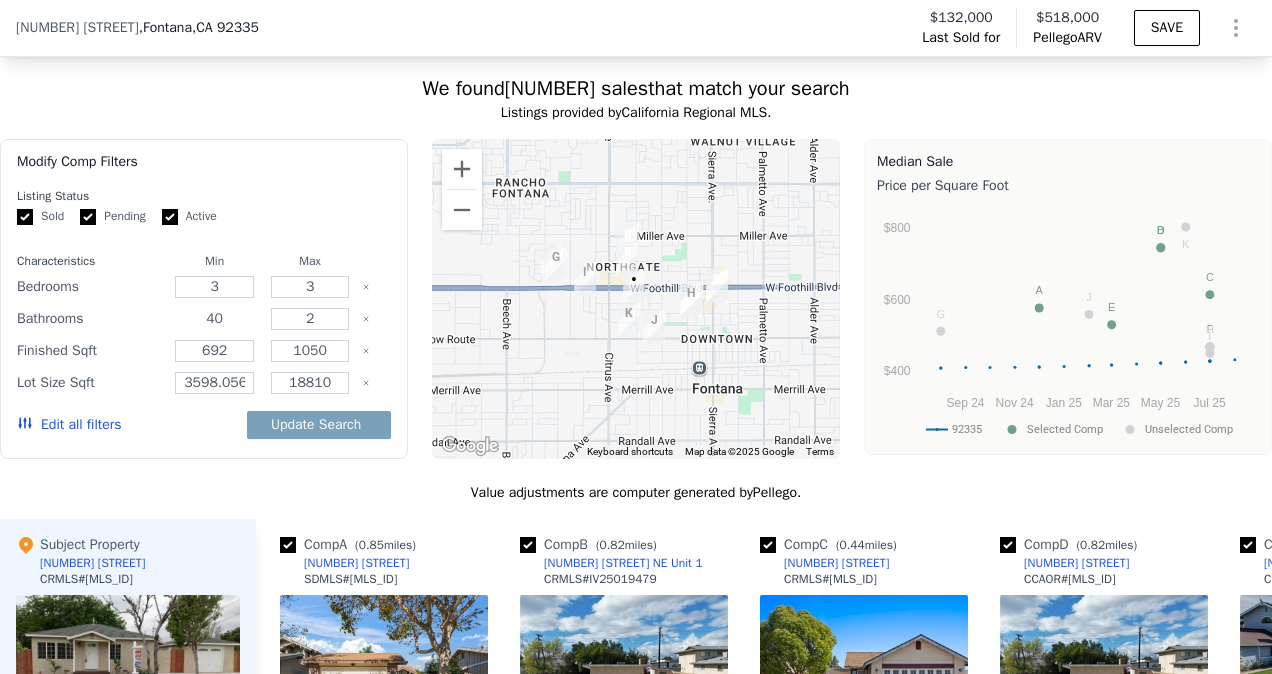click on "40" at bounding box center [214, 319] 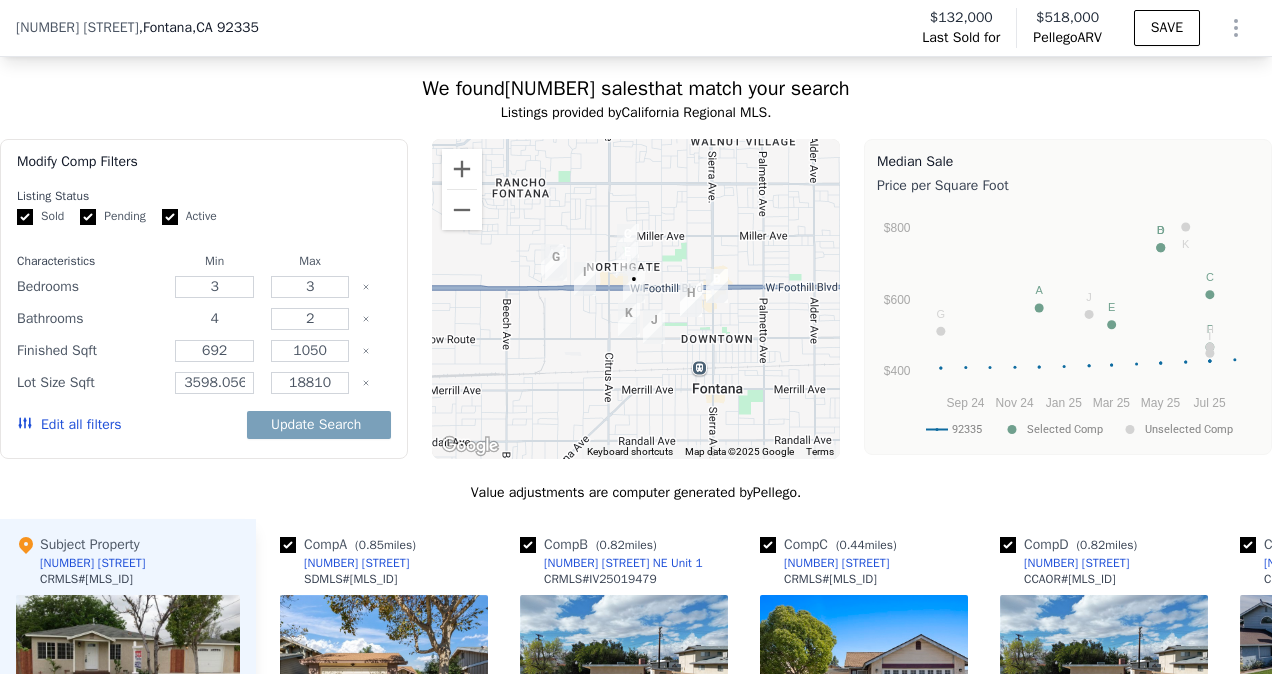 type on "4" 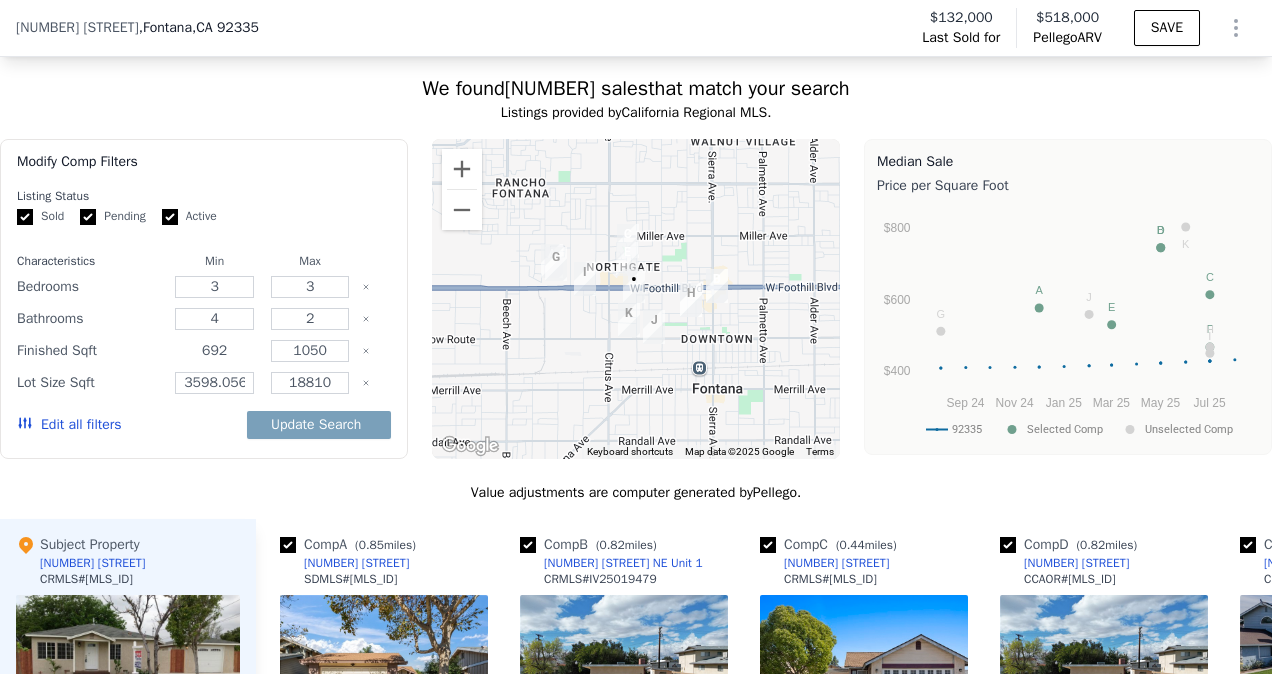click on "692" at bounding box center (214, 351) 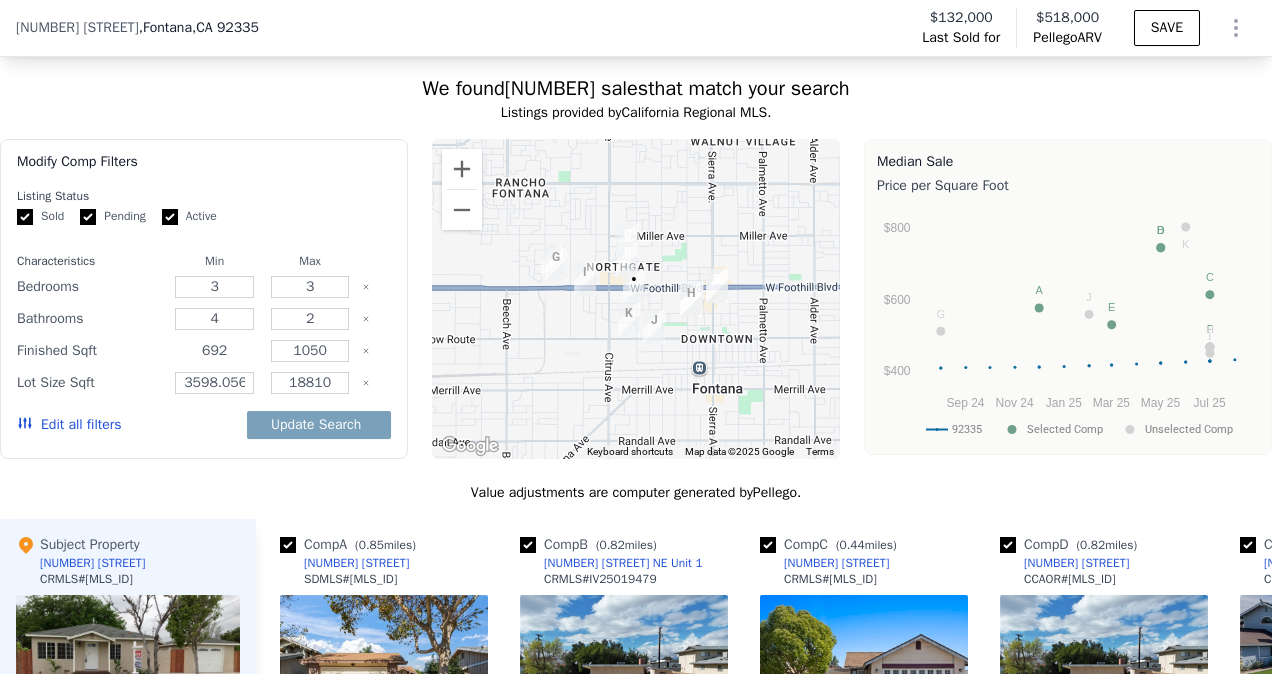 click on "692" at bounding box center (214, 351) 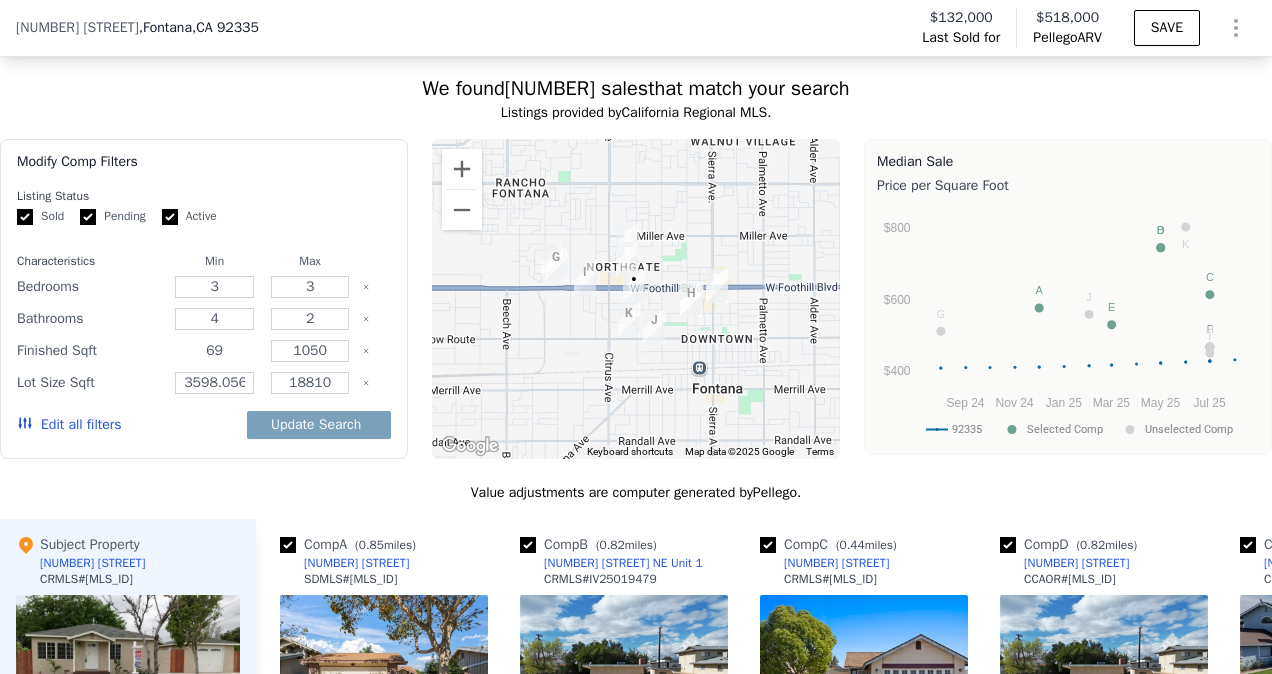 type on "6" 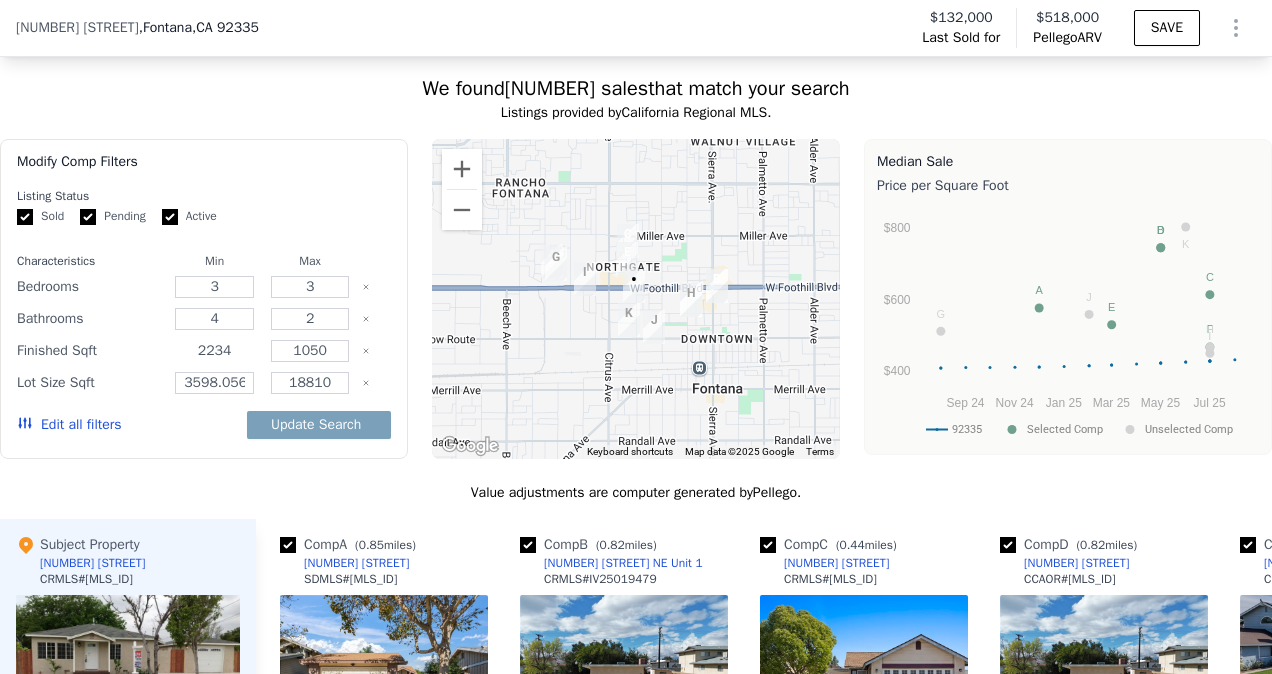 type on "2234" 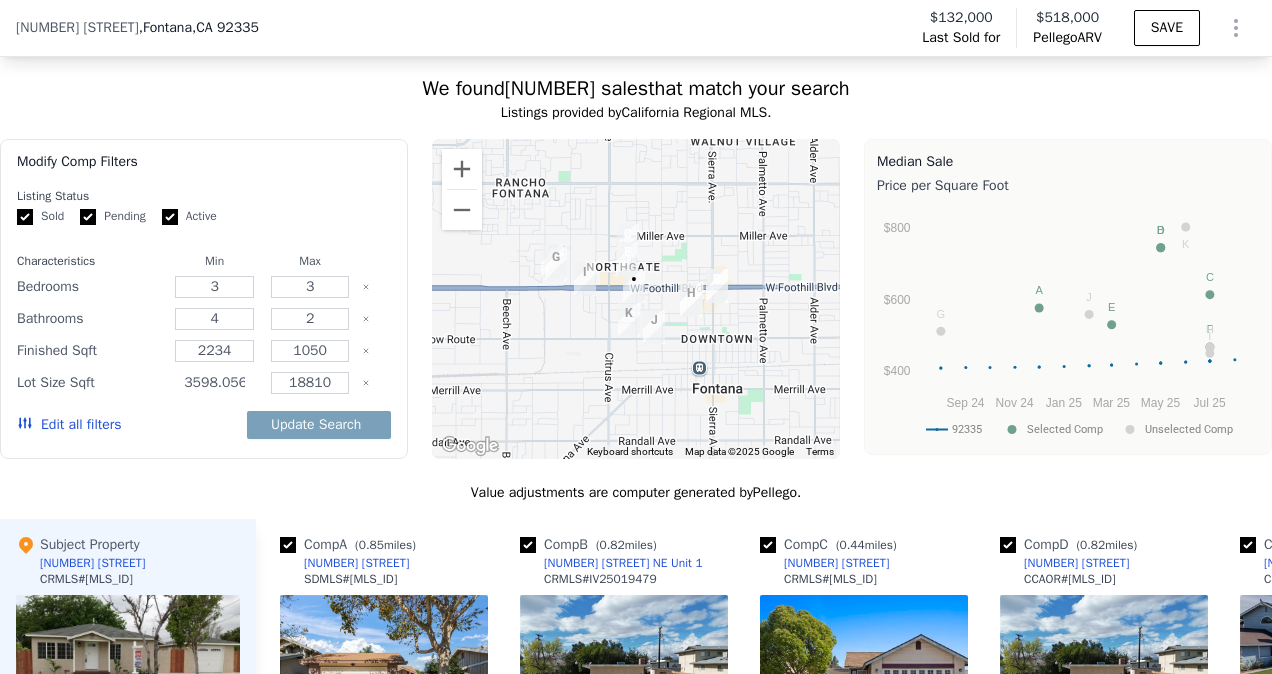 click on "3598.0560000000005" at bounding box center (214, 383) 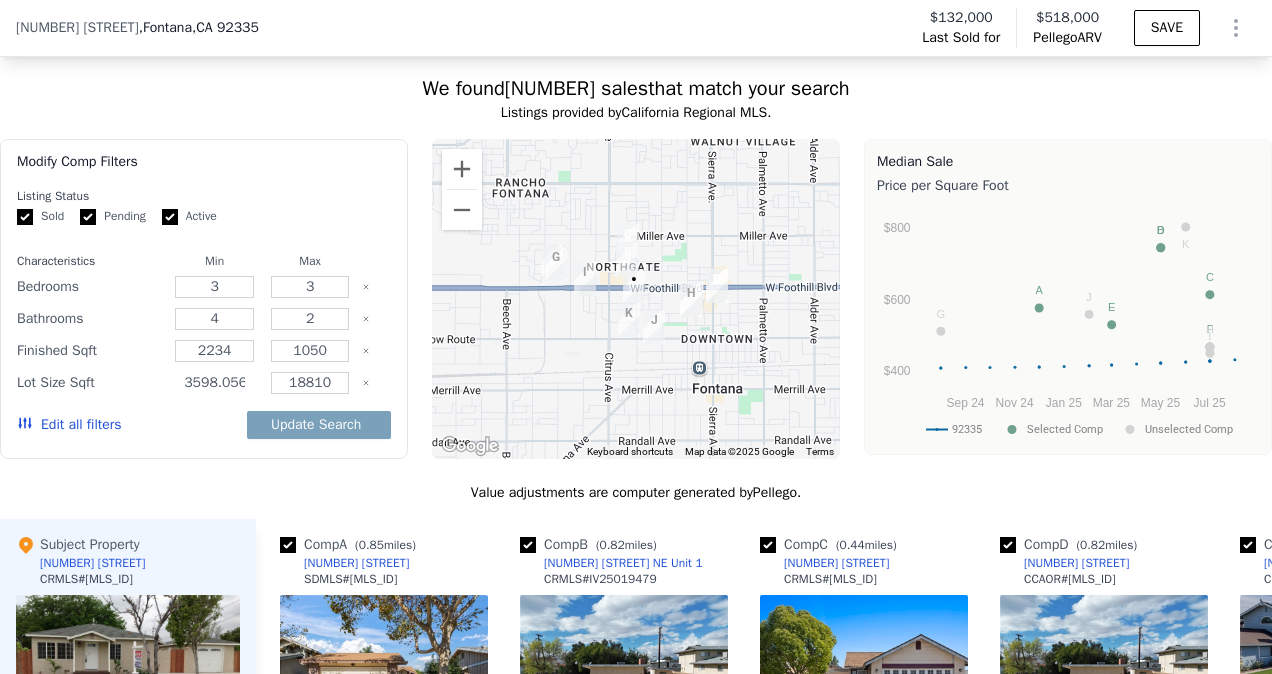 click on "3598.0560000000005" at bounding box center (214, 383) 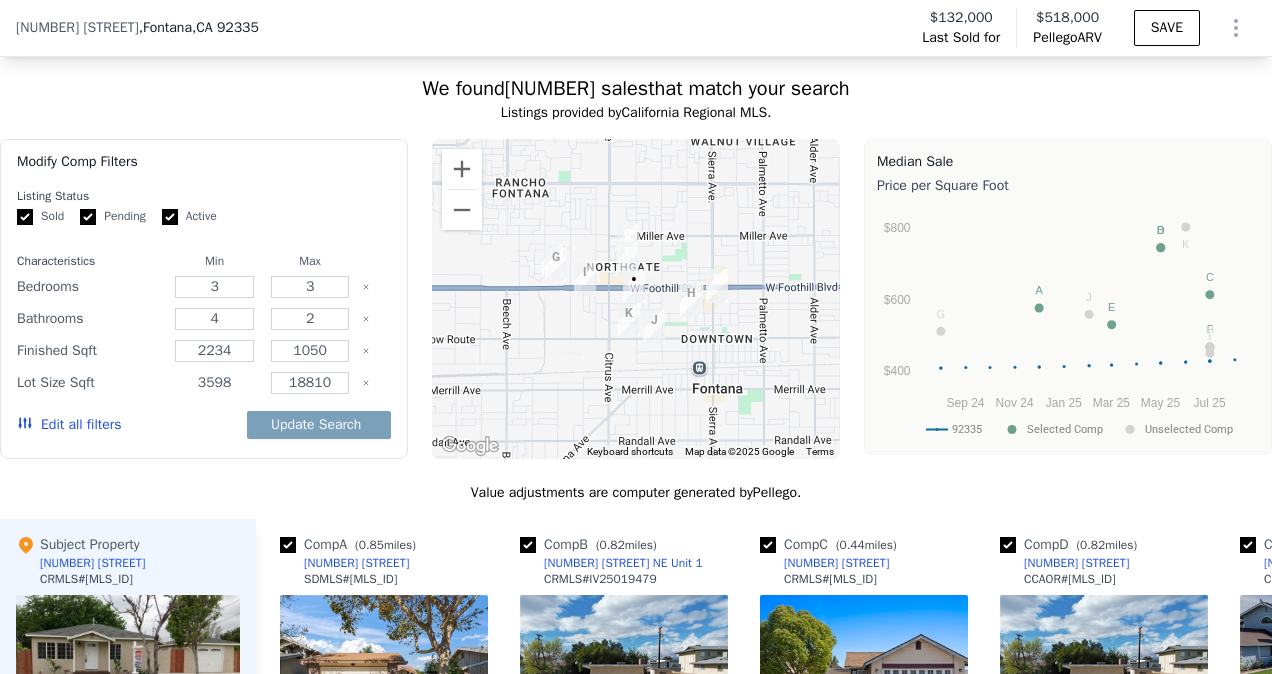 scroll, scrollTop: 0, scrollLeft: 0, axis: both 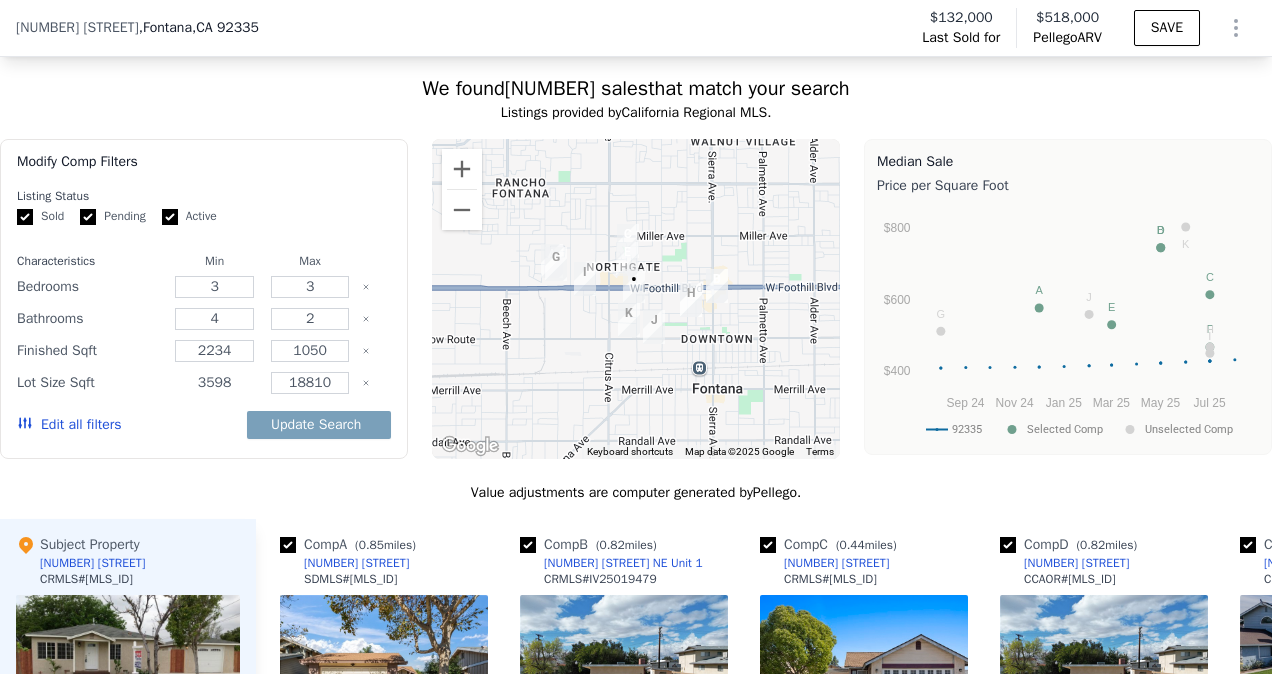 click on "3598" at bounding box center (214, 383) 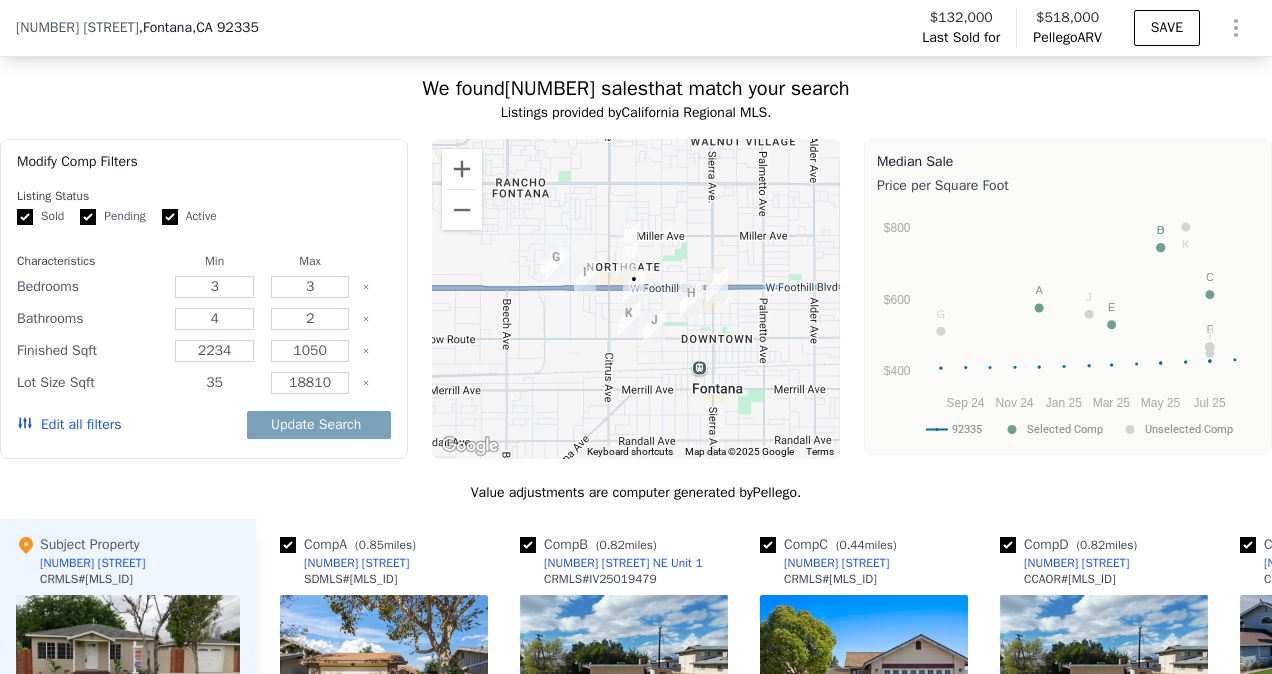 type on "3" 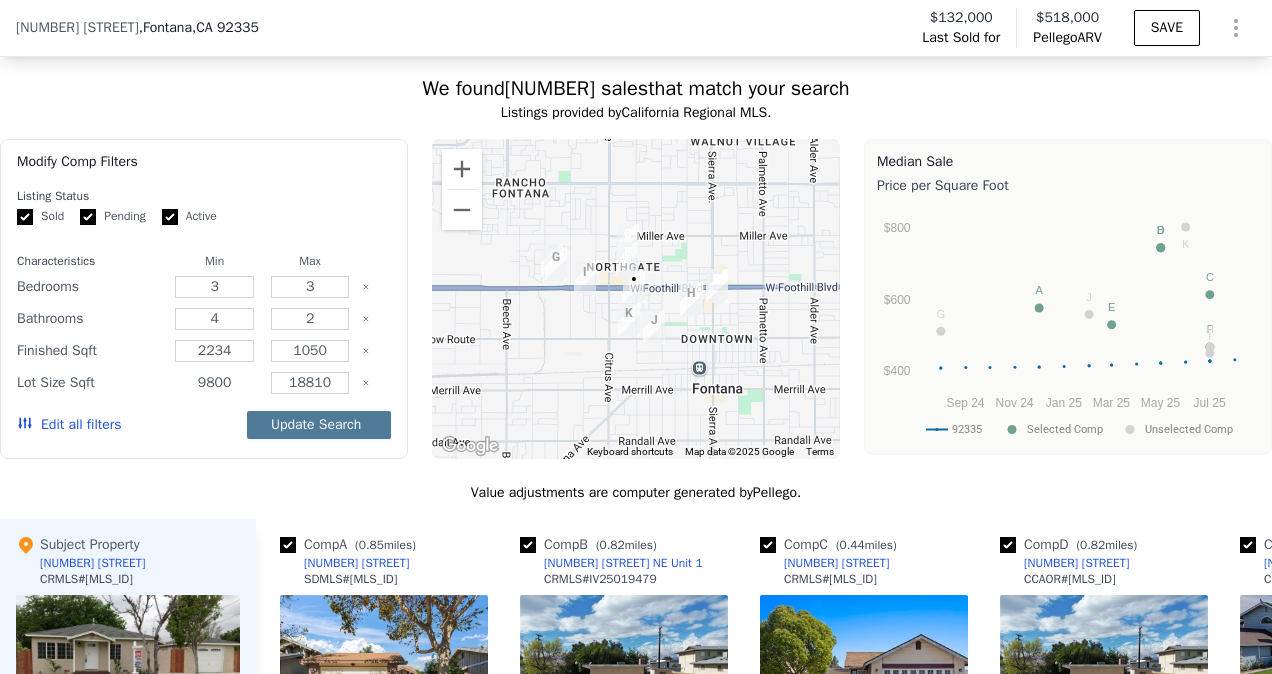 type on "9800" 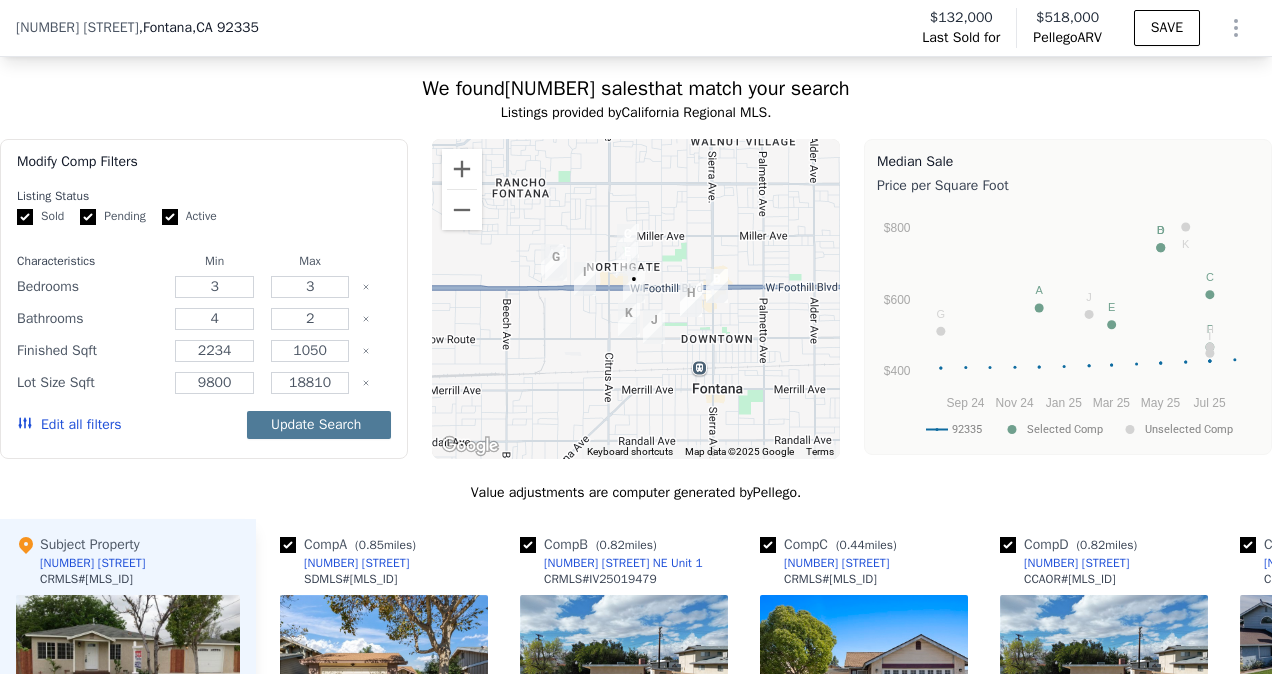 click on "Update Search" at bounding box center [319, 425] 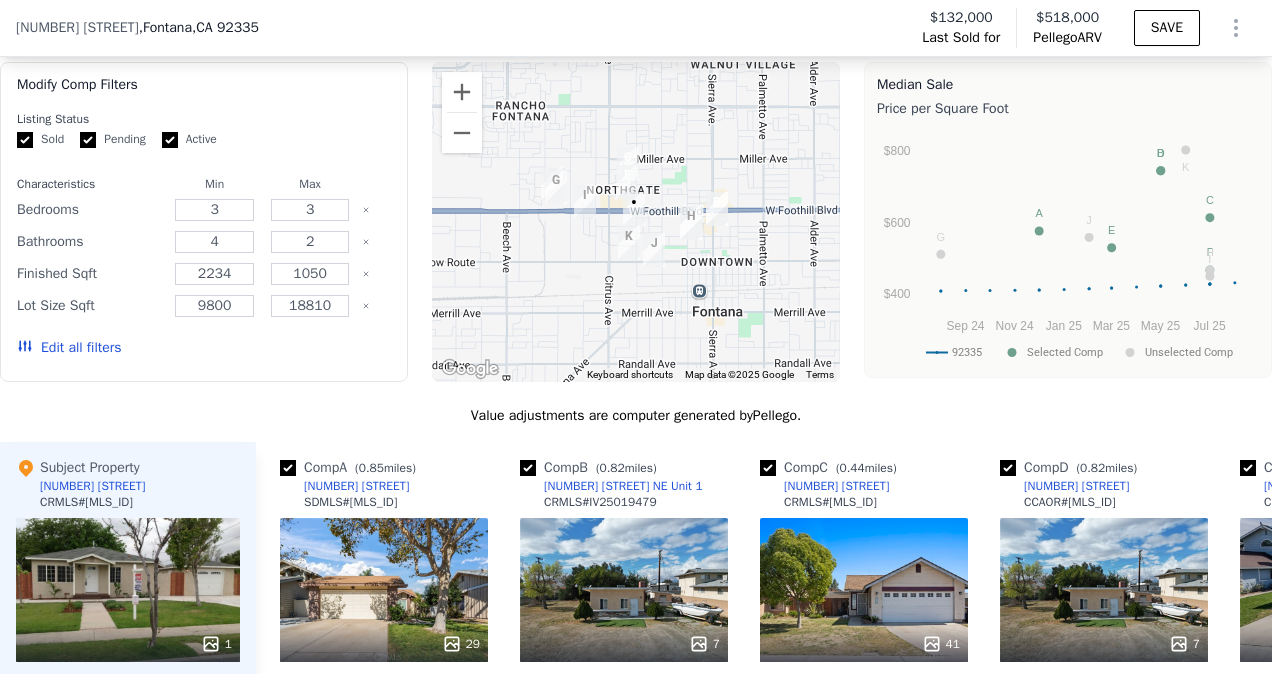 scroll, scrollTop: 1933, scrollLeft: 0, axis: vertical 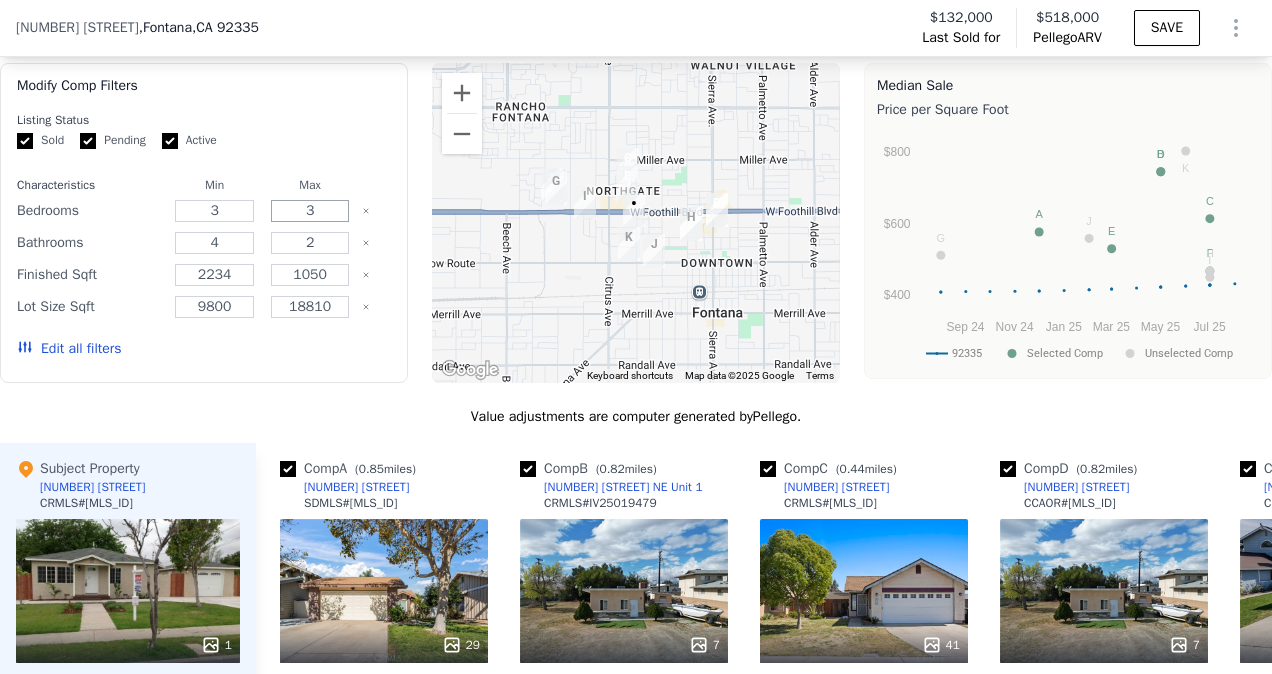 click on "3" at bounding box center (310, 211) 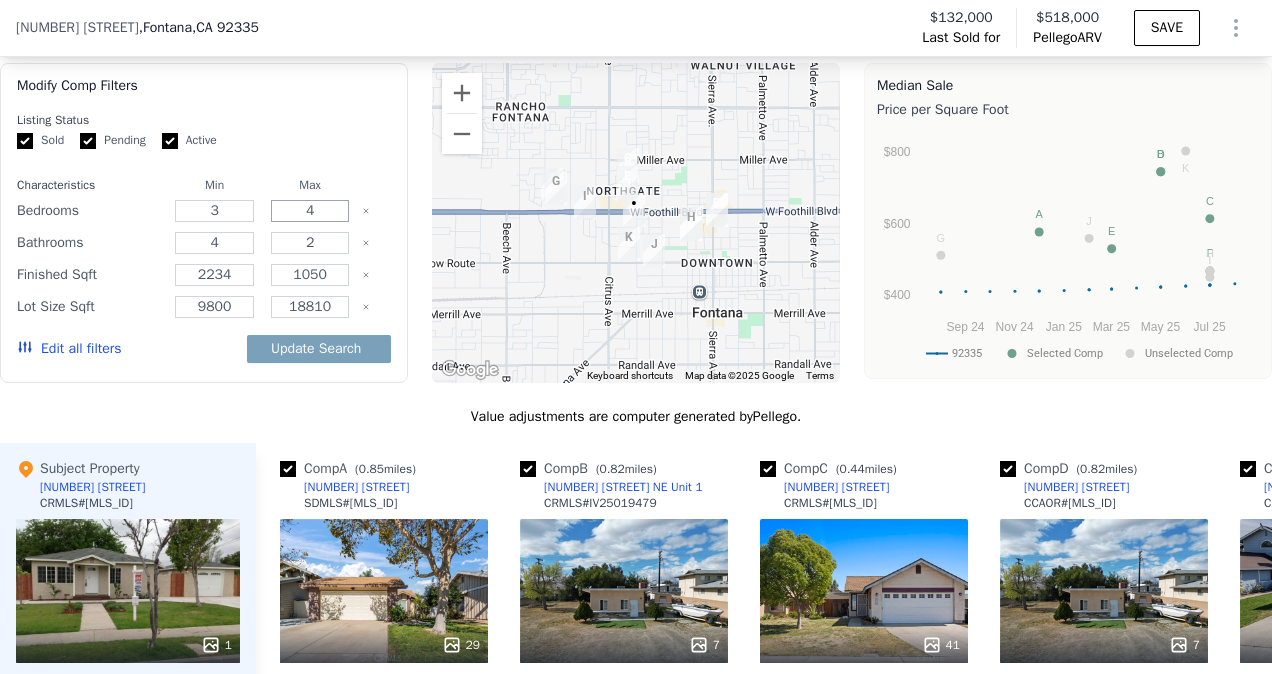 type on "4" 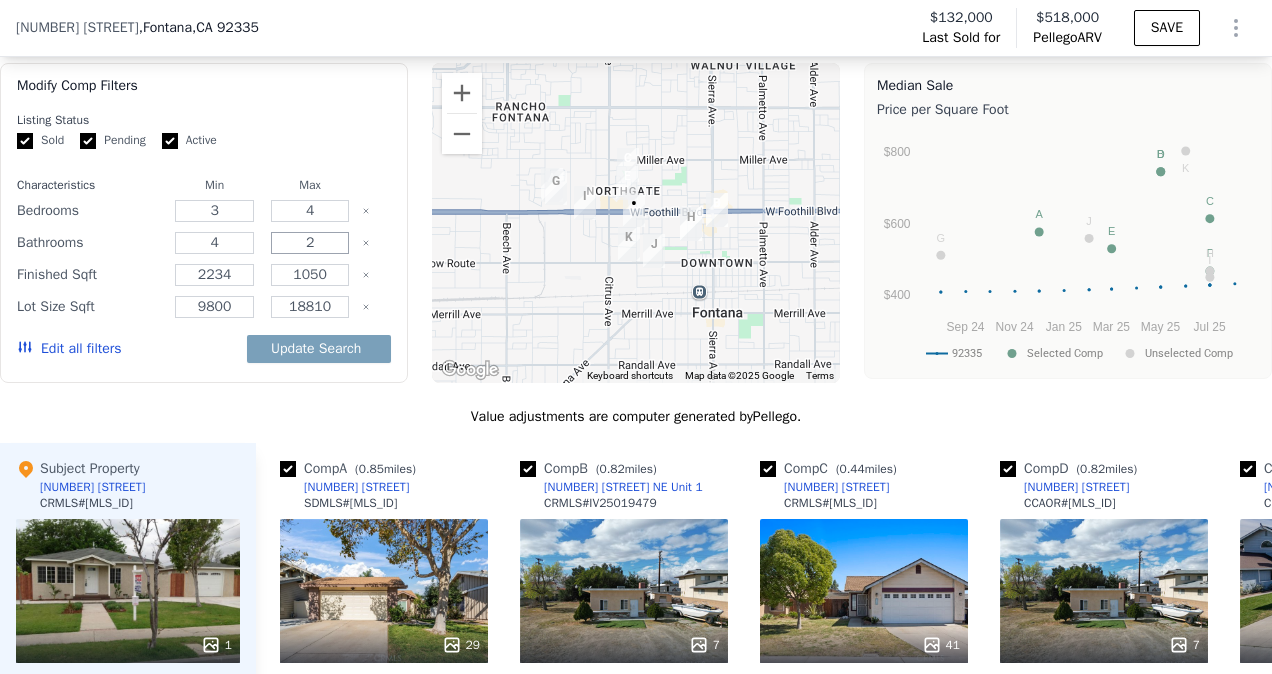 click on "2" at bounding box center [310, 243] 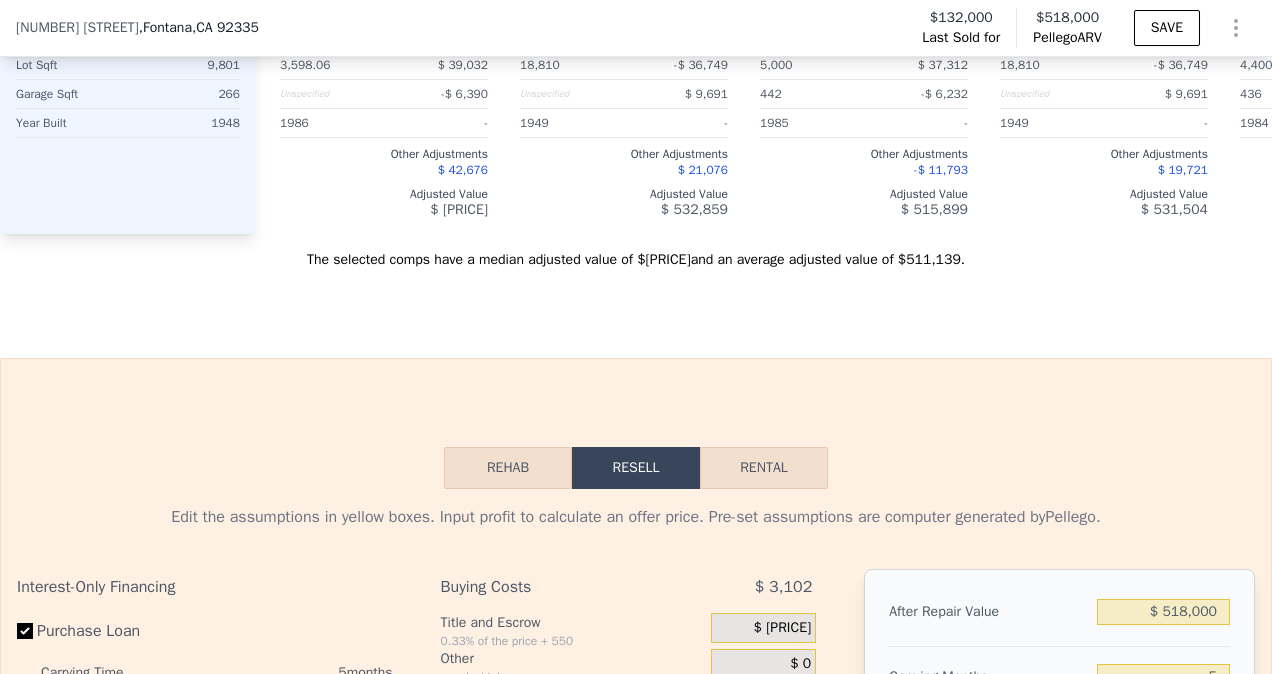 scroll, scrollTop: 2781, scrollLeft: 0, axis: vertical 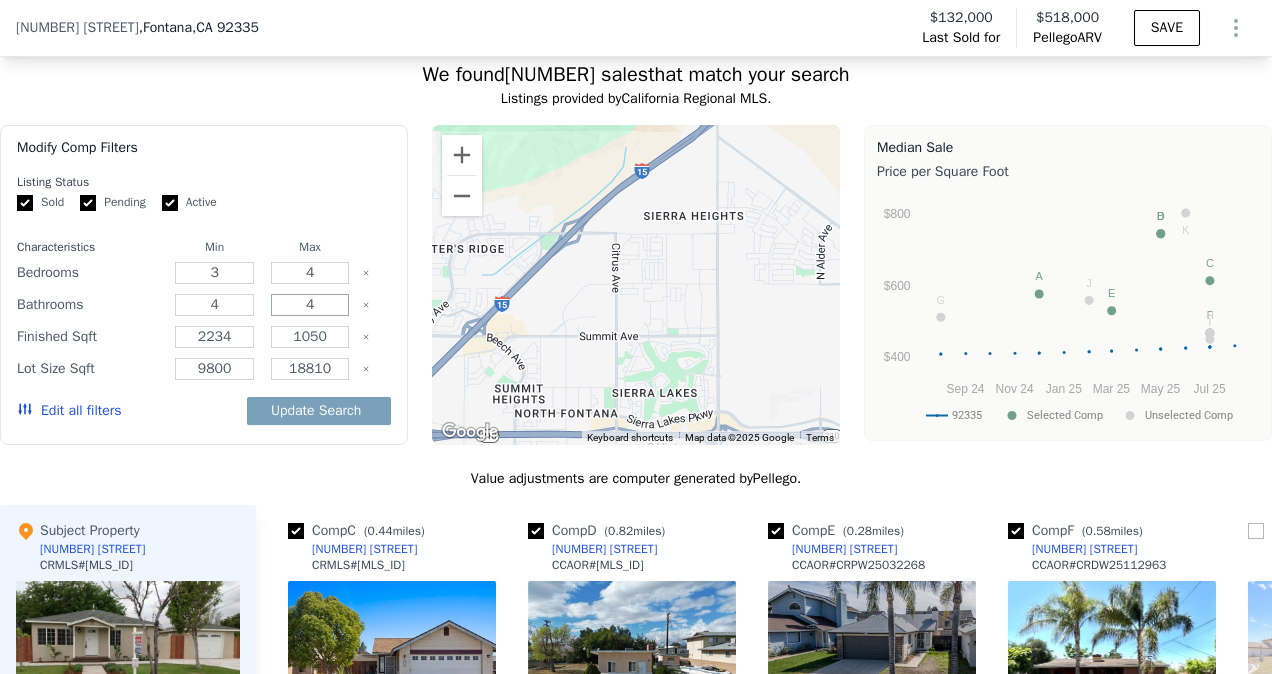type on "4" 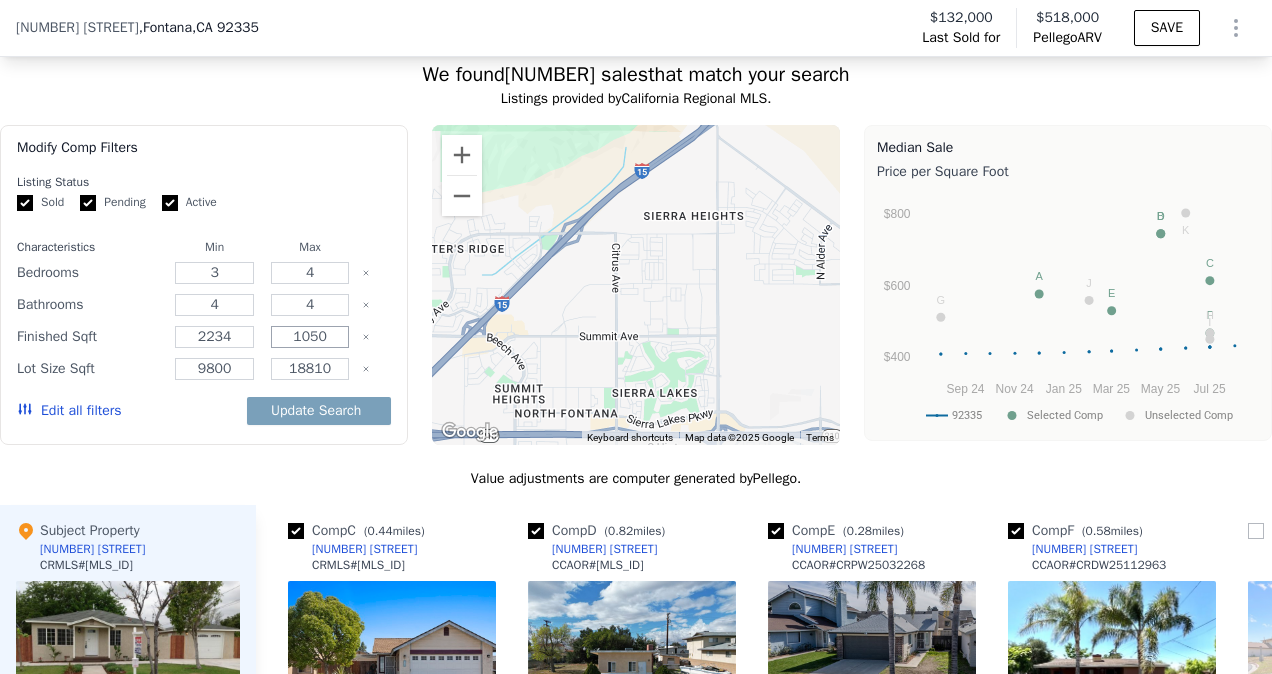click on "1050" at bounding box center (310, 337) 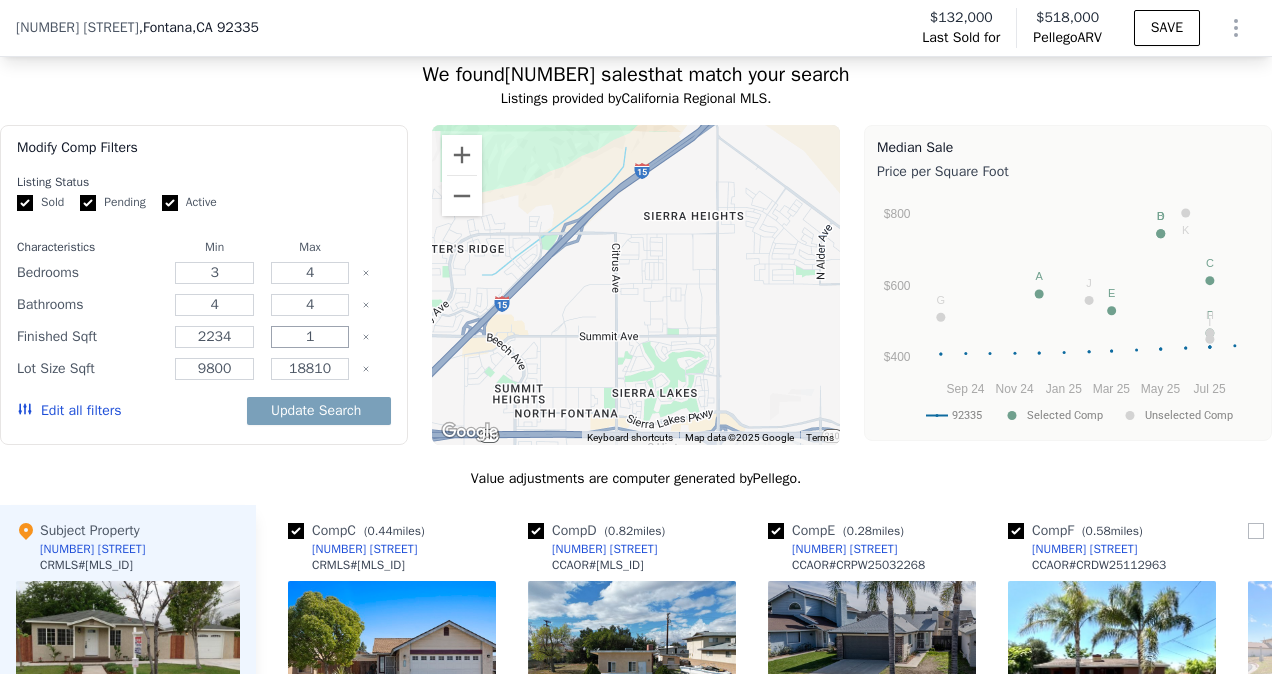 type on "1" 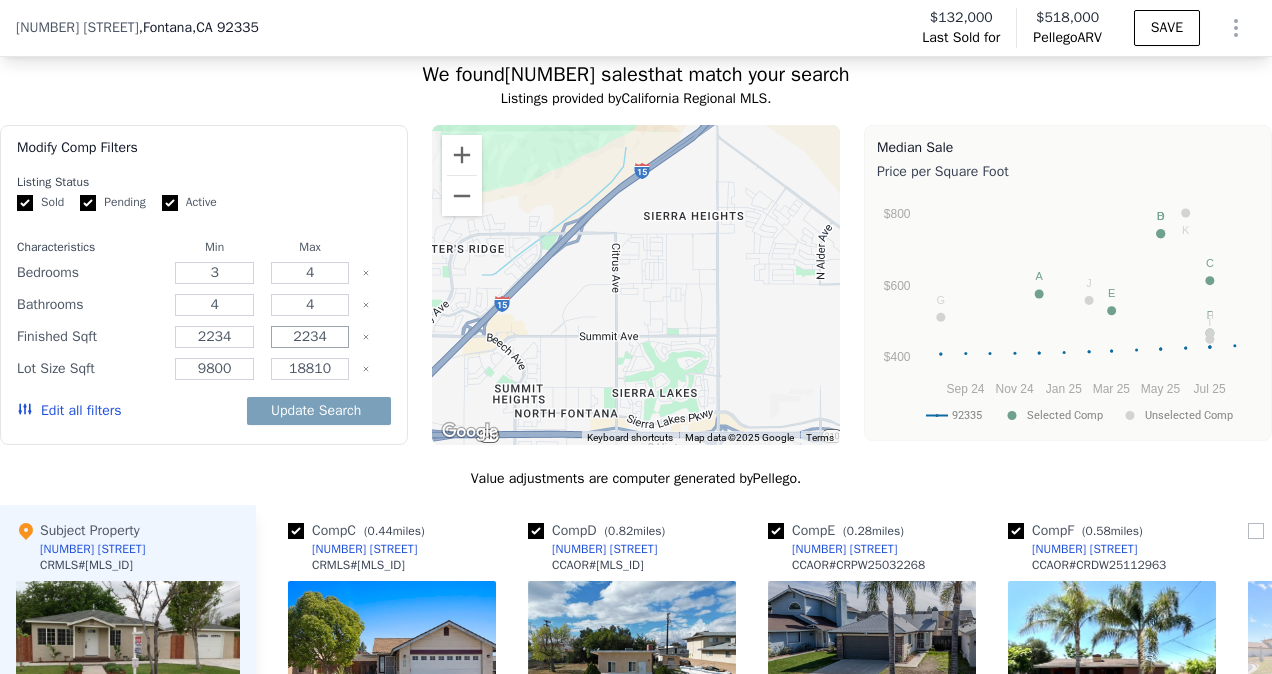 type on "2234" 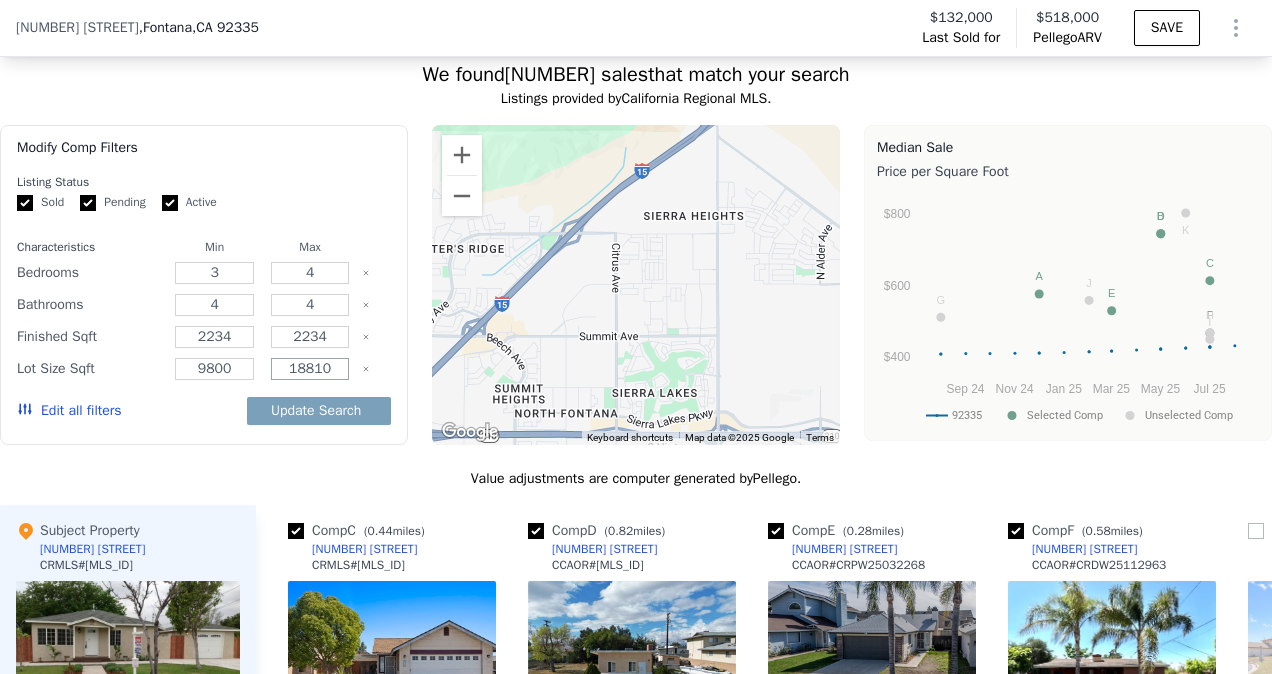 click on "18810" at bounding box center [310, 369] 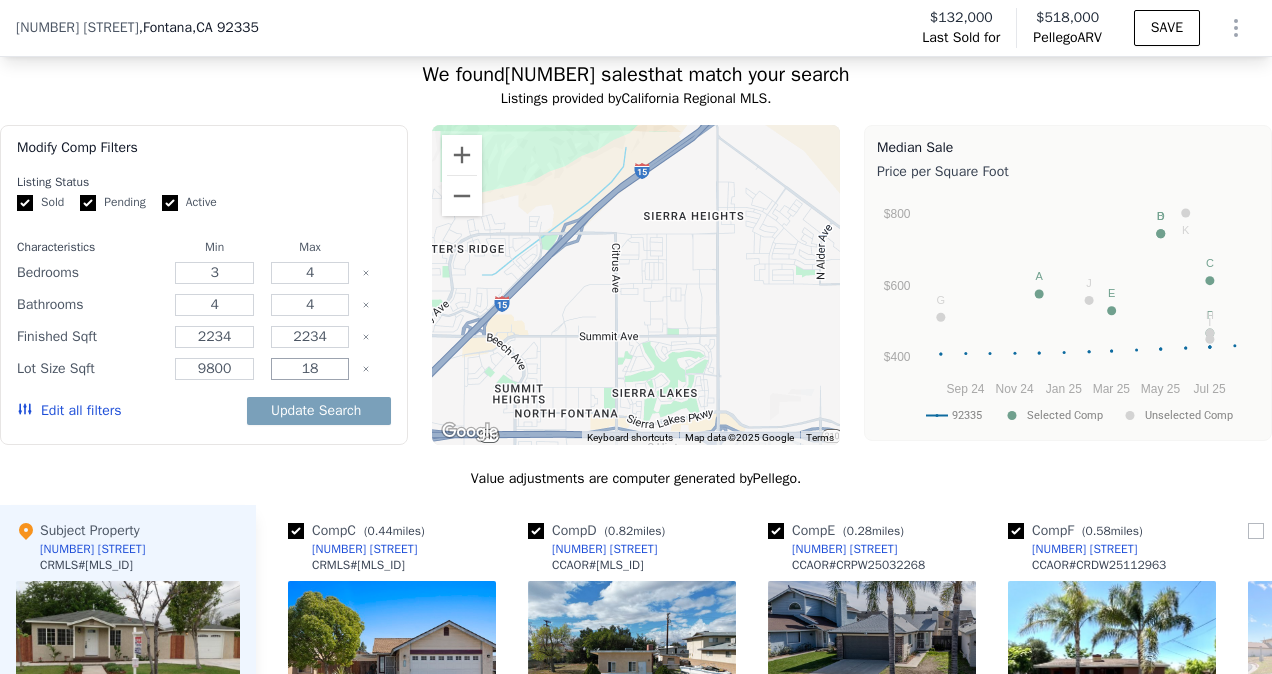 type on "1" 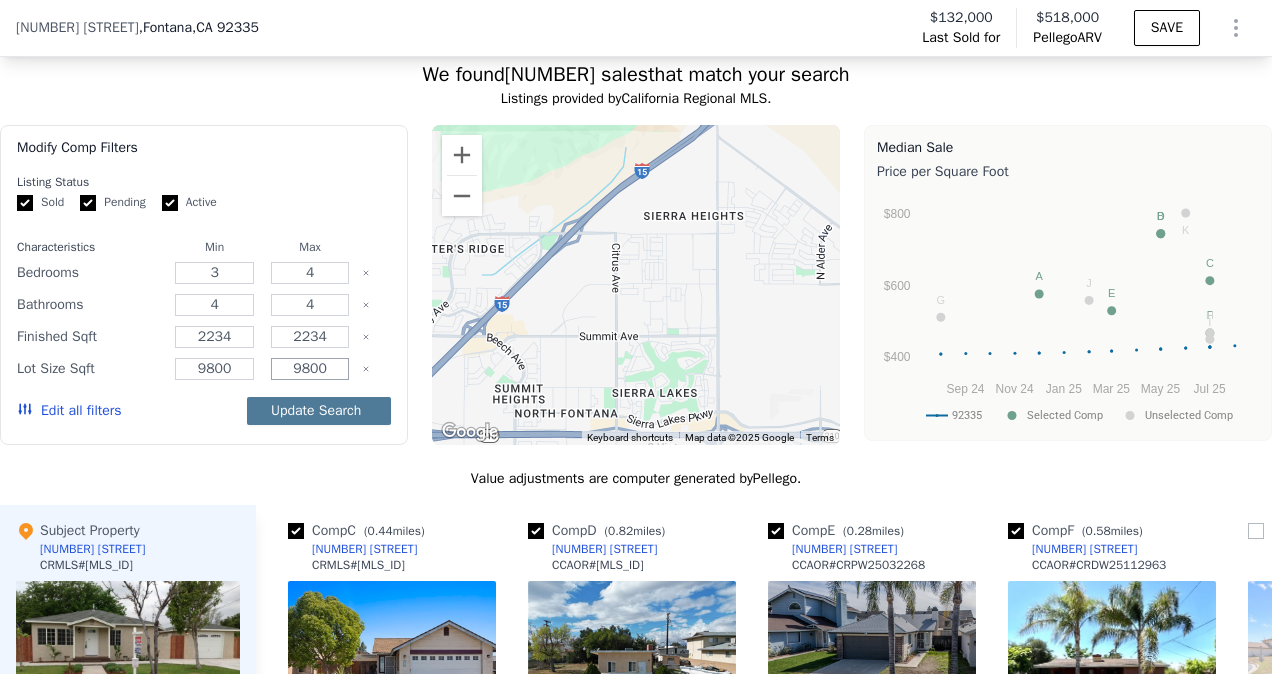 type on "9800" 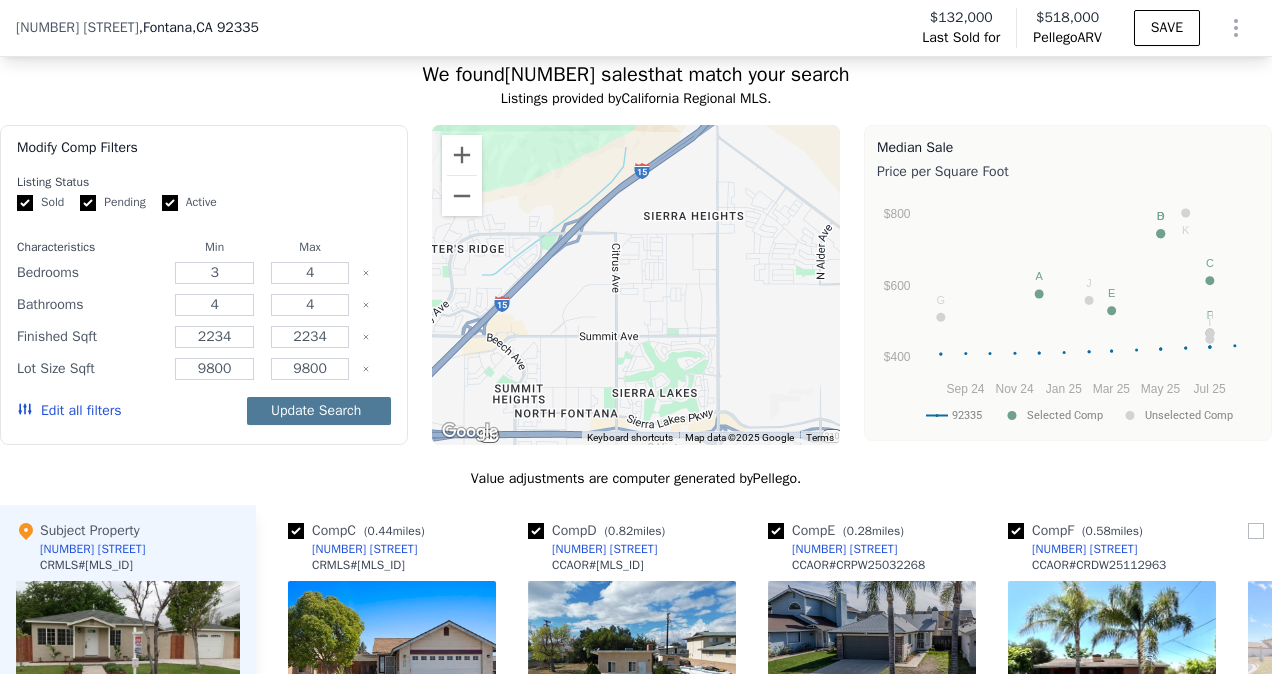 click on "Update Search" at bounding box center [319, 411] 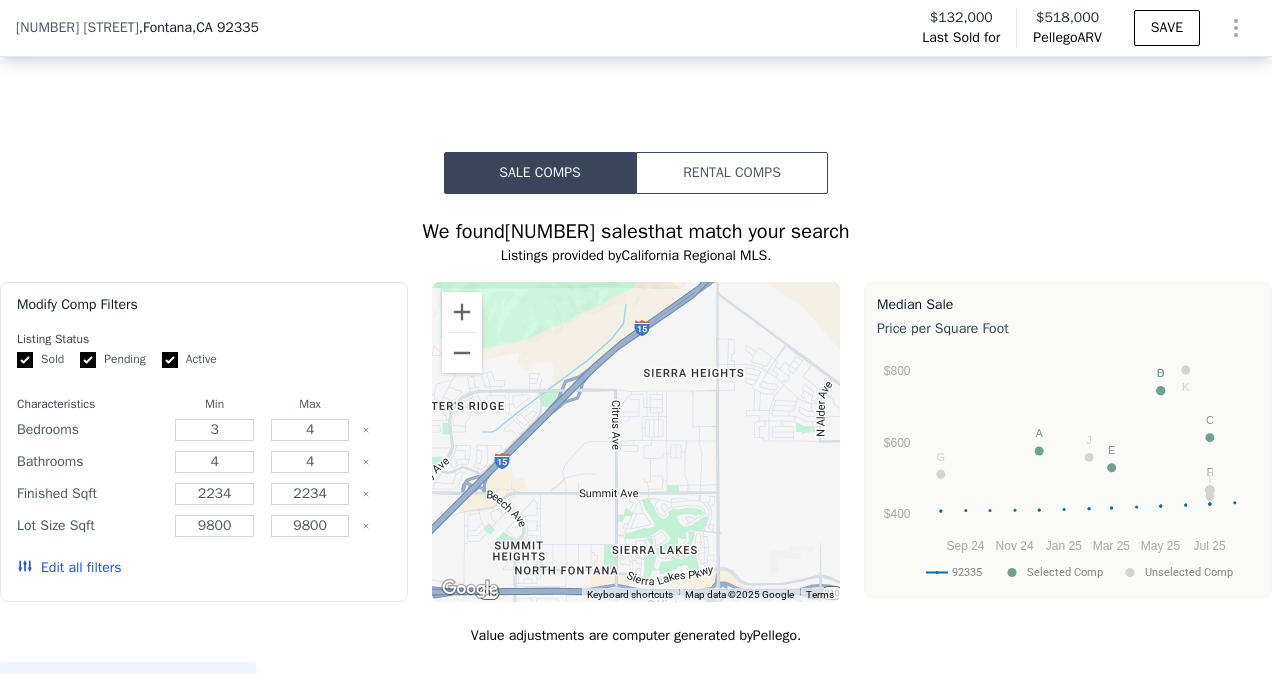 scroll, scrollTop: 1695, scrollLeft: 0, axis: vertical 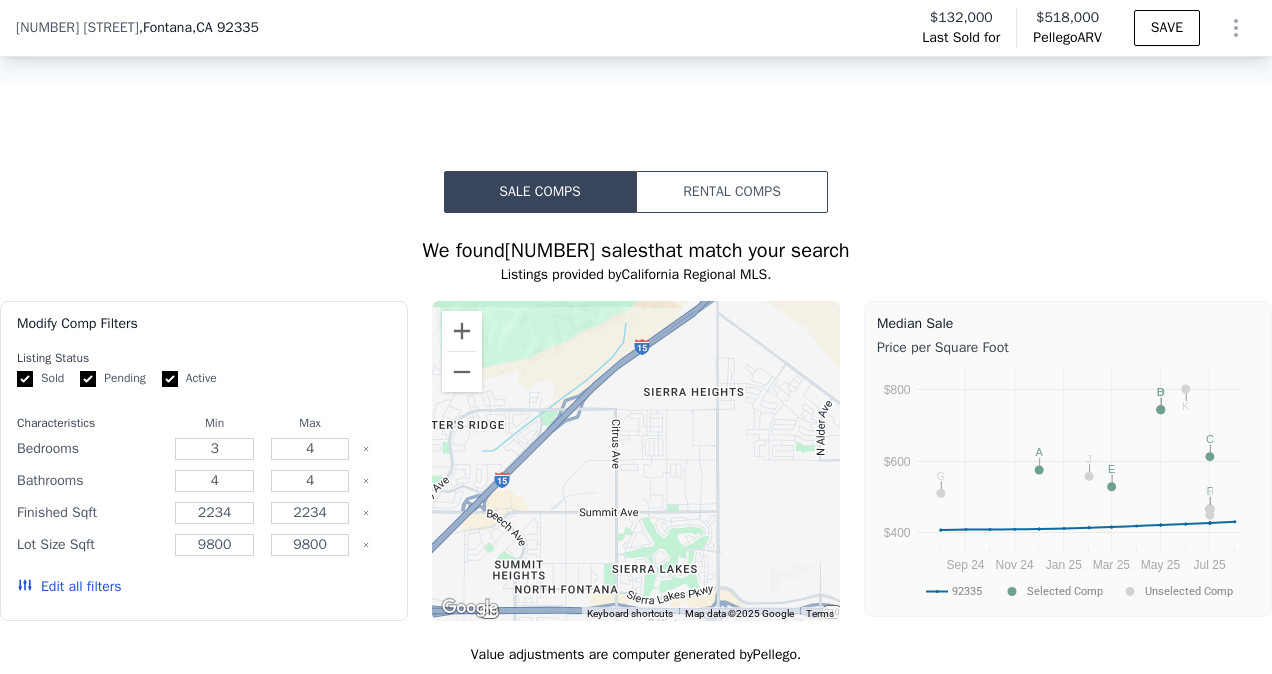 click on "Sale Comps" at bounding box center [540, 192] 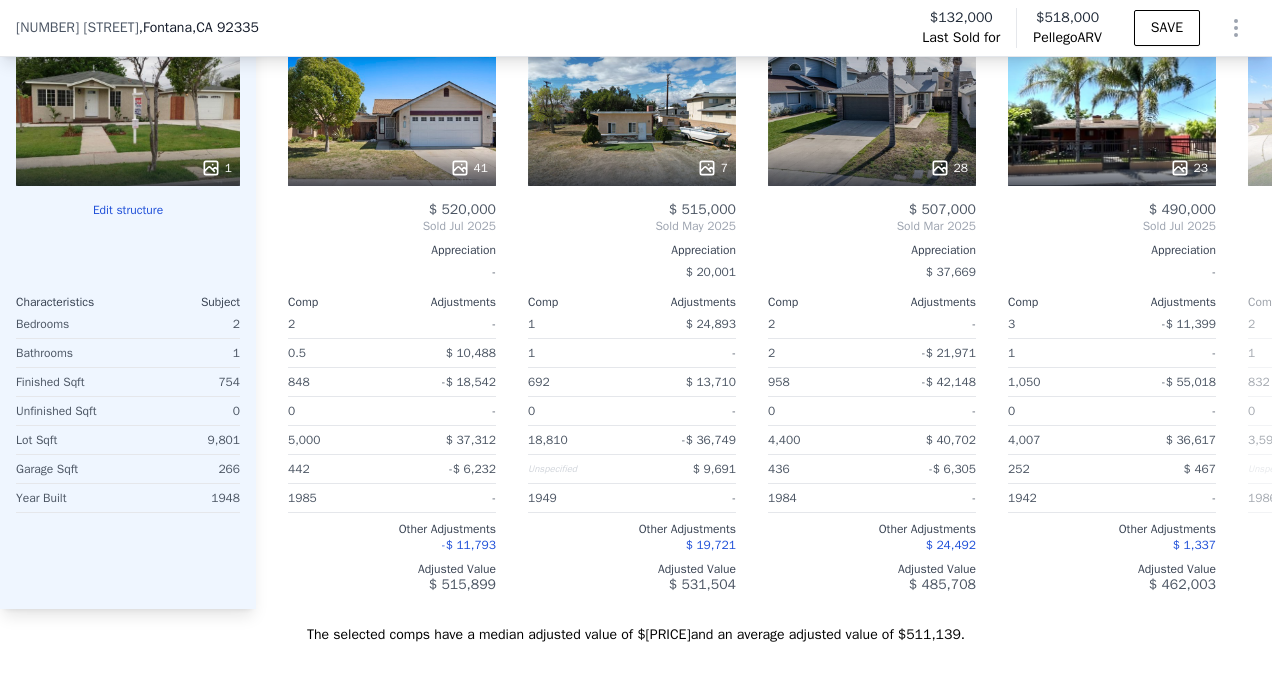 scroll, scrollTop: 2413, scrollLeft: 0, axis: vertical 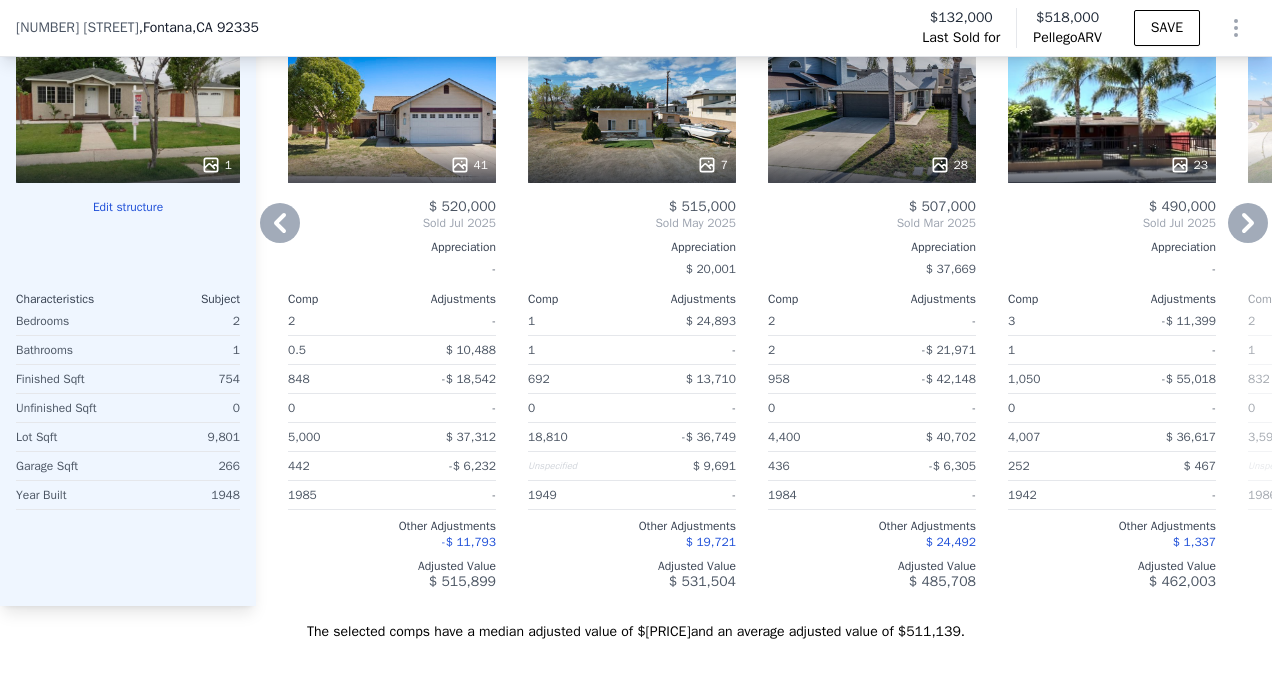 type on "1" 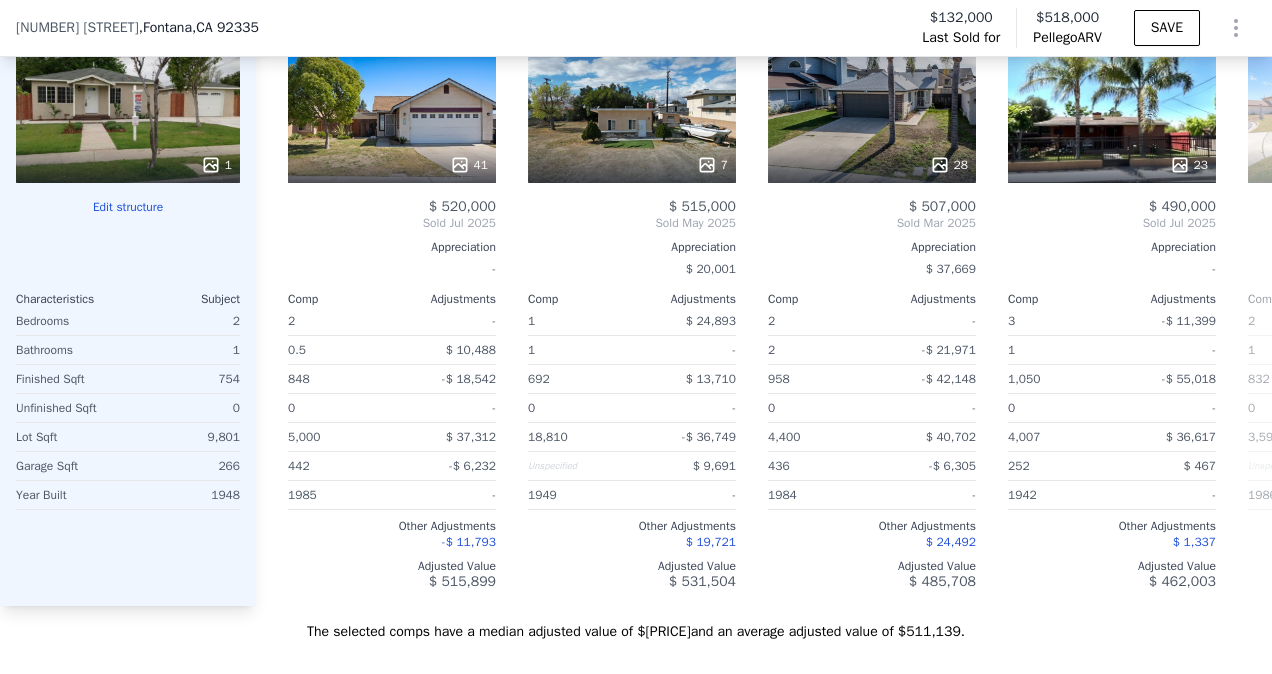 scroll, scrollTop: 1824, scrollLeft: 0, axis: vertical 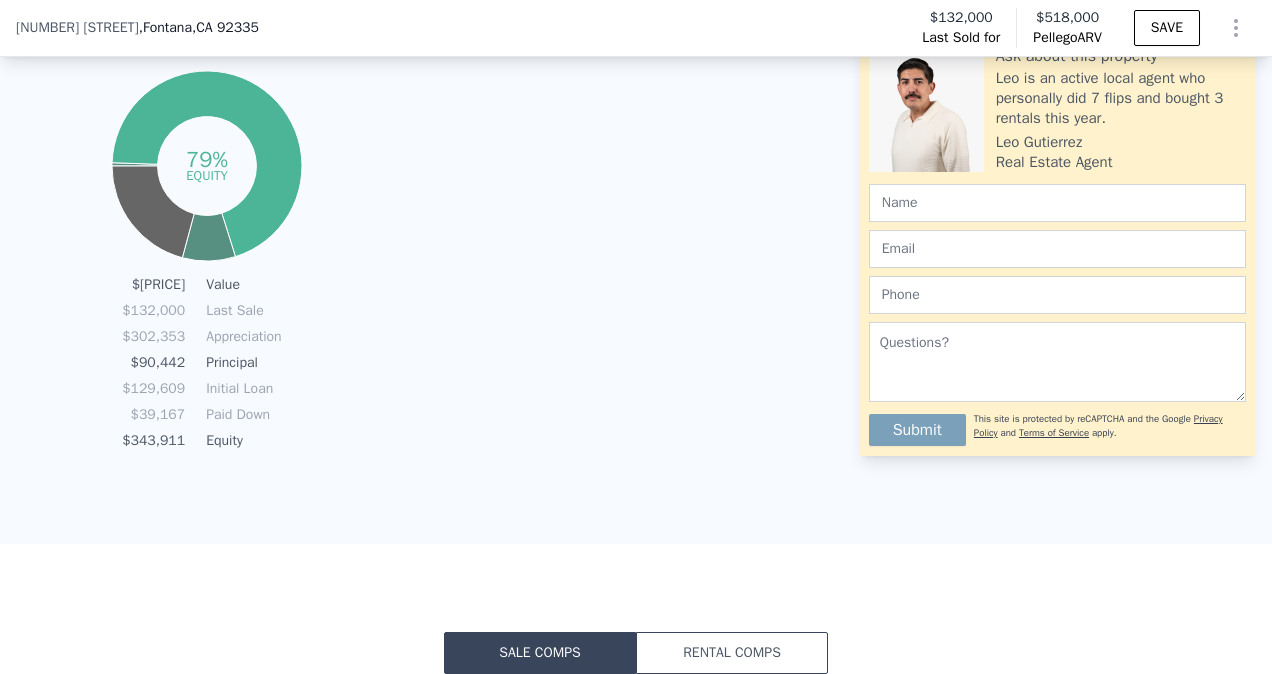 click on "79% equity" at bounding box center (206, 166) 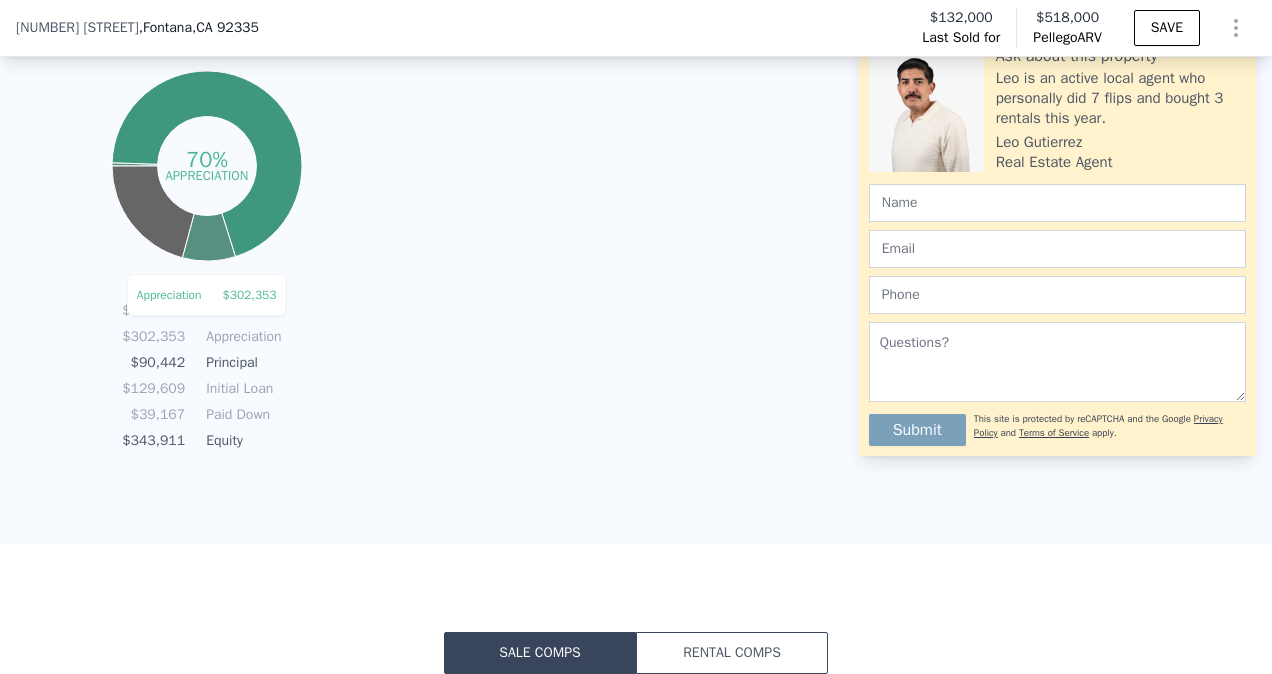 scroll, scrollTop: 645, scrollLeft: 0, axis: vertical 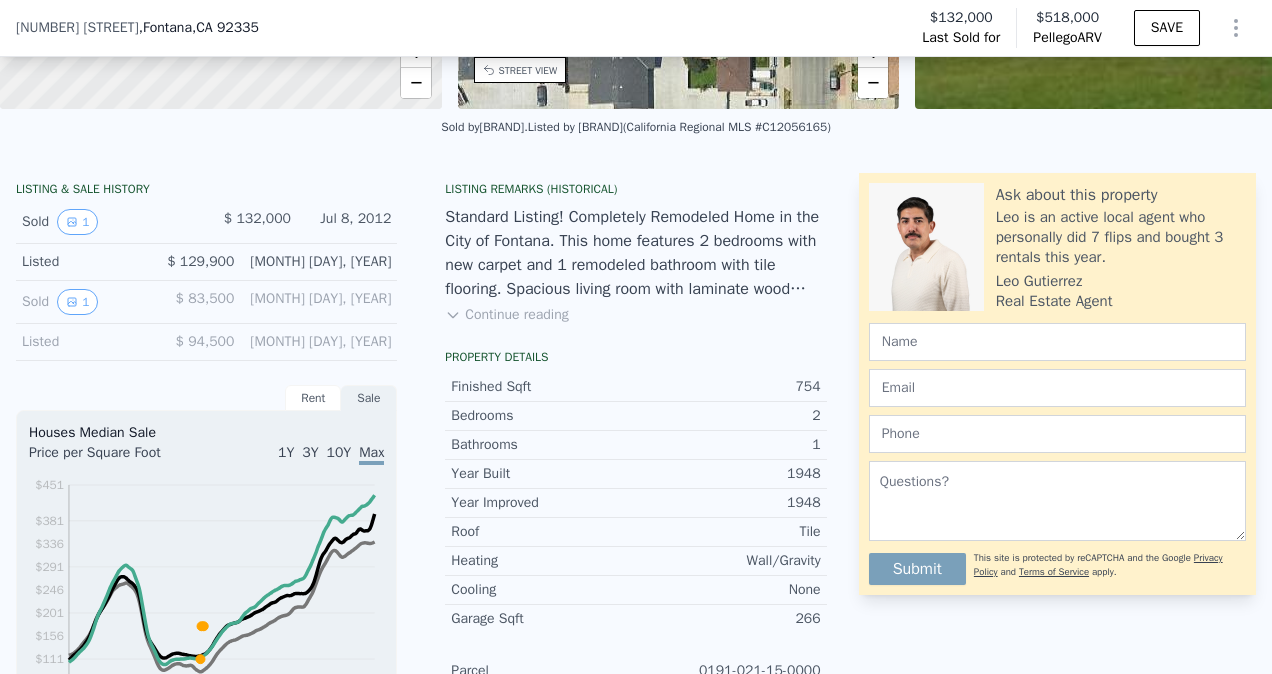 click on "Pellego  ARV" at bounding box center [1067, 38] 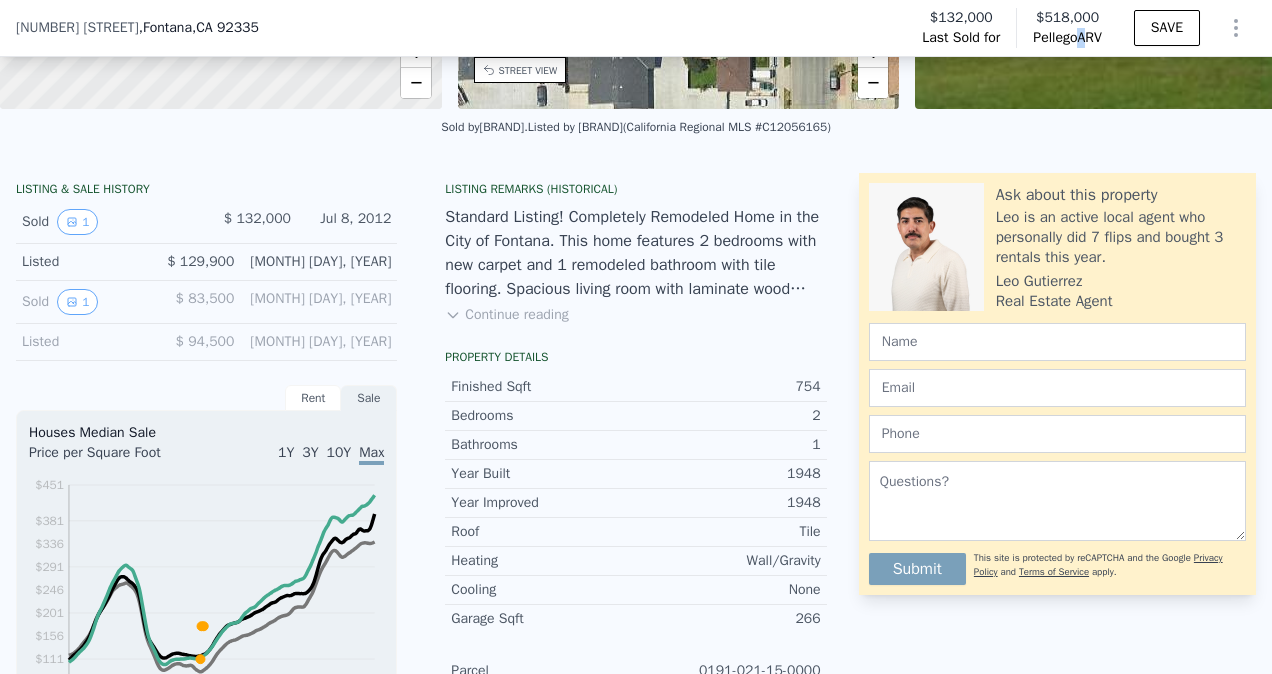 click on "Pellego  ARV" at bounding box center (1067, 38) 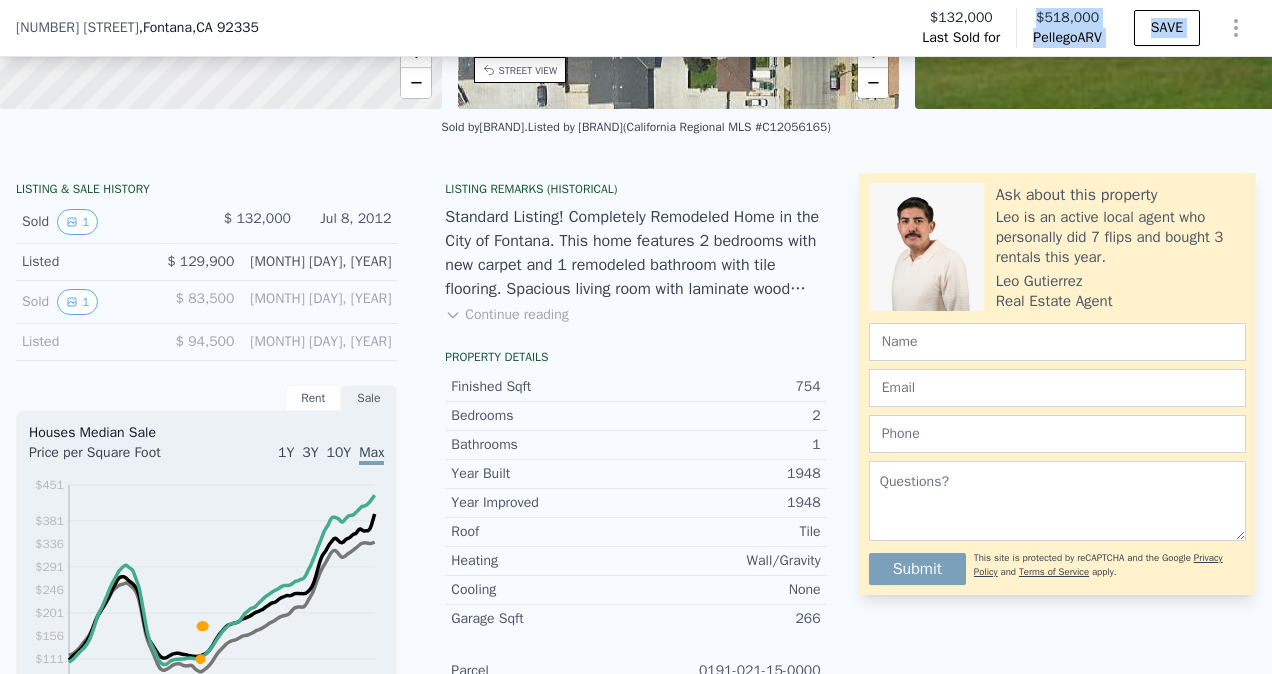drag, startPoint x: 1059, startPoint y: 28, endPoint x: 1212, endPoint y: 54, distance: 155.19342 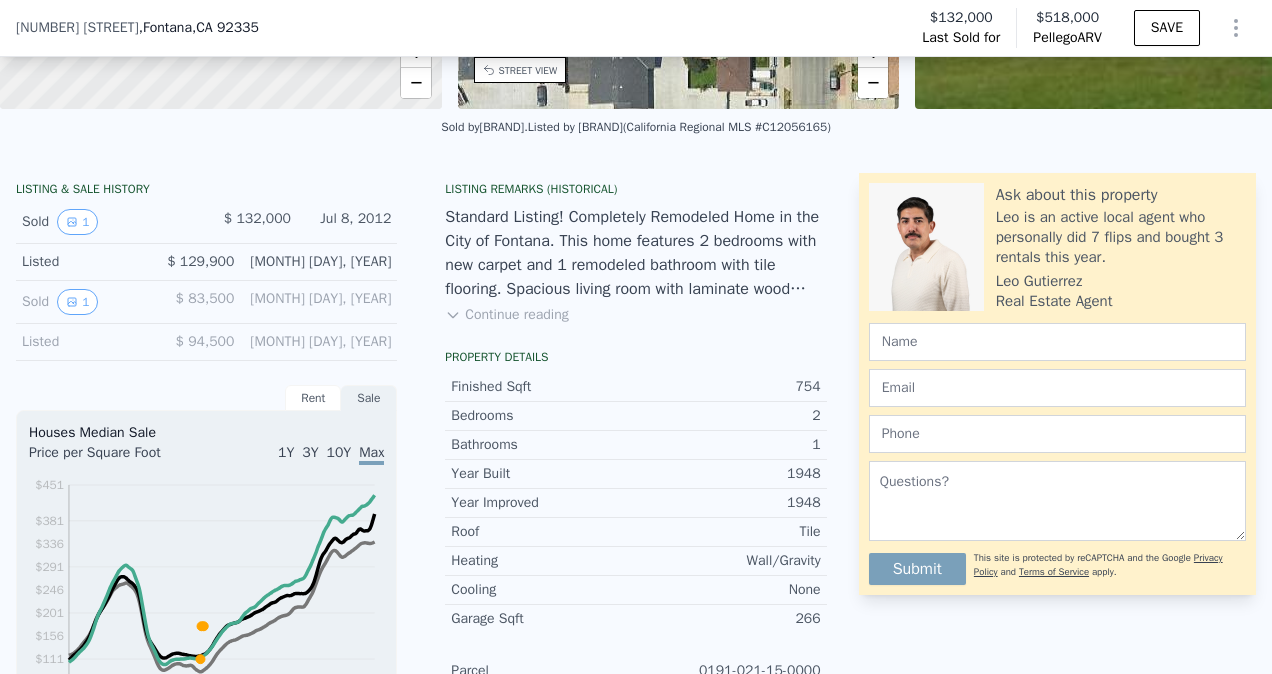 click on "Sold by [BRAND] . Listed by [BRAND] ([STATE] Regional MLS #[MLS_ID])" at bounding box center [636, 133] 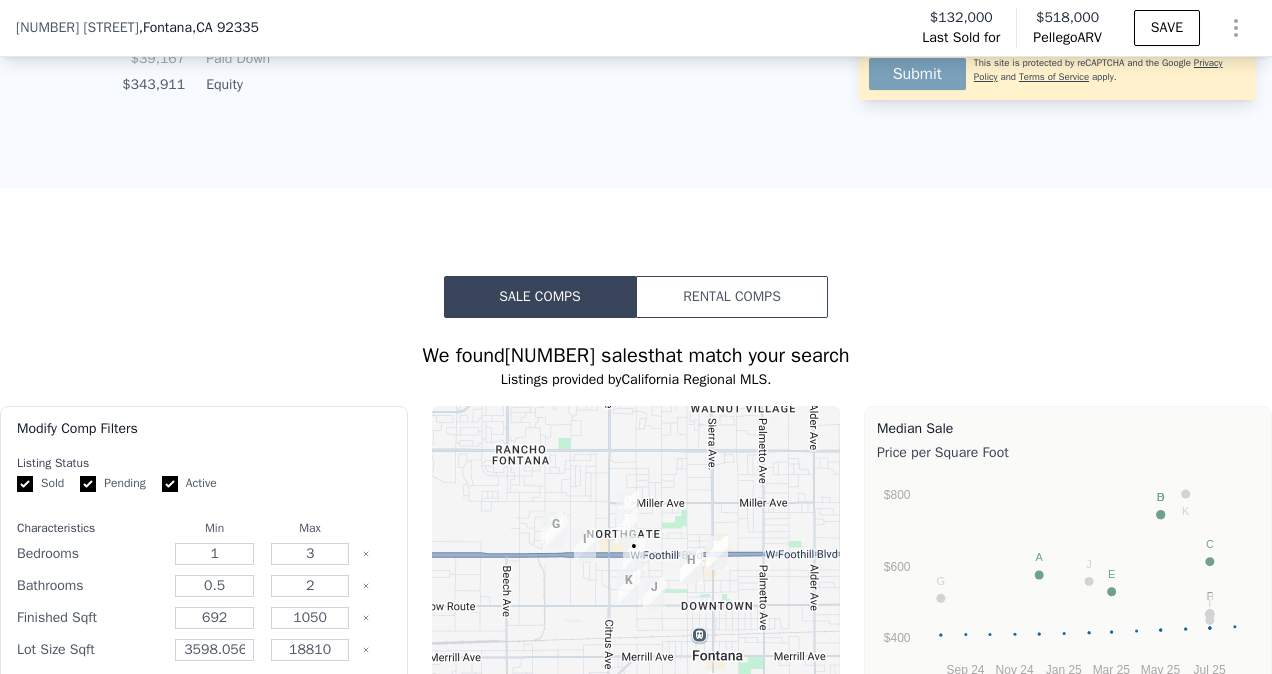 scroll, scrollTop: 1594, scrollLeft: 0, axis: vertical 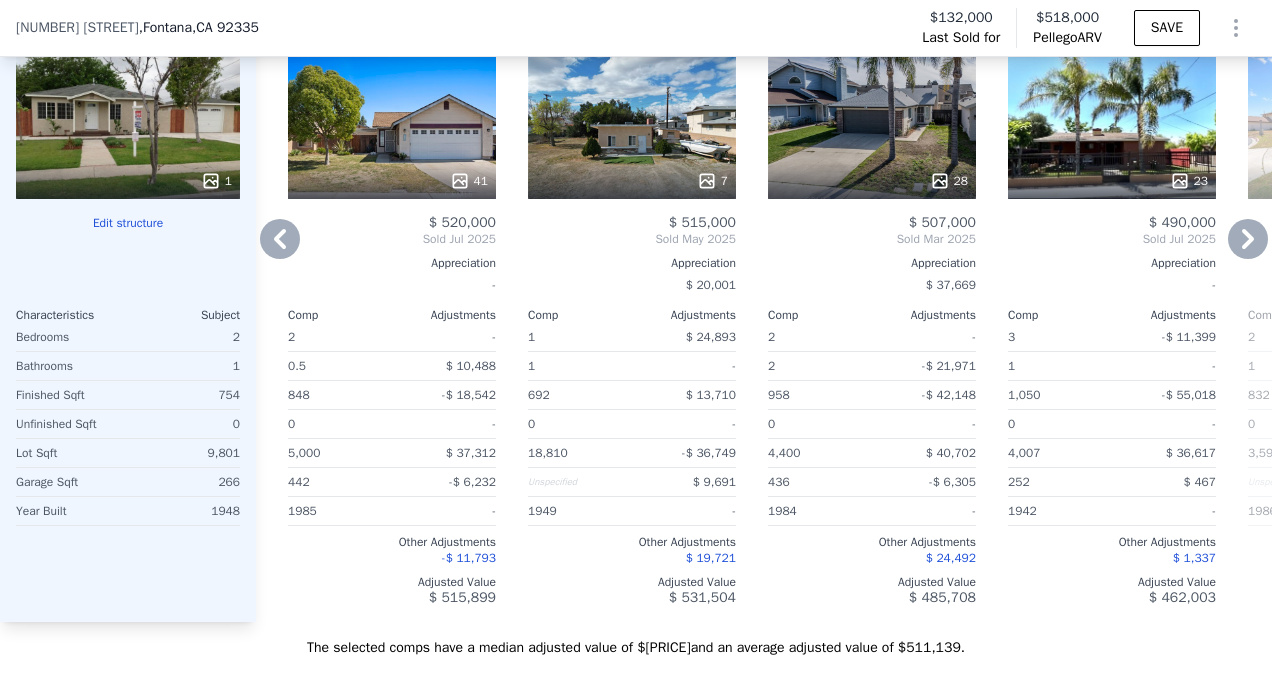 click on "41" at bounding box center [392, 127] 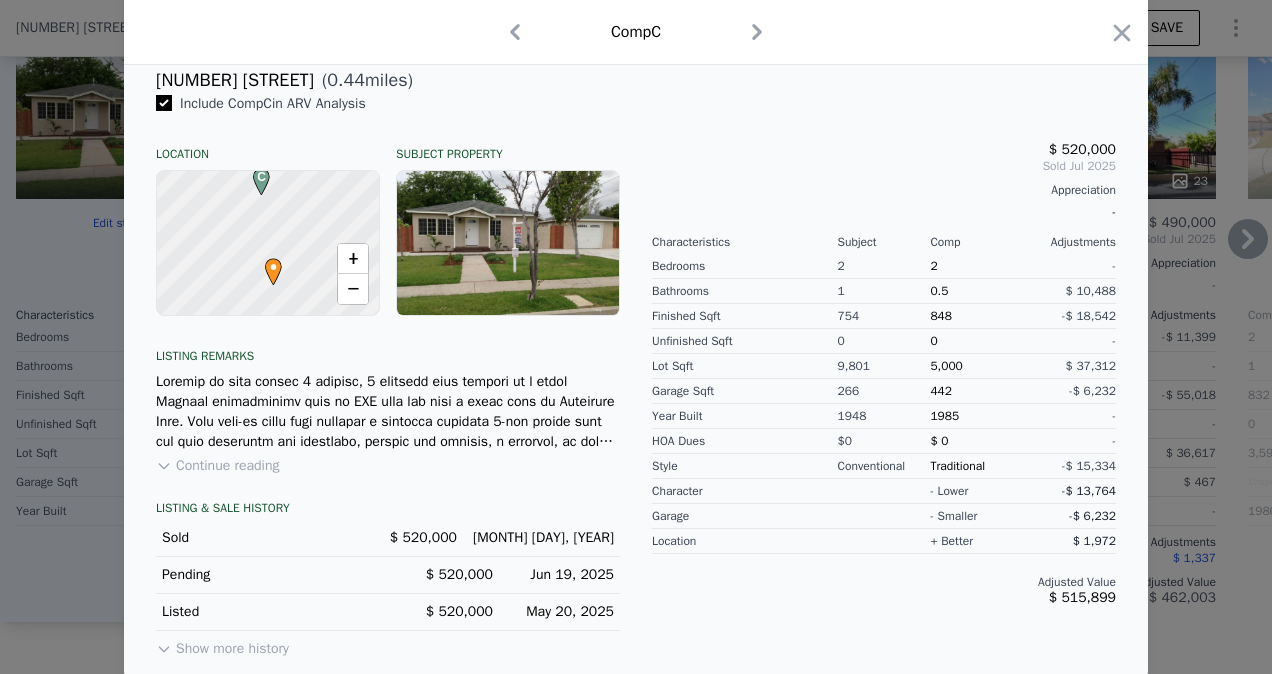 scroll, scrollTop: 520, scrollLeft: 0, axis: vertical 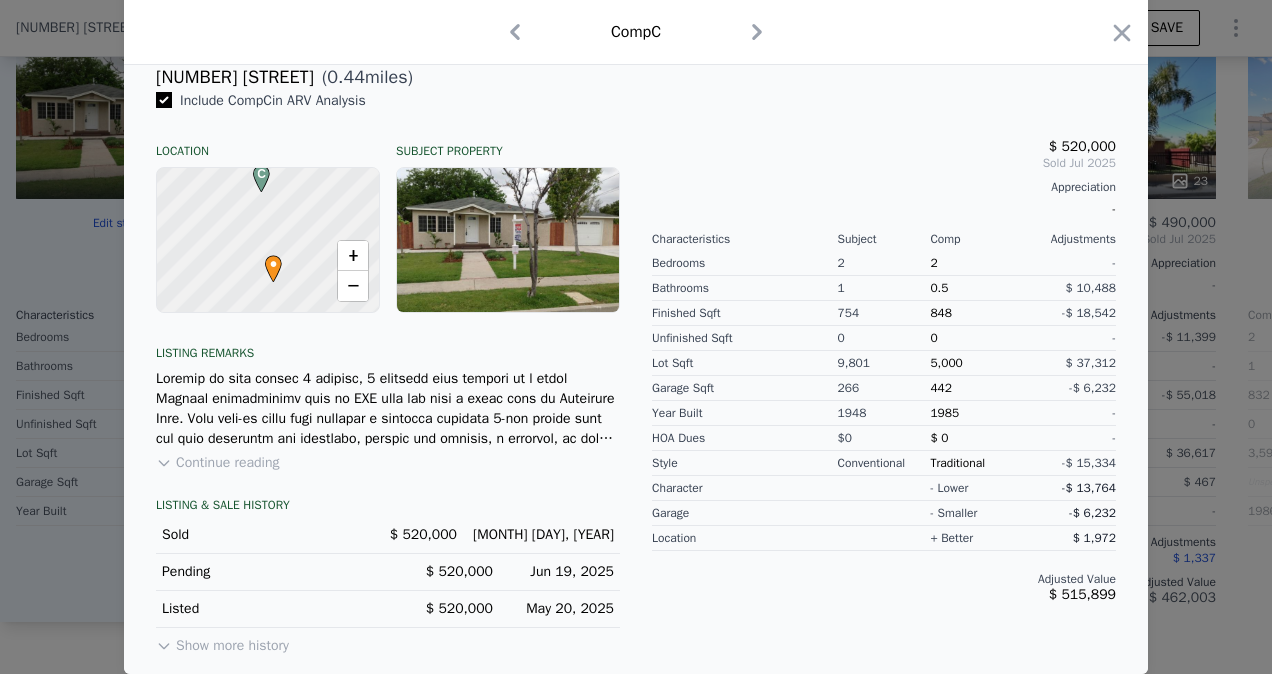 click on "Continue reading" at bounding box center (217, 463) 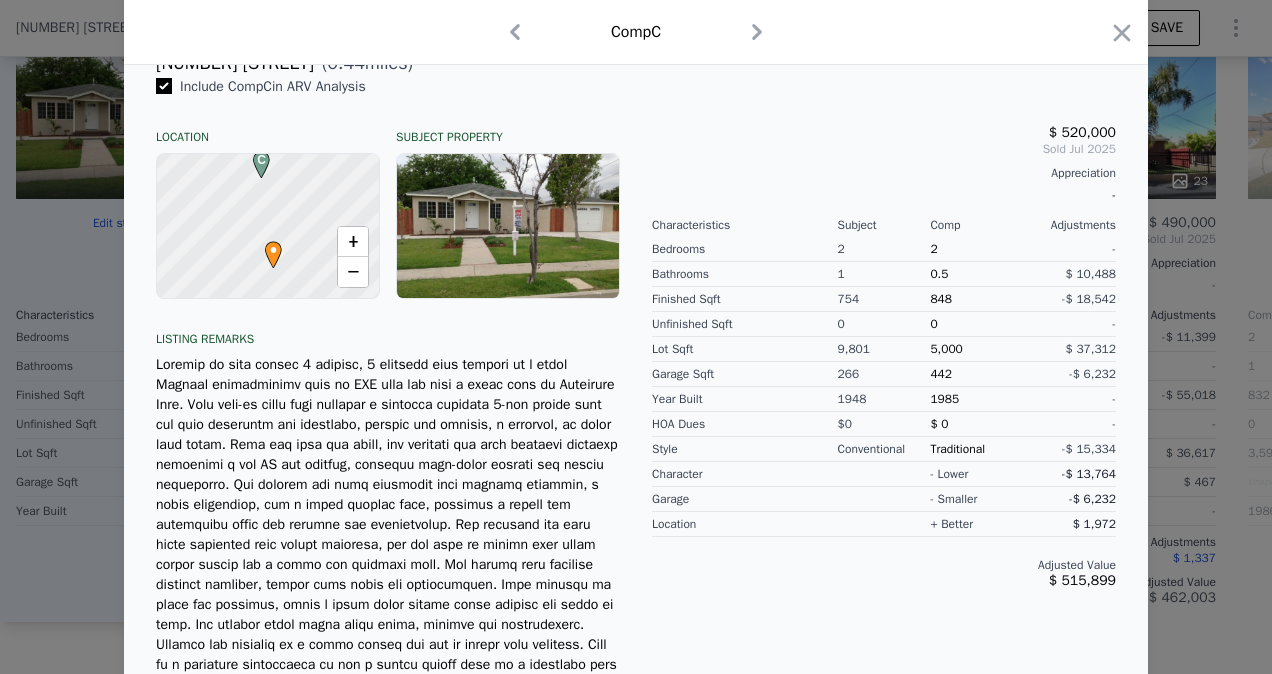 scroll, scrollTop: 512, scrollLeft: 0, axis: vertical 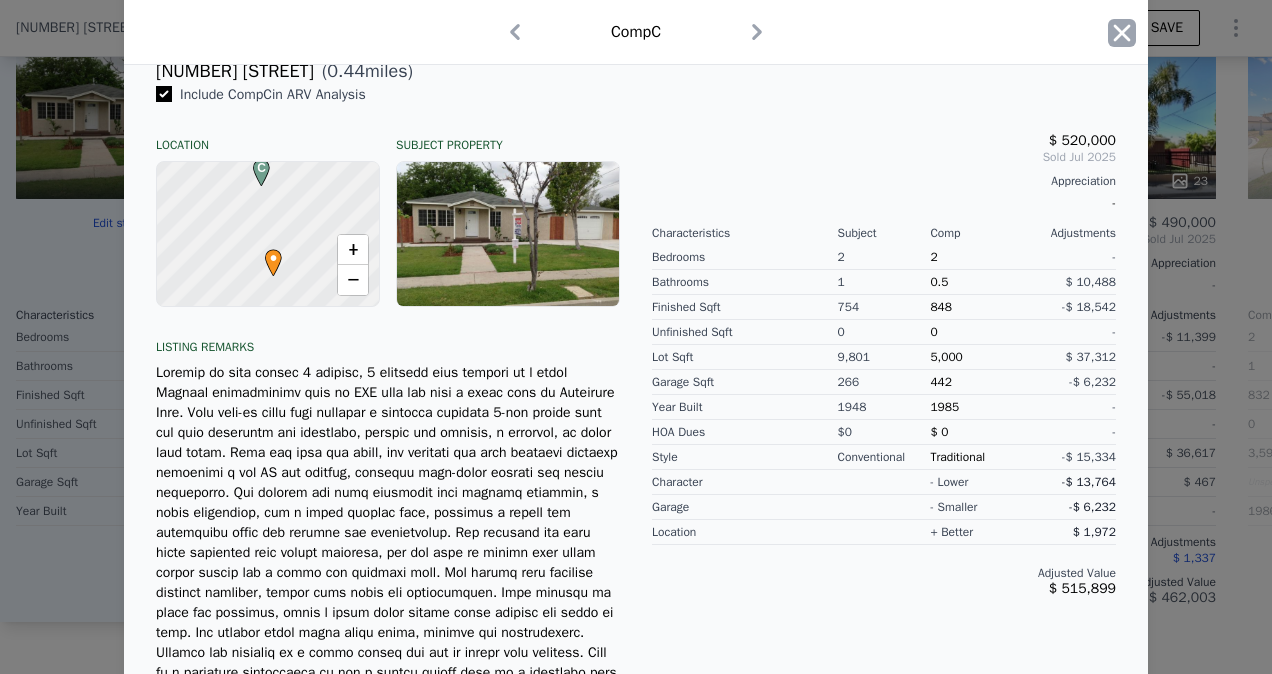 click 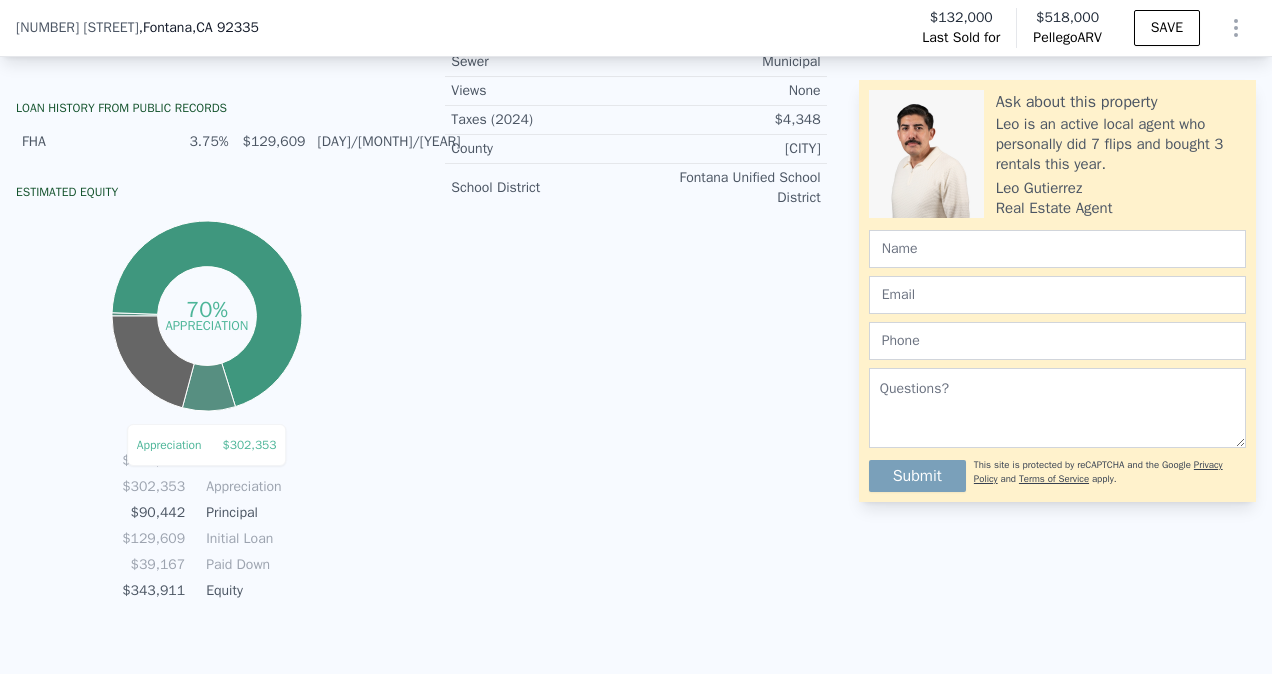 scroll, scrollTop: 1082, scrollLeft: 0, axis: vertical 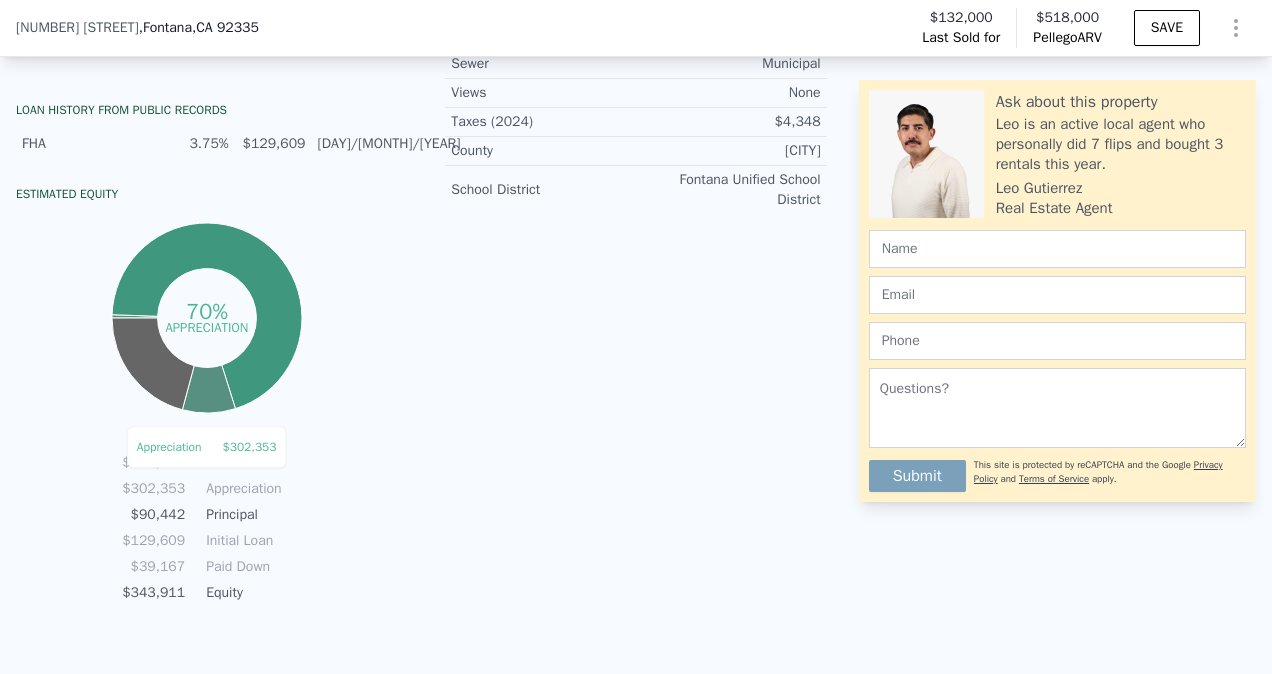 click on "Ask about this property Leo is an active local agent who personally did 7 flips and bought 3 rentals this year. Leo Gutierrez Real Estate Agent Submit This site is protected by reCAPTCHA and the Google Privacy Policy and Terms of Service apply." at bounding box center (1065, 43) 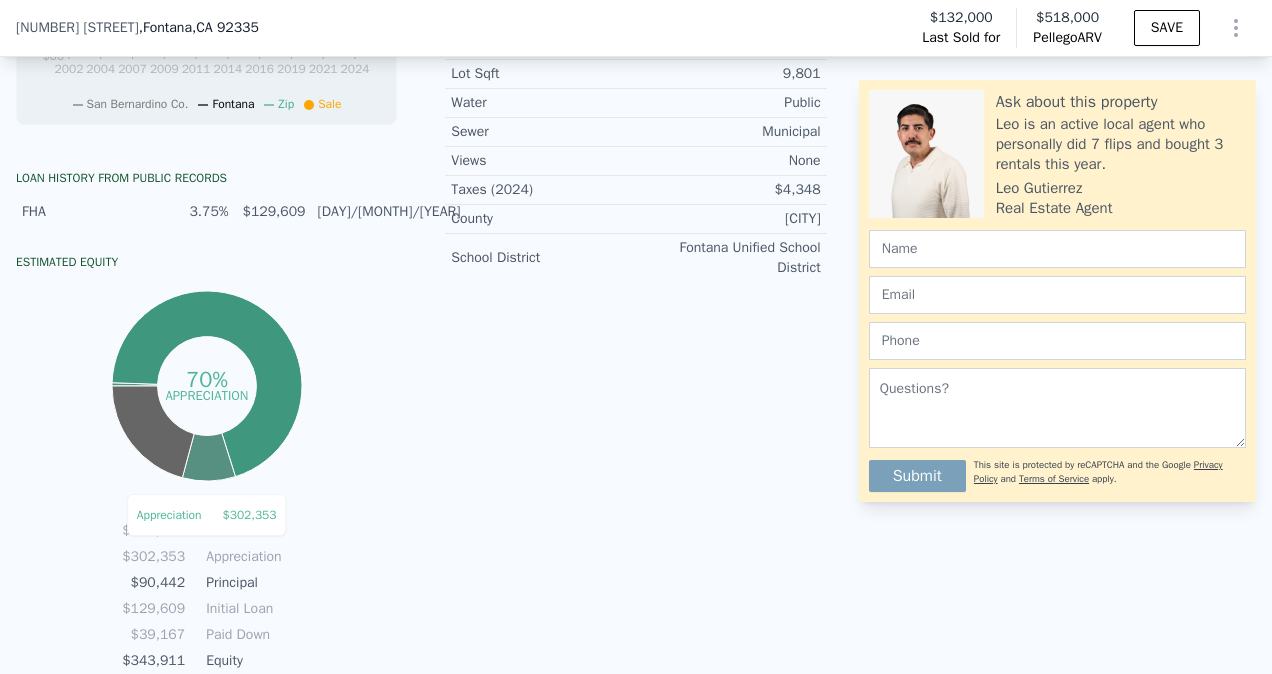 scroll, scrollTop: 1001, scrollLeft: 0, axis: vertical 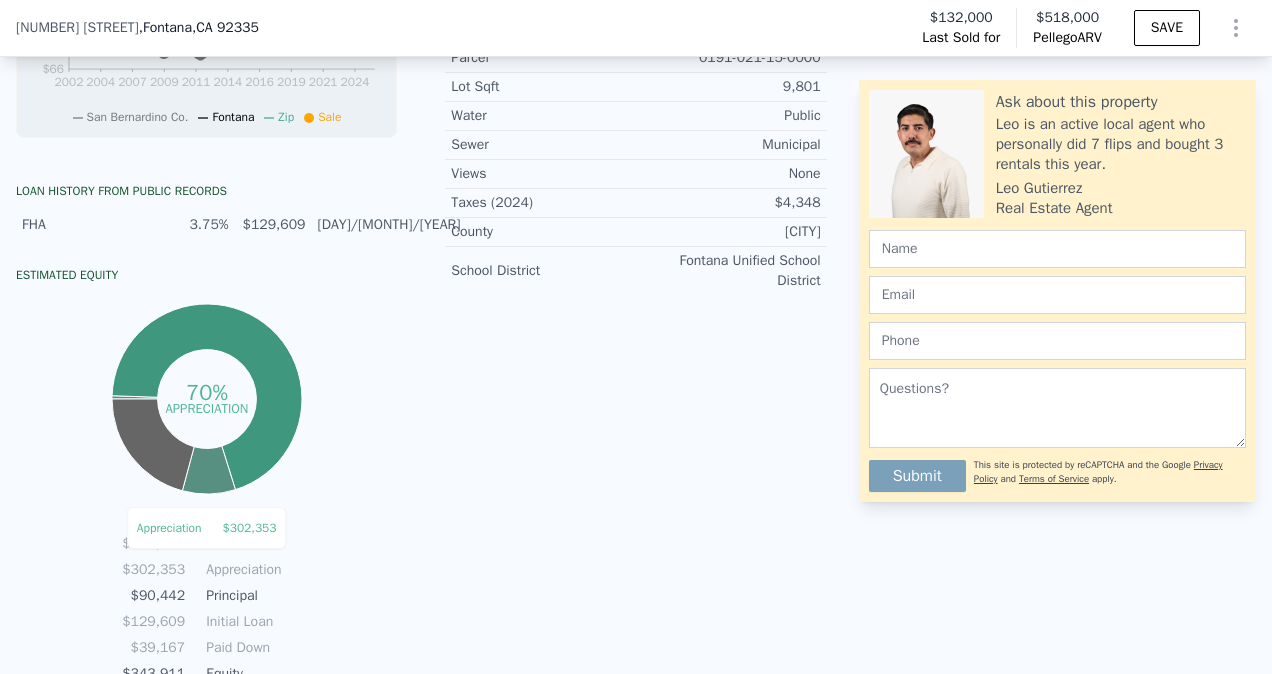 click on "Ask about this property Leo is an active local agent who personally did 7 flips and bought 3 rentals this year. Leo Gutierrez Real Estate Agent Submit This site is protected by reCAPTCHA and the Google Privacy Policy and Terms of Service apply." at bounding box center [1065, 124] 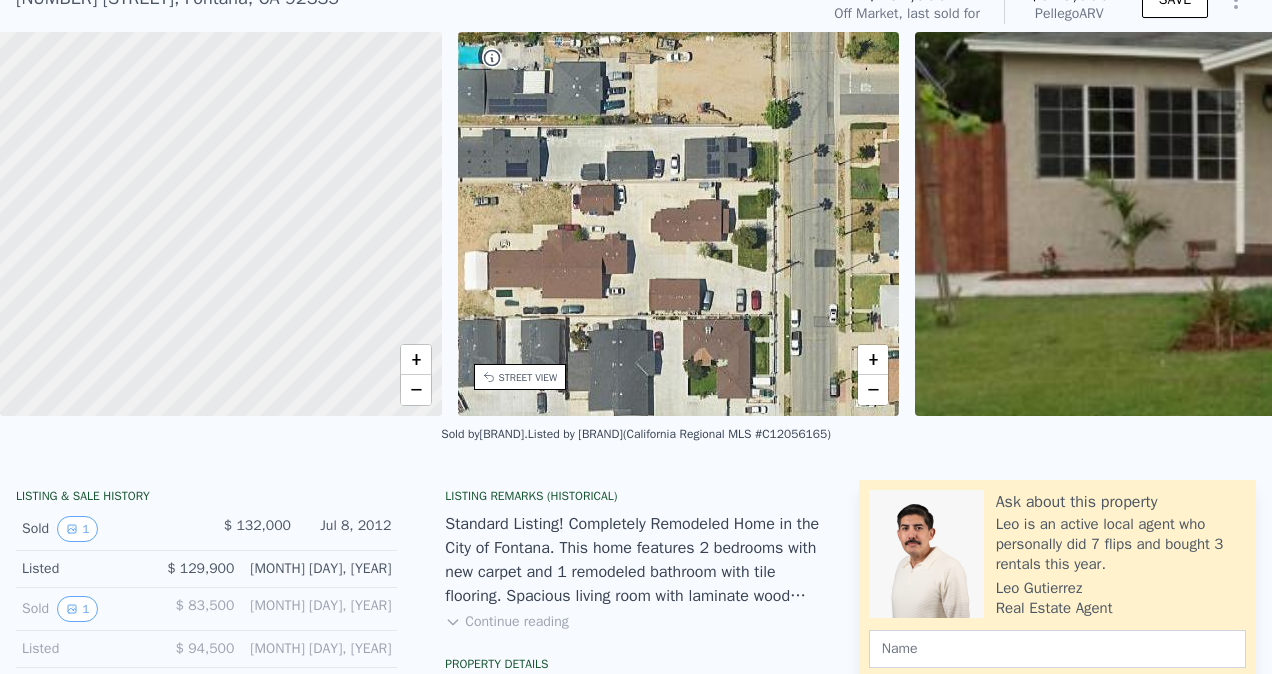 scroll, scrollTop: 13, scrollLeft: 0, axis: vertical 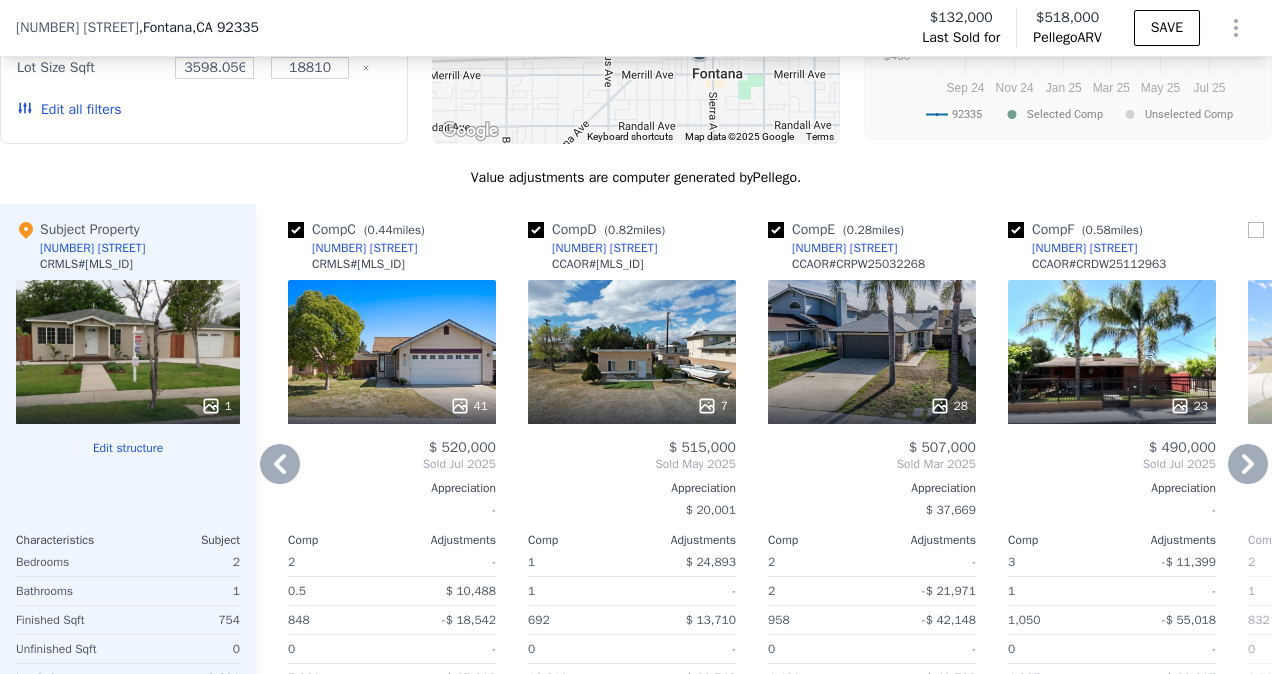 click on "28" at bounding box center [872, 352] 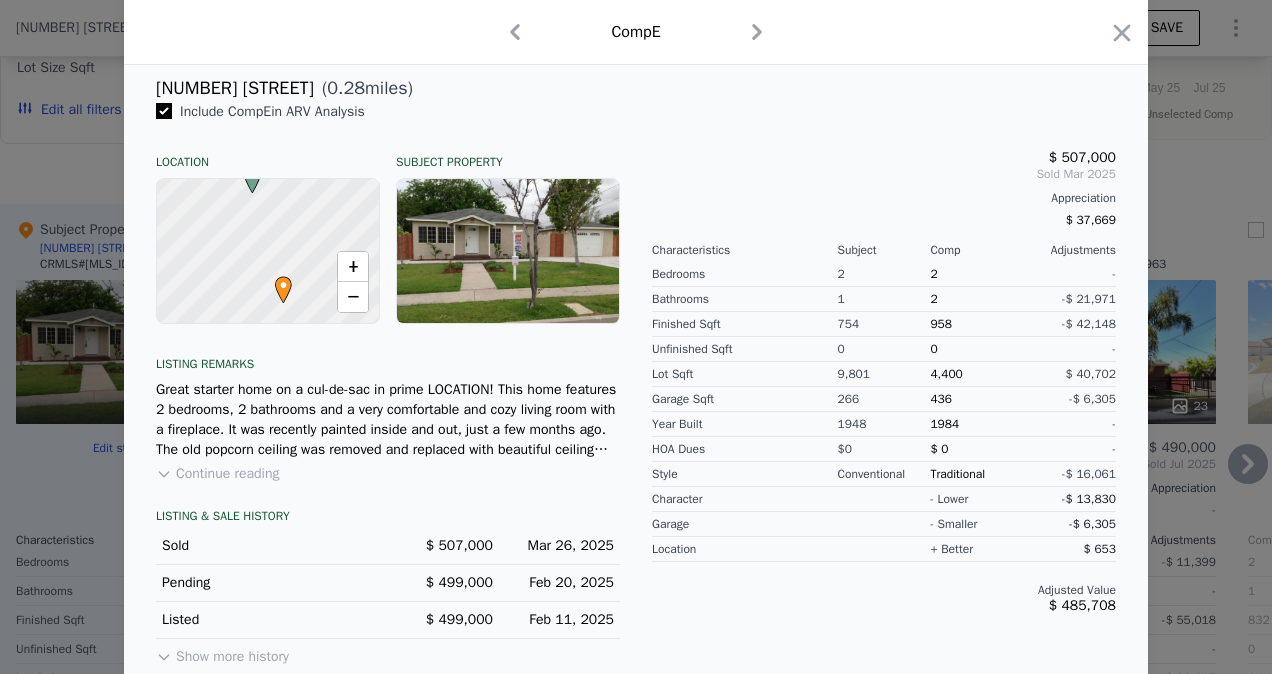scroll, scrollTop: 520, scrollLeft: 0, axis: vertical 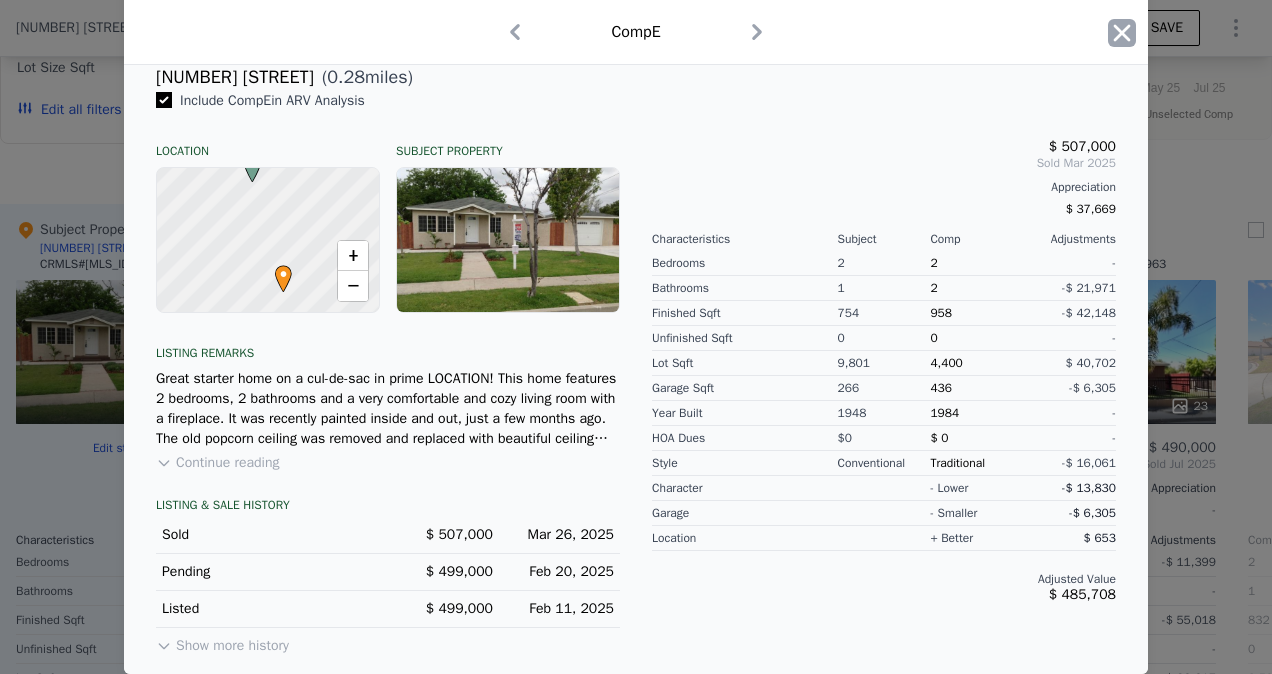 click 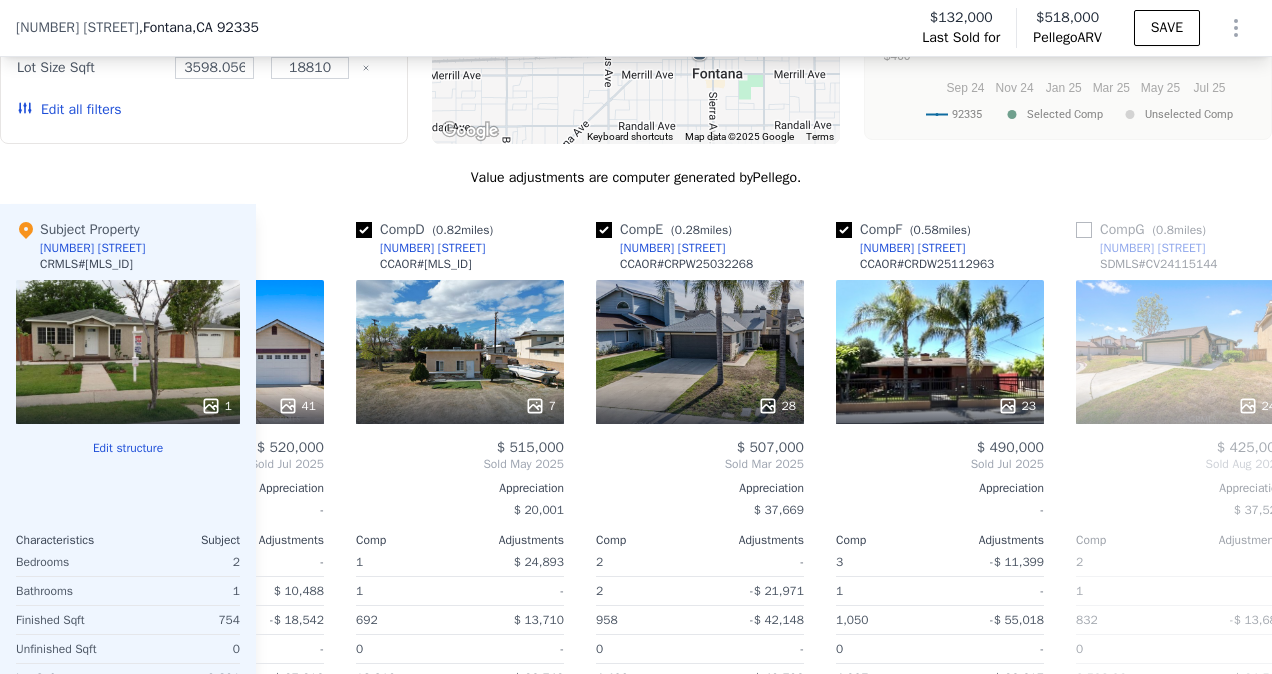scroll, scrollTop: 0, scrollLeft: 656, axis: horizontal 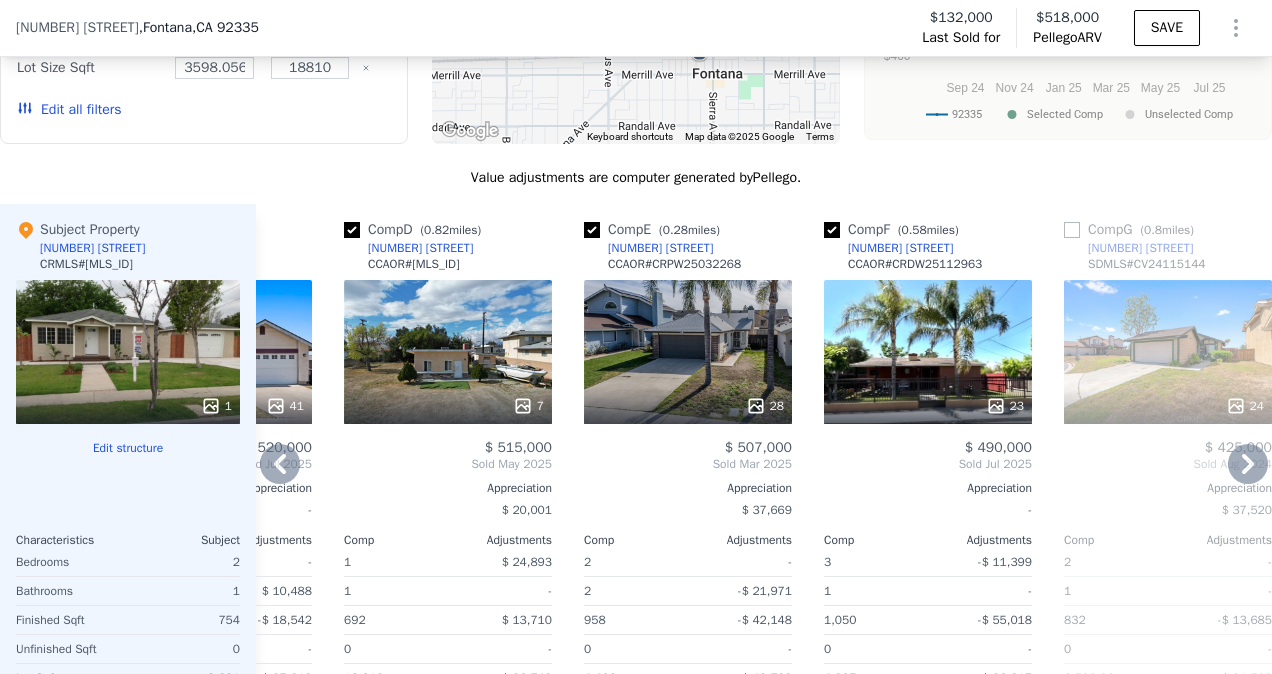 click on "23" at bounding box center [928, 352] 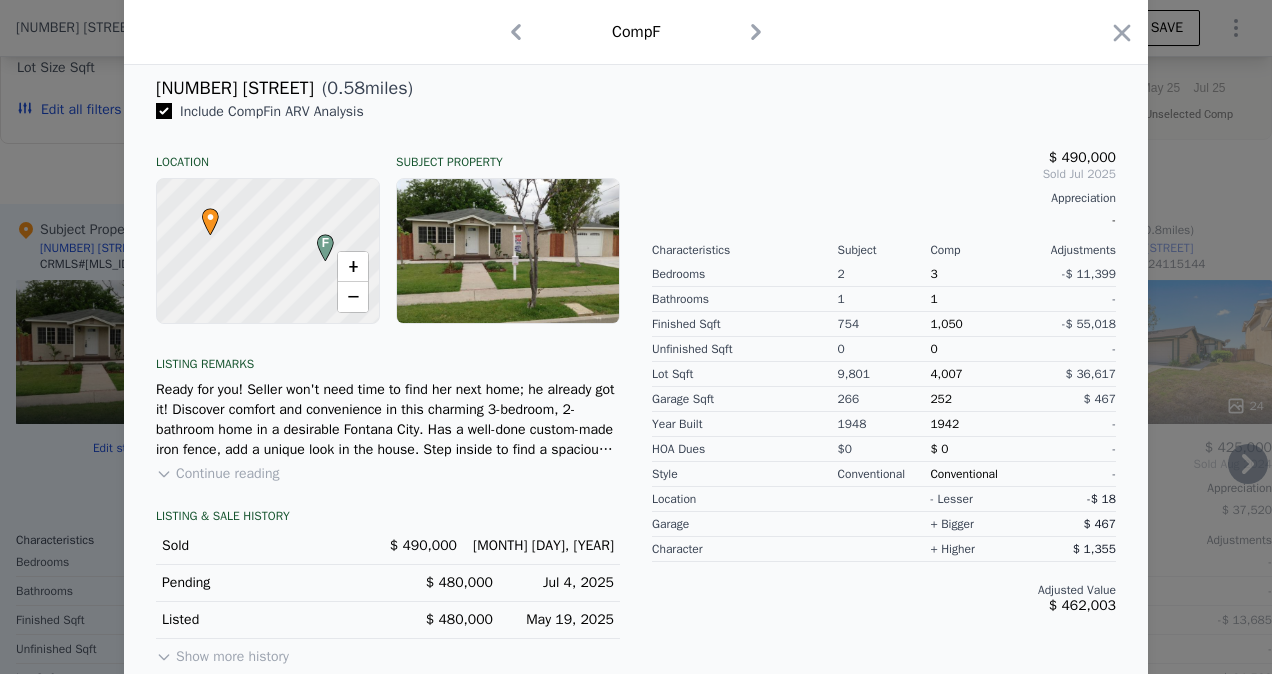 scroll, scrollTop: 496, scrollLeft: 0, axis: vertical 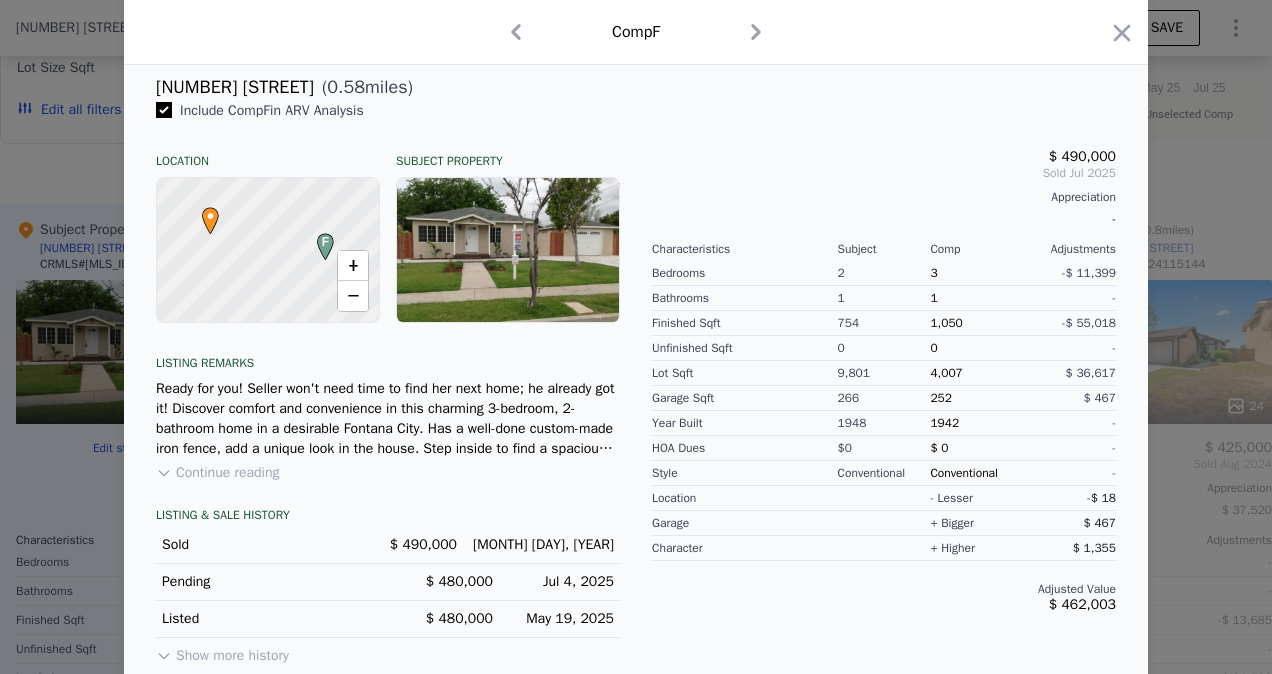 click on "1,050" at bounding box center [976, 323] 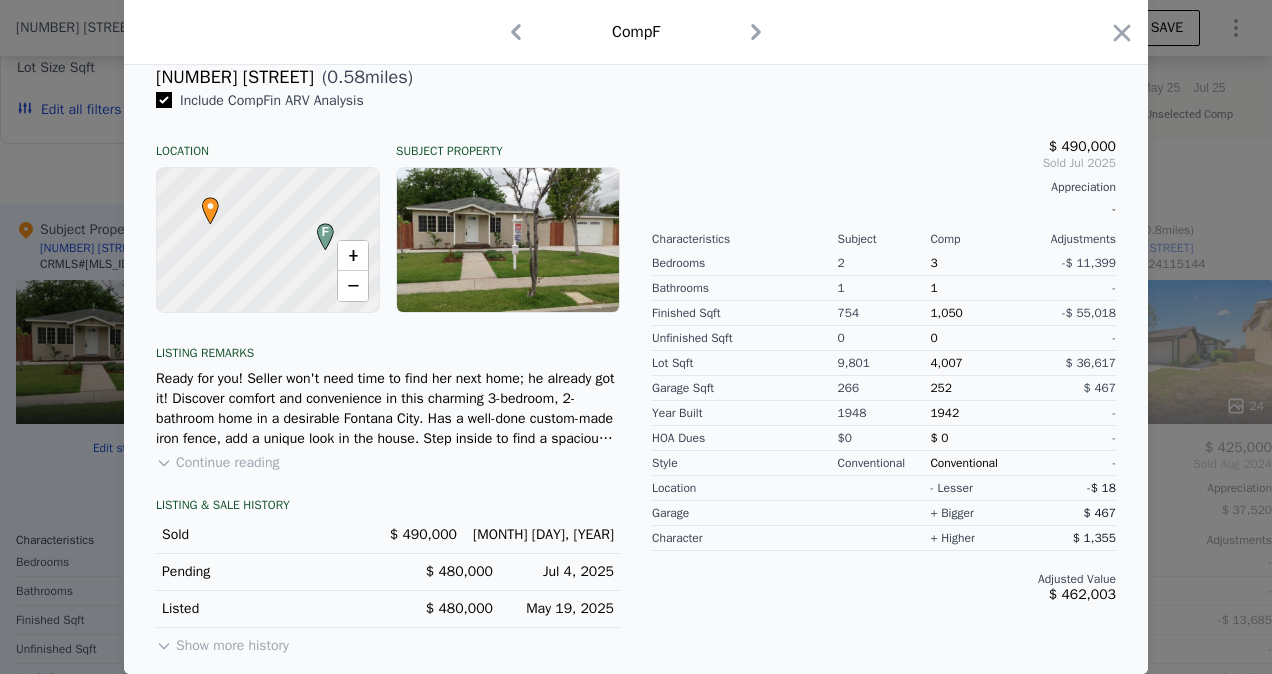 click on "Show more history" at bounding box center (222, 642) 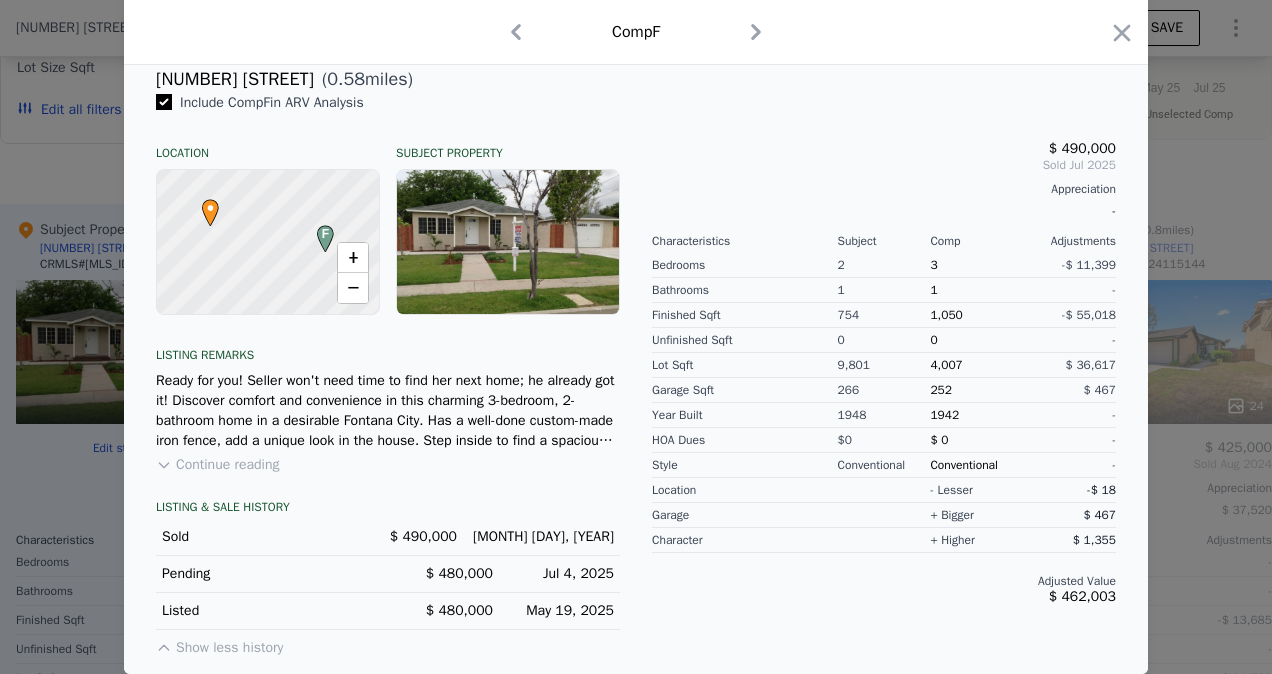 scroll, scrollTop: 517, scrollLeft: 0, axis: vertical 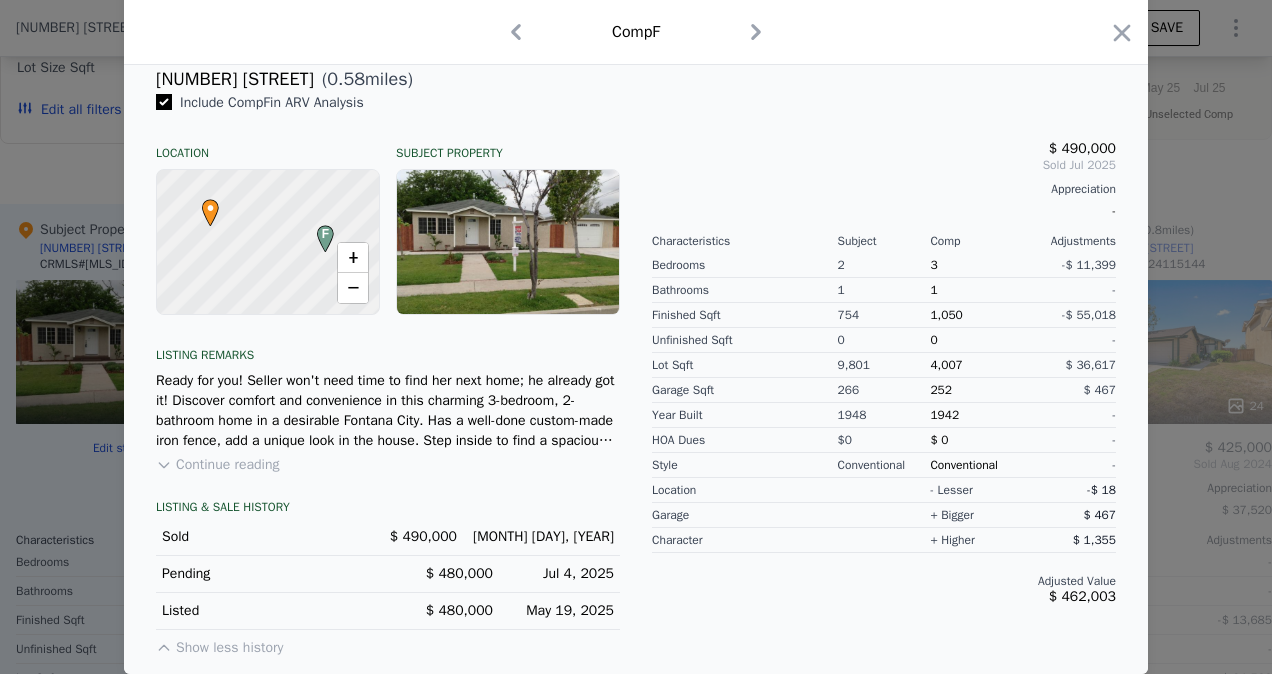 click on "$ 462,003" at bounding box center (1082, 596) 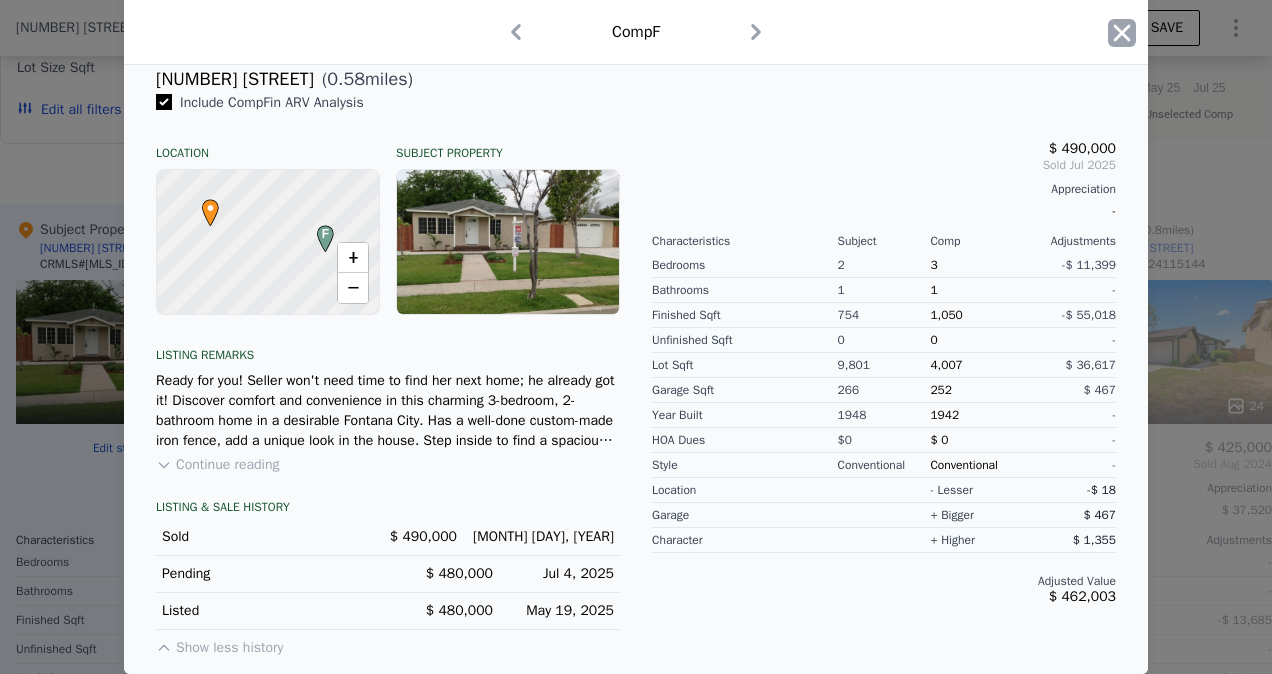 click 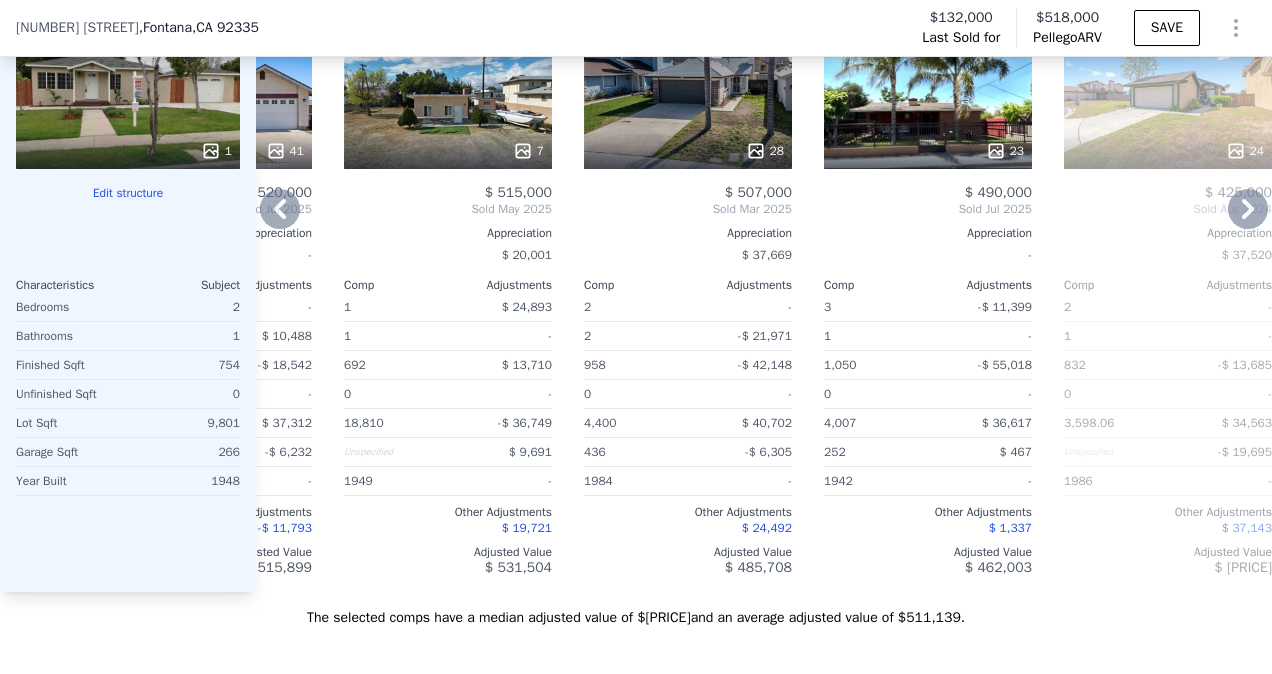 scroll, scrollTop: 2428, scrollLeft: 0, axis: vertical 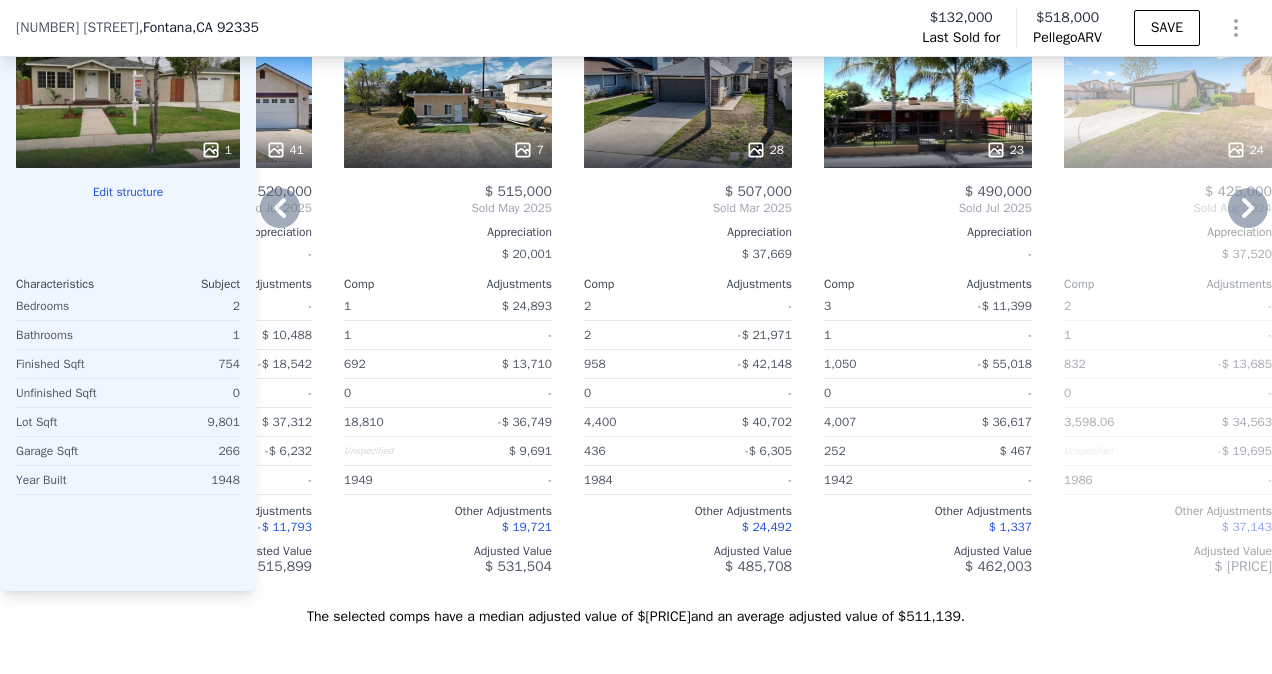 click on "$ 531,504" at bounding box center [518, 566] 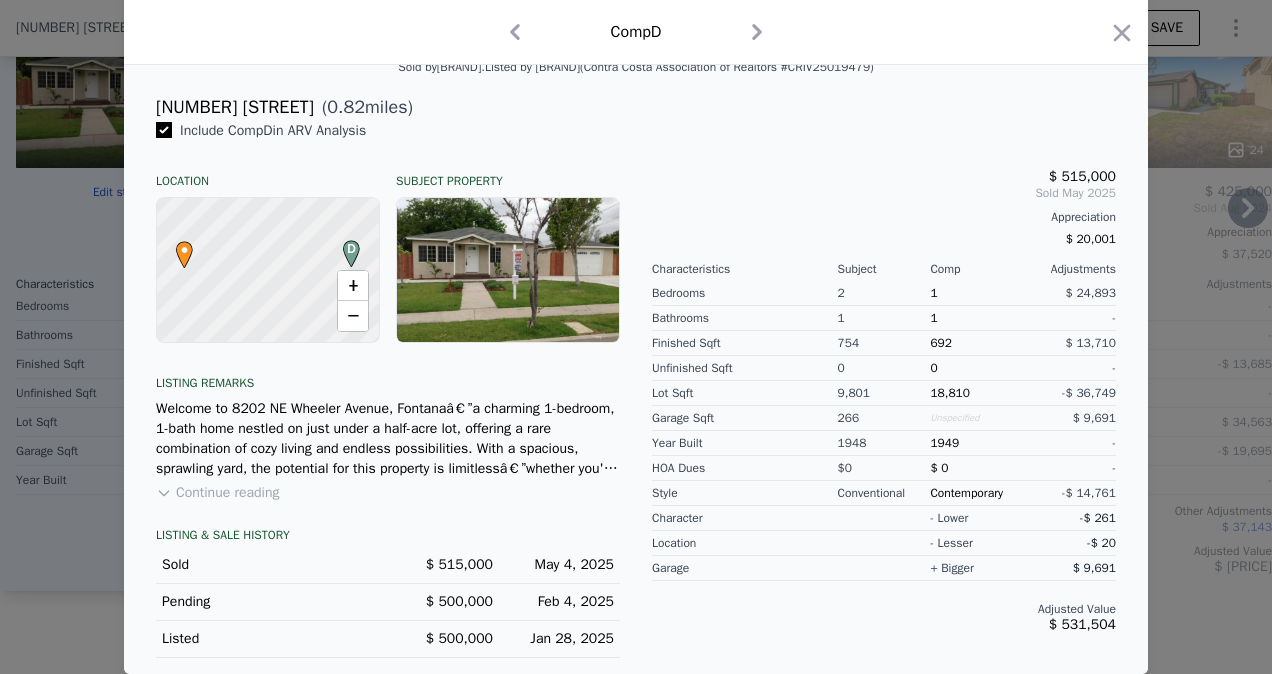 scroll, scrollTop: 489, scrollLeft: 0, axis: vertical 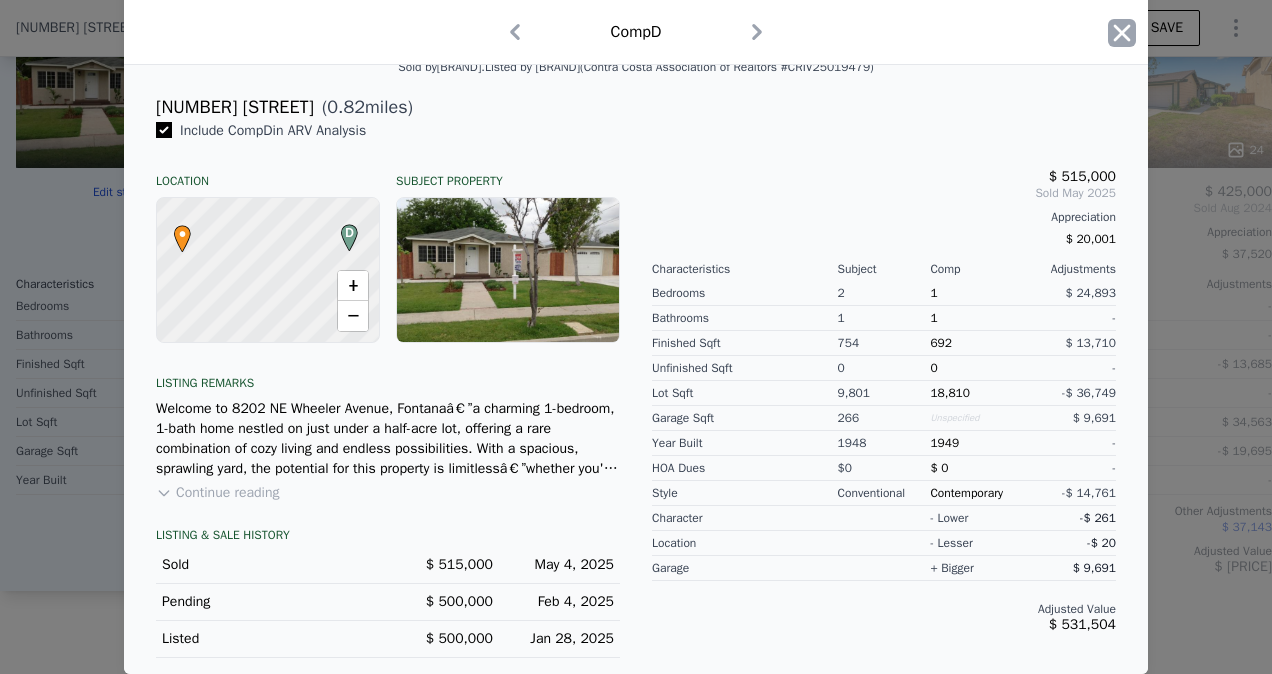 click 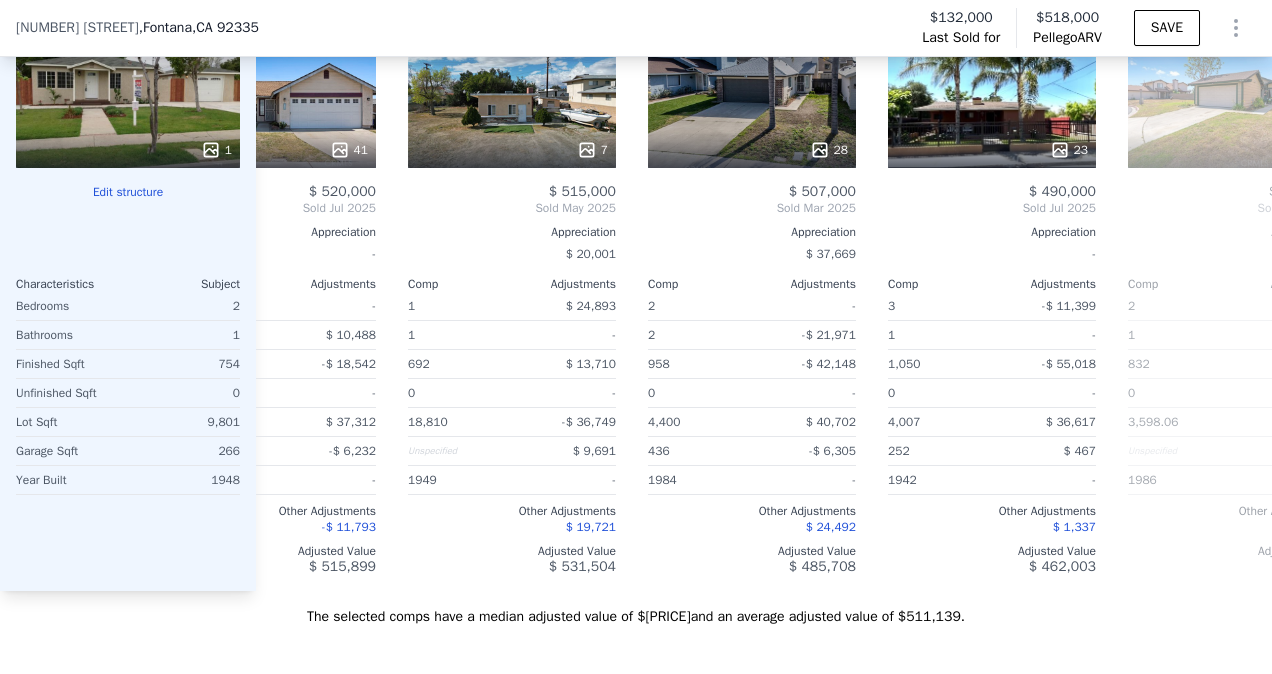scroll, scrollTop: 0, scrollLeft: 586, axis: horizontal 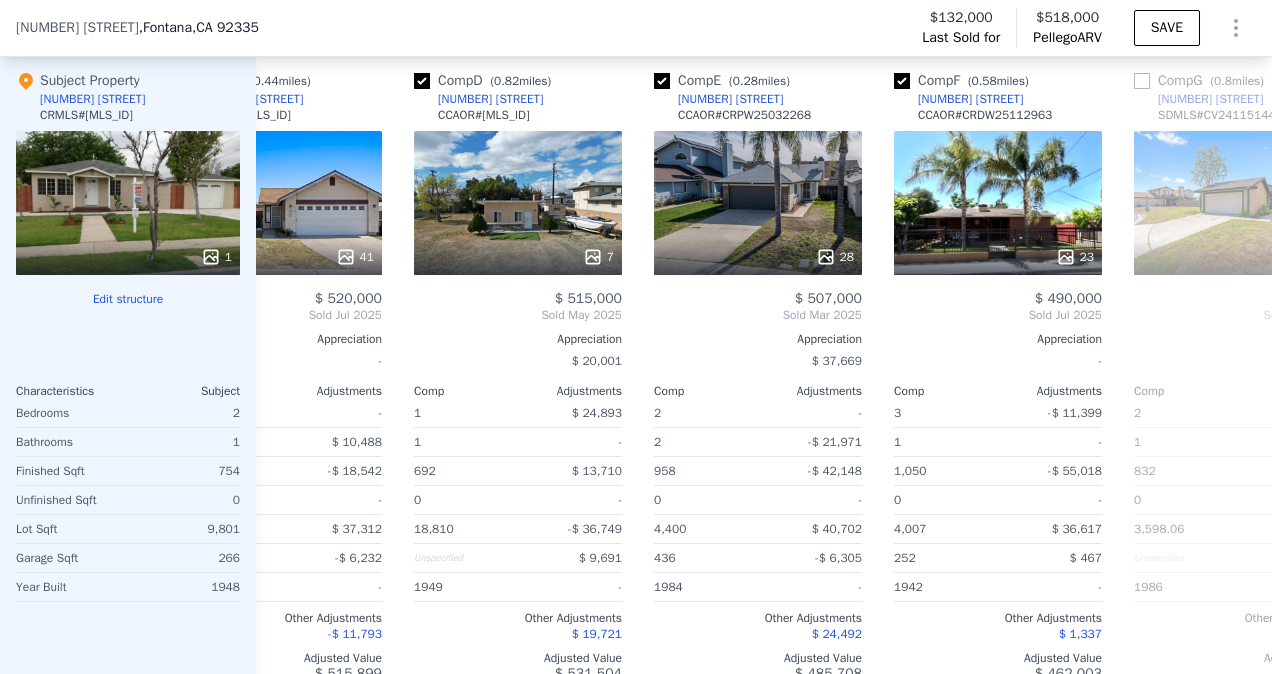 click on "1" at bounding box center [128, 203] 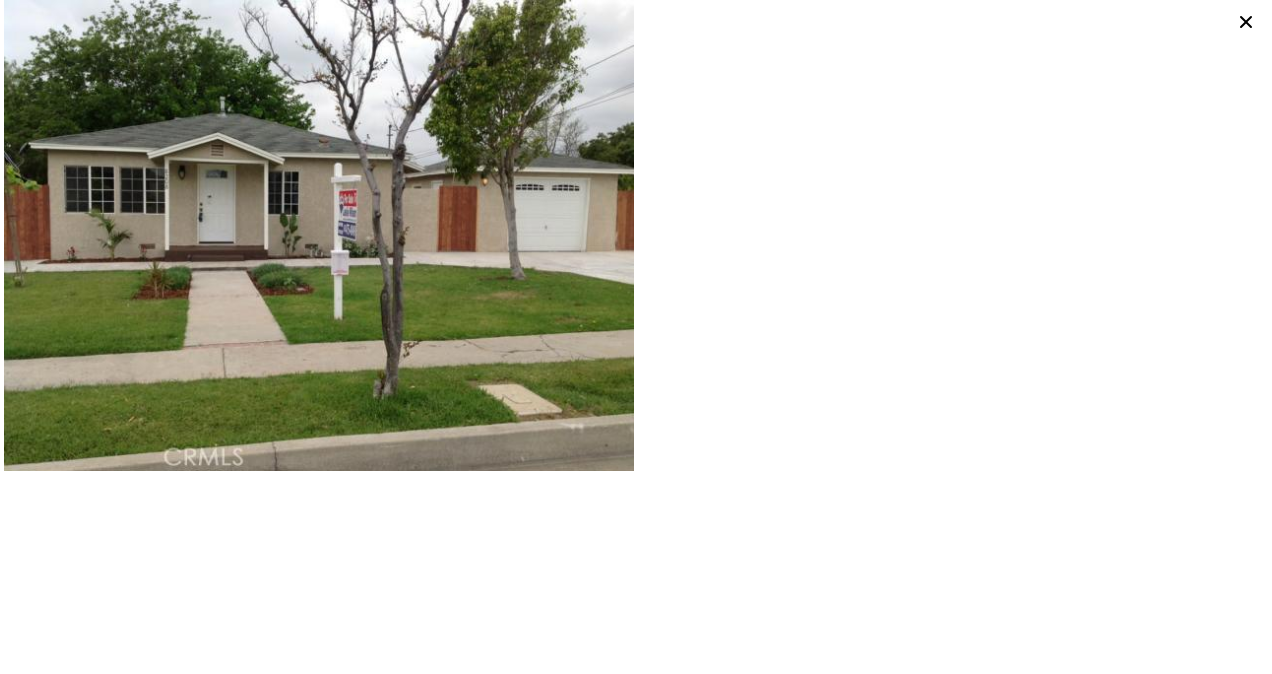 click at bounding box center (319, 235) 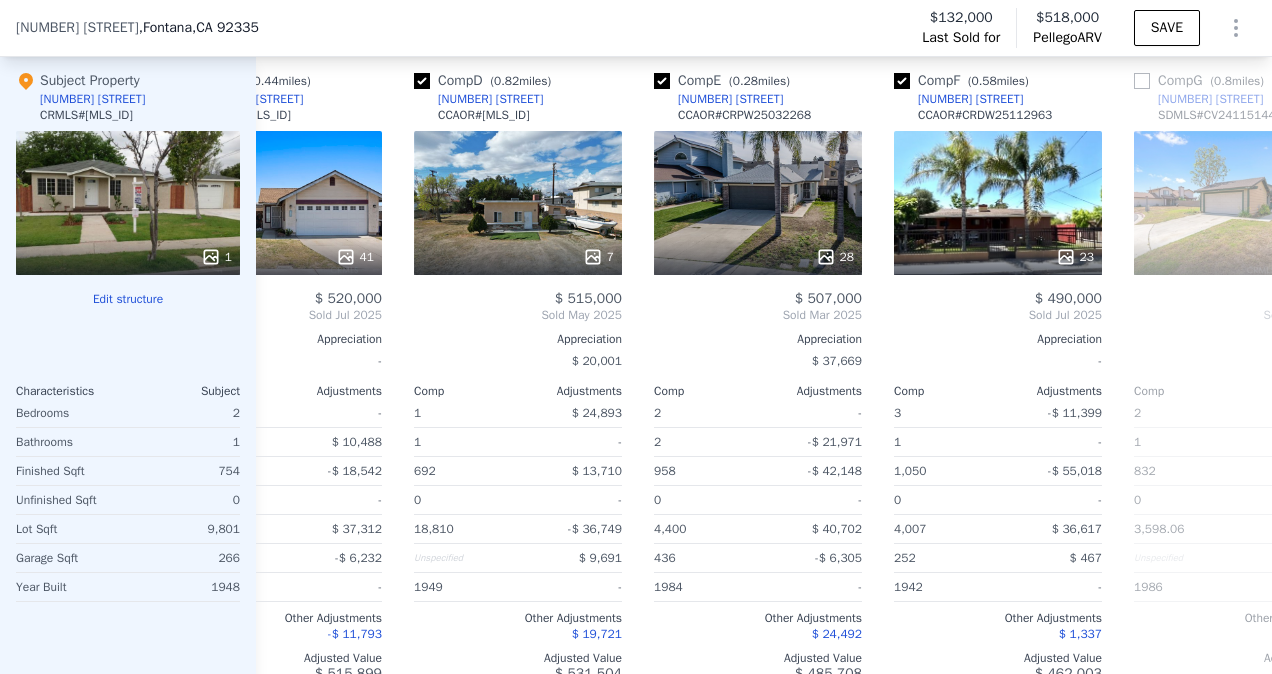 click 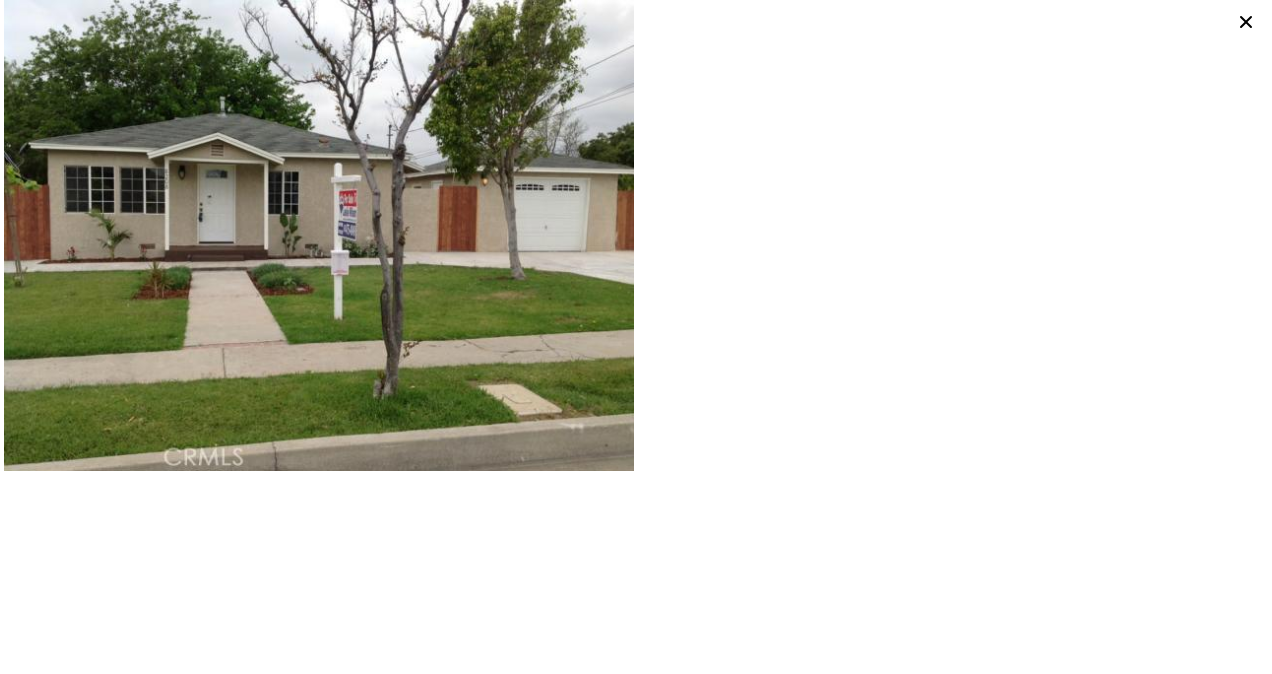 click at bounding box center [319, 235] 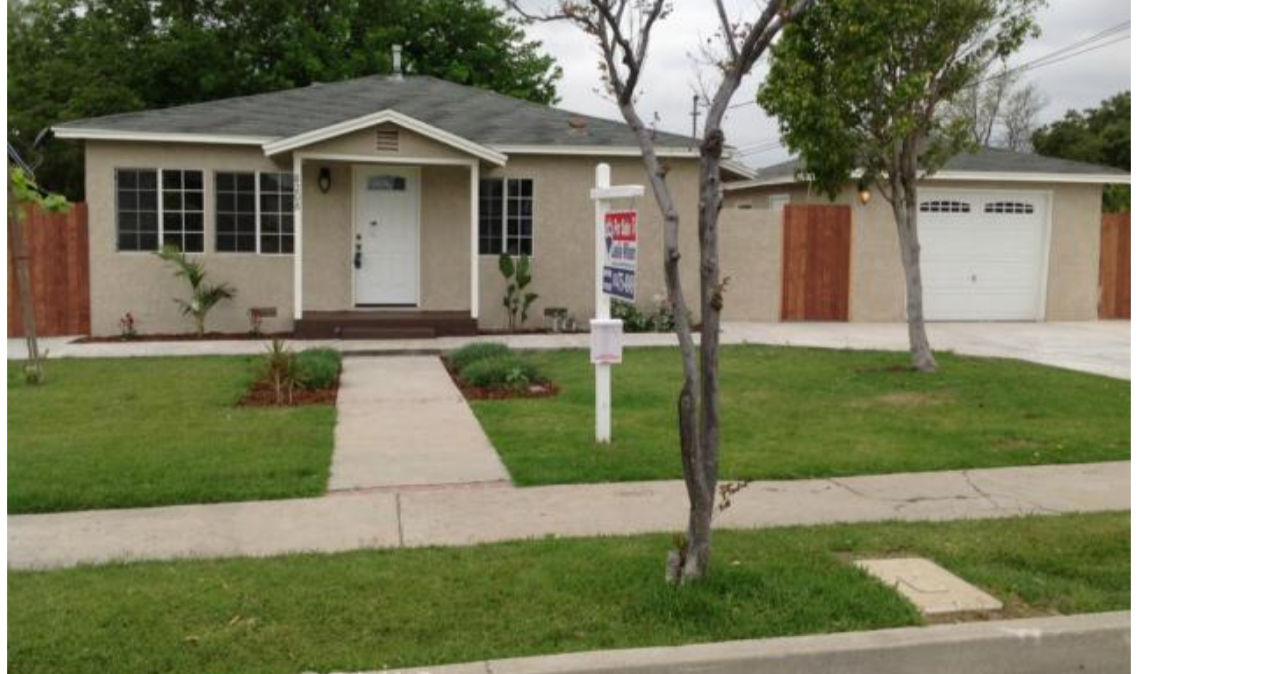 click at bounding box center (319, 235) 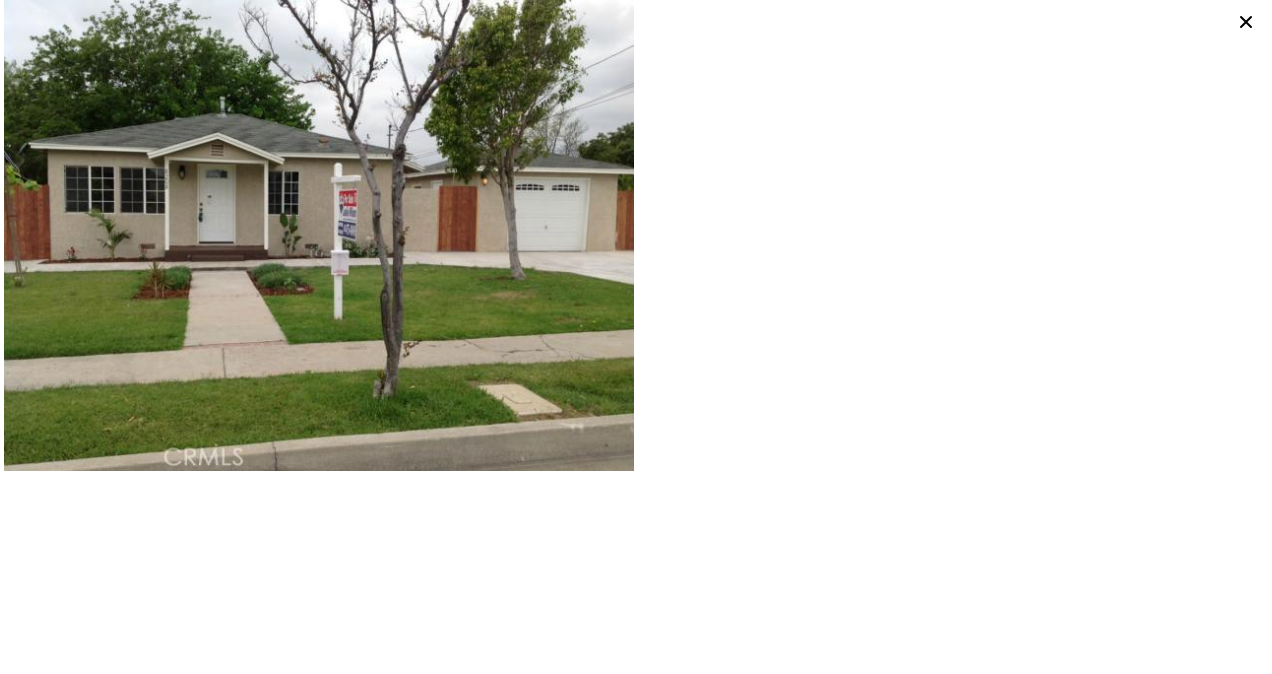 click 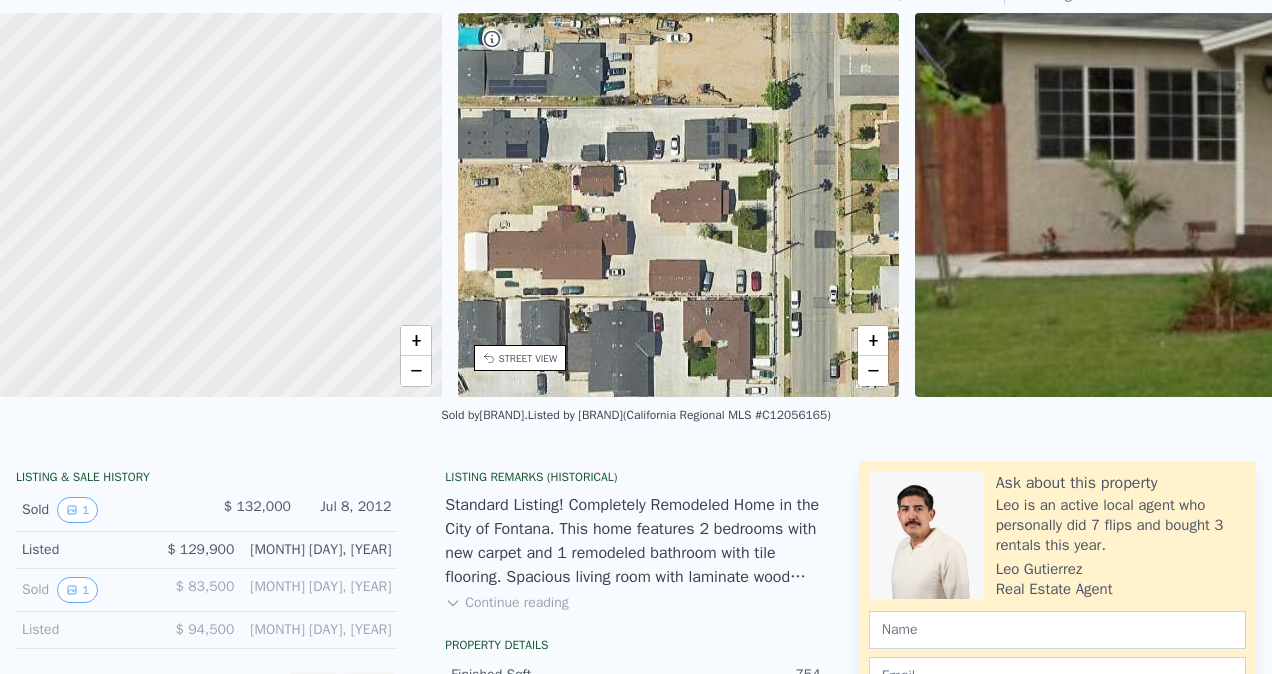 scroll, scrollTop: 7, scrollLeft: 0, axis: vertical 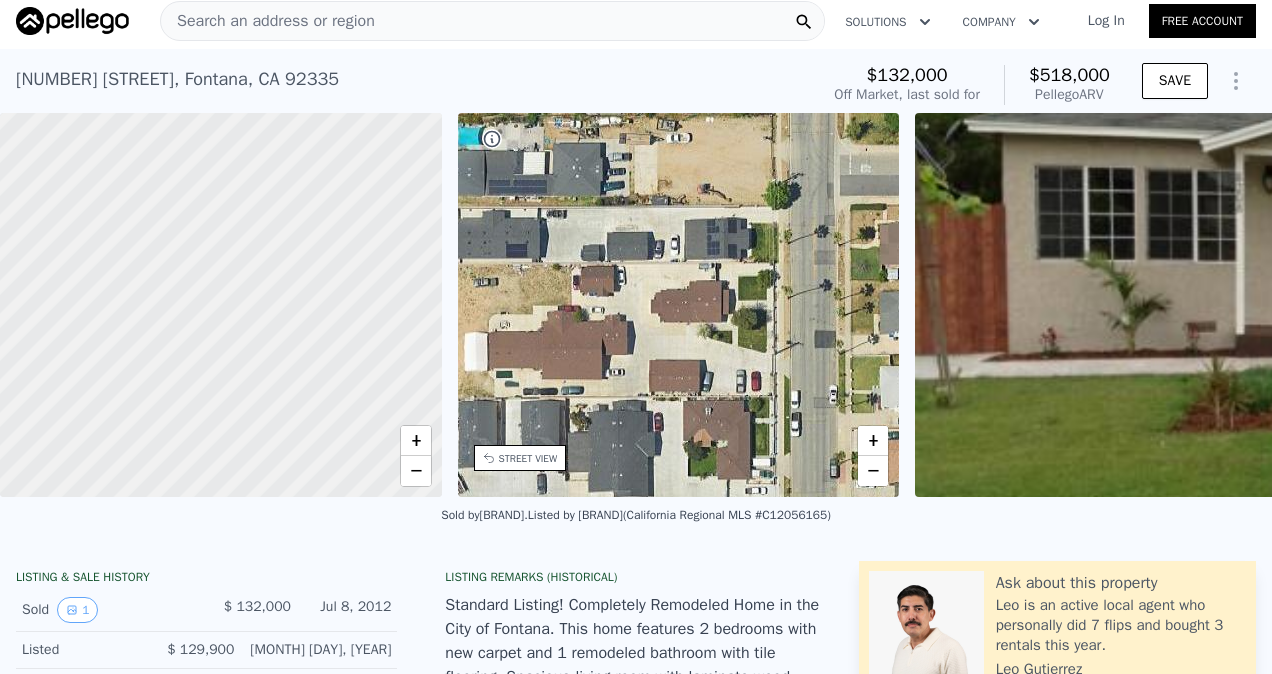 click on "Pellego  ARV" at bounding box center (1069, 95) 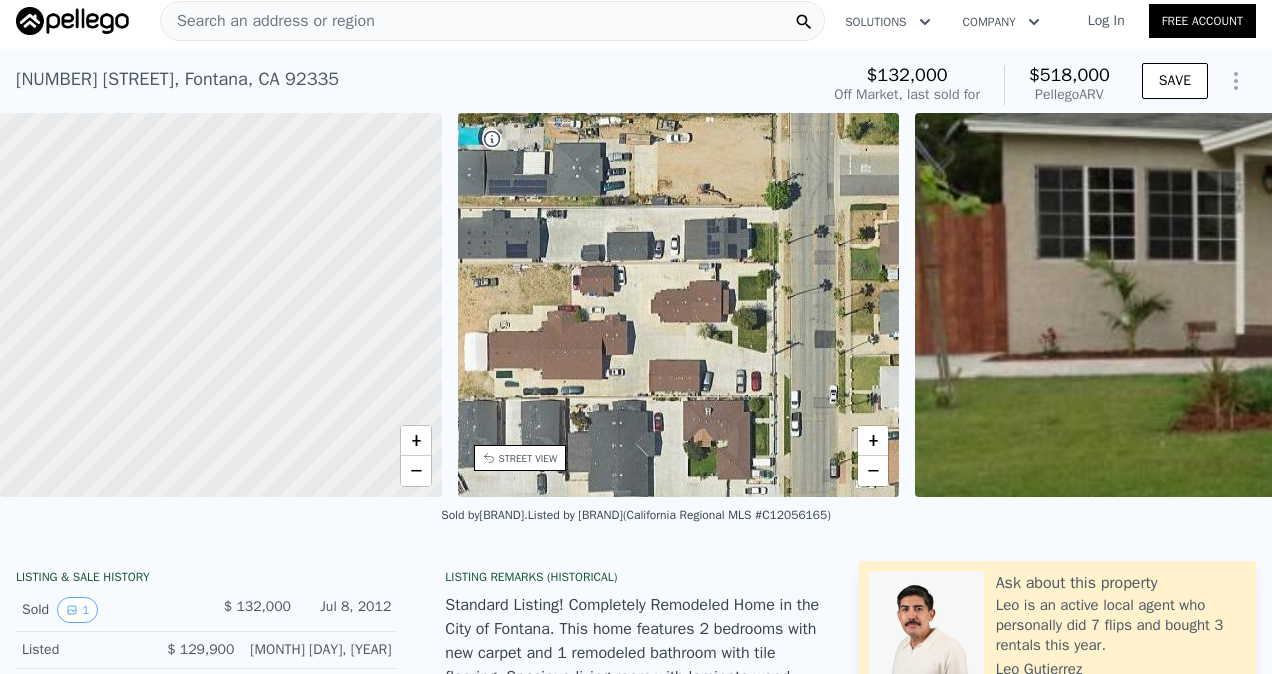 click 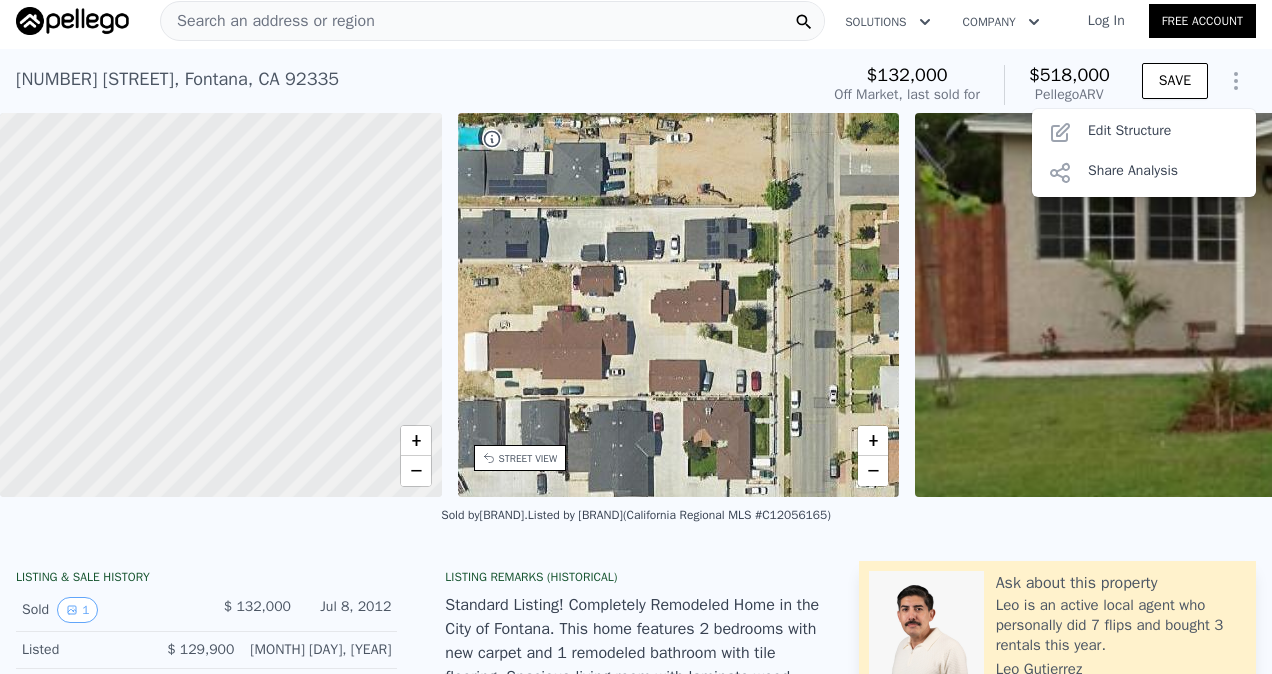 click on "Search an address or region" at bounding box center [492, 21] 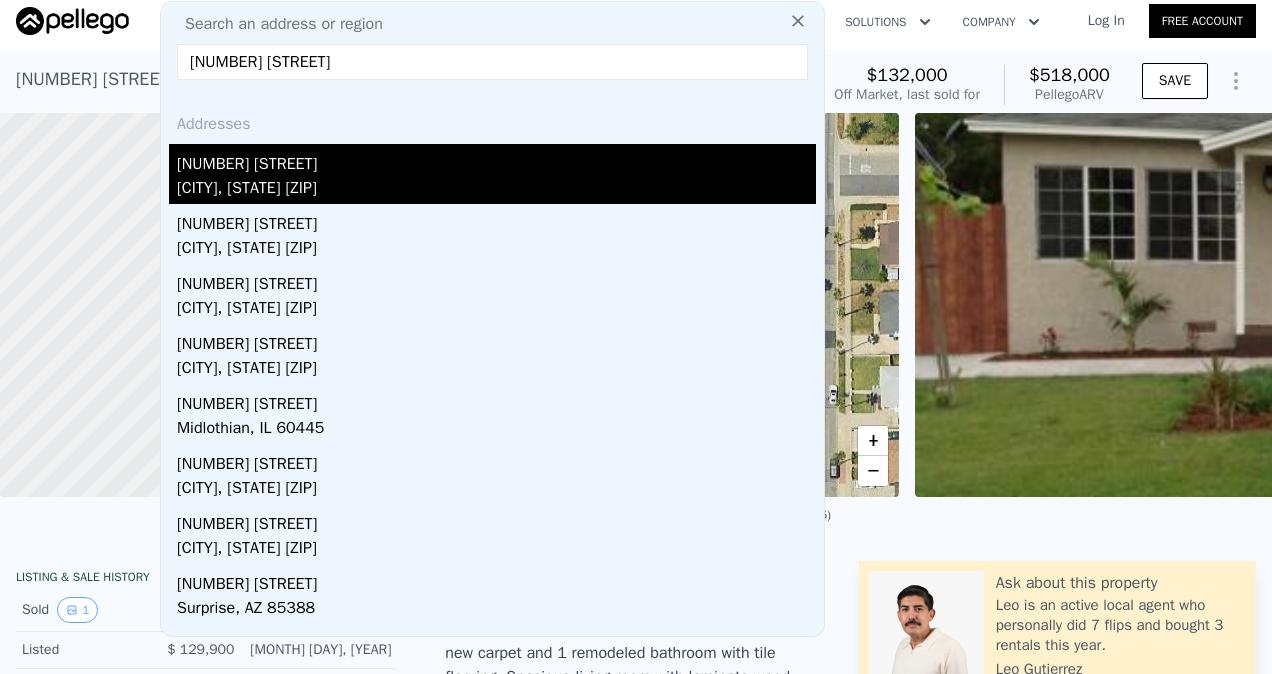 type on "[NUMBER] [STREET]" 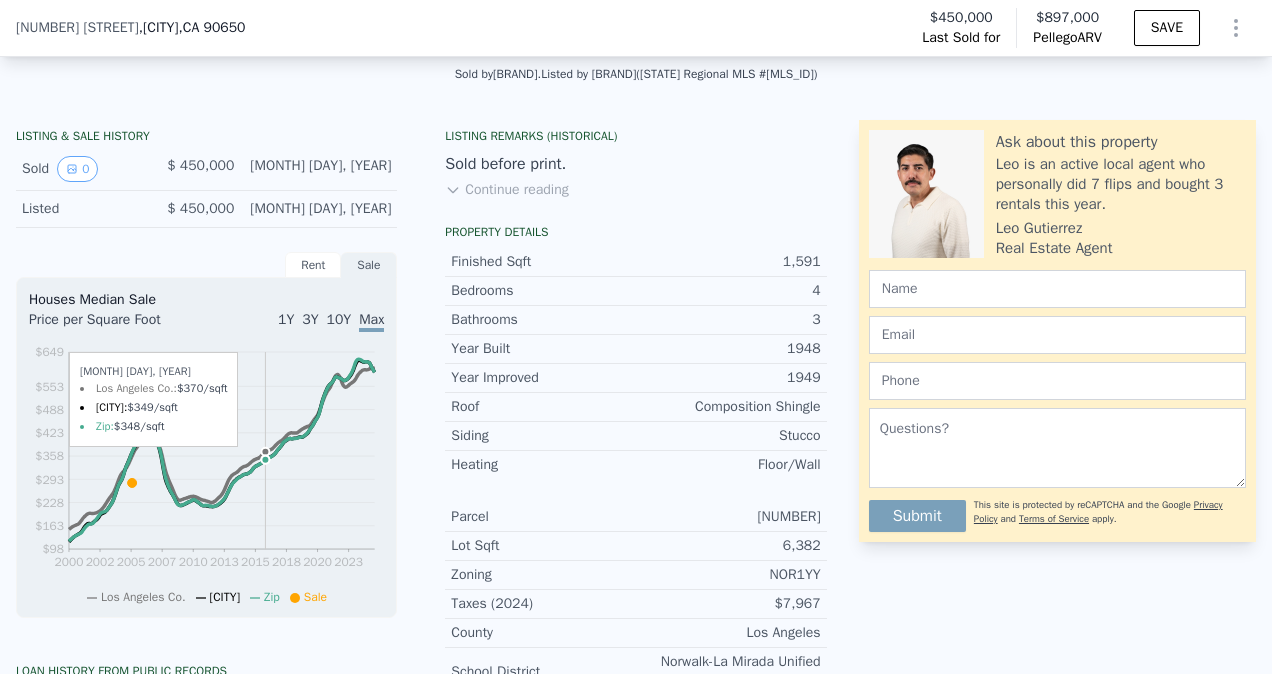 scroll, scrollTop: 445, scrollLeft: 0, axis: vertical 